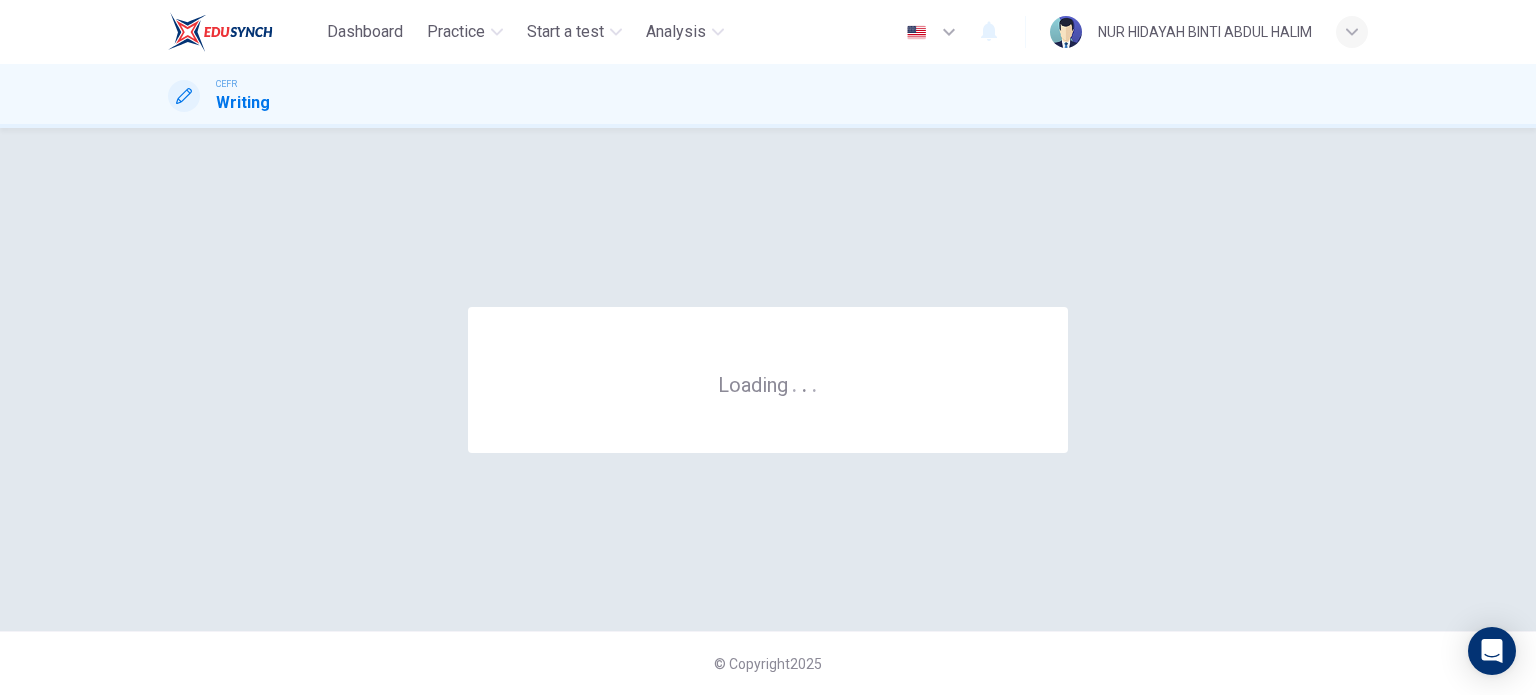 scroll, scrollTop: 0, scrollLeft: 0, axis: both 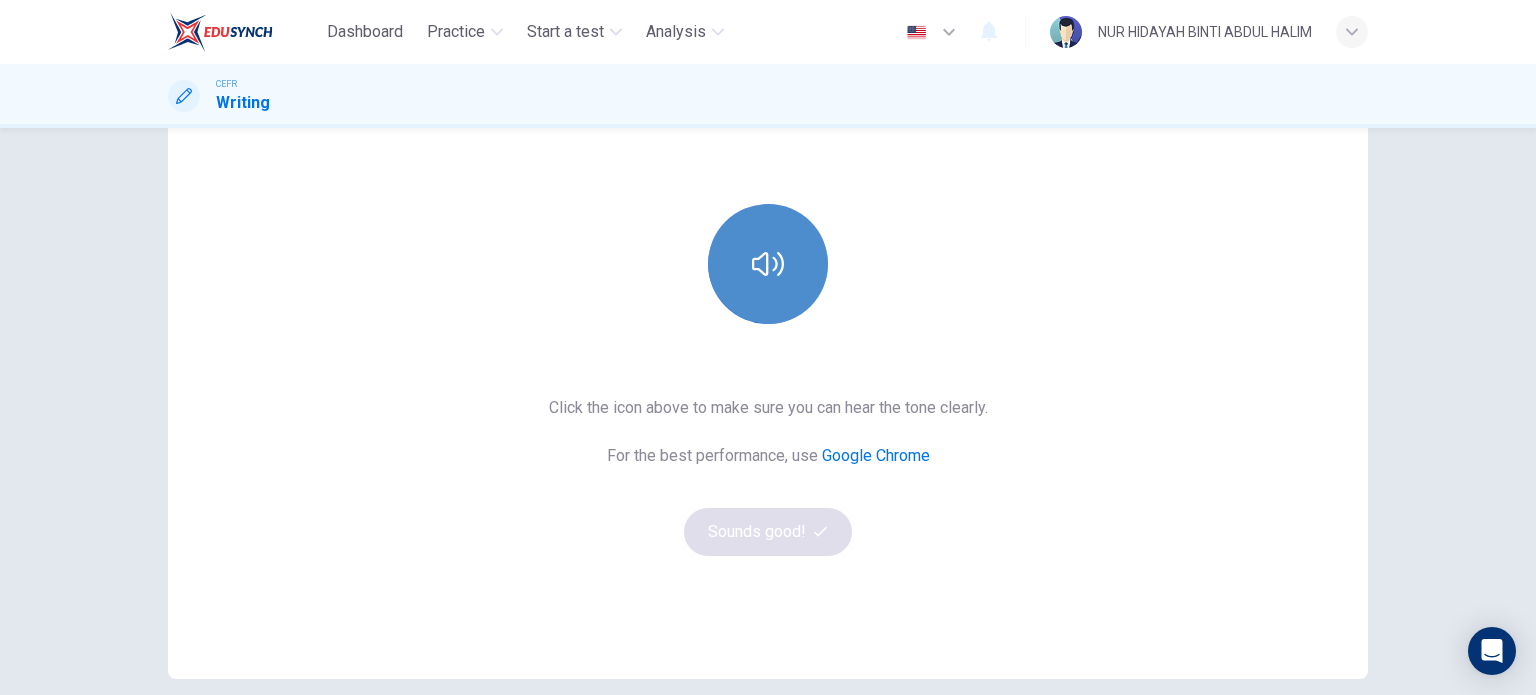 click at bounding box center (768, 264) 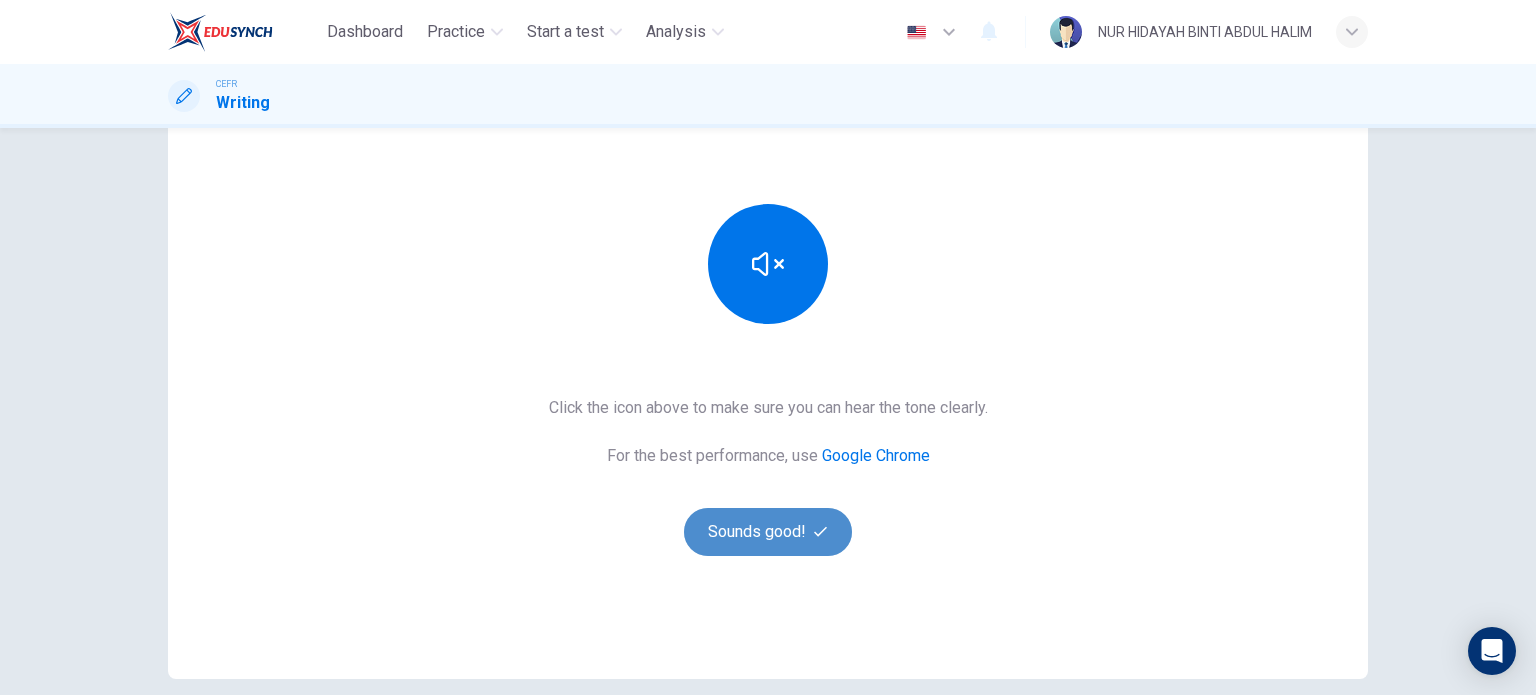 click on "Sounds good!" at bounding box center (768, 532) 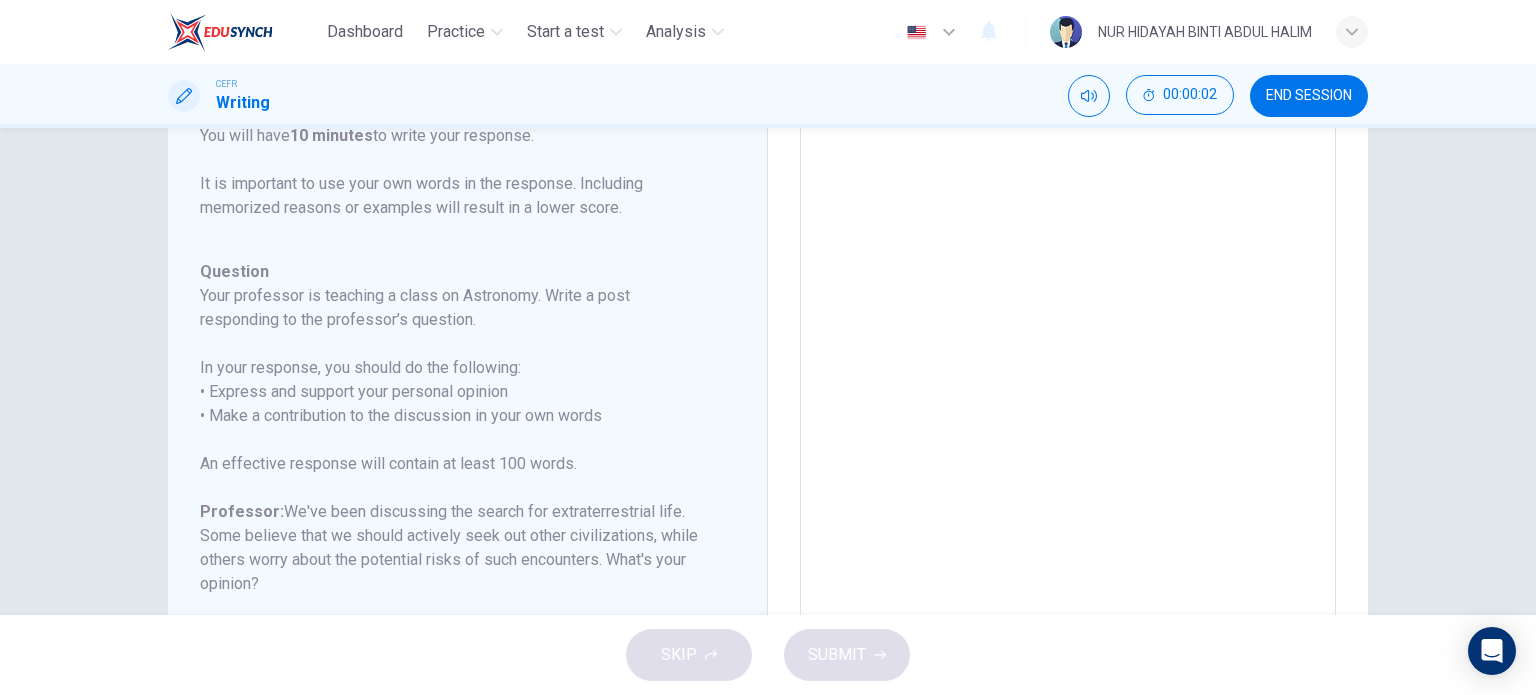 scroll, scrollTop: 221, scrollLeft: 0, axis: vertical 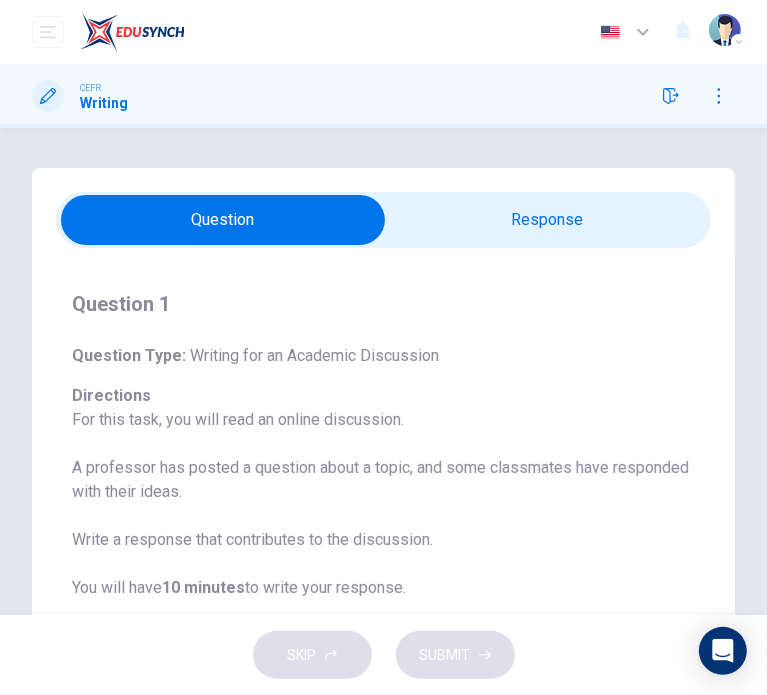 click at bounding box center [223, 220] 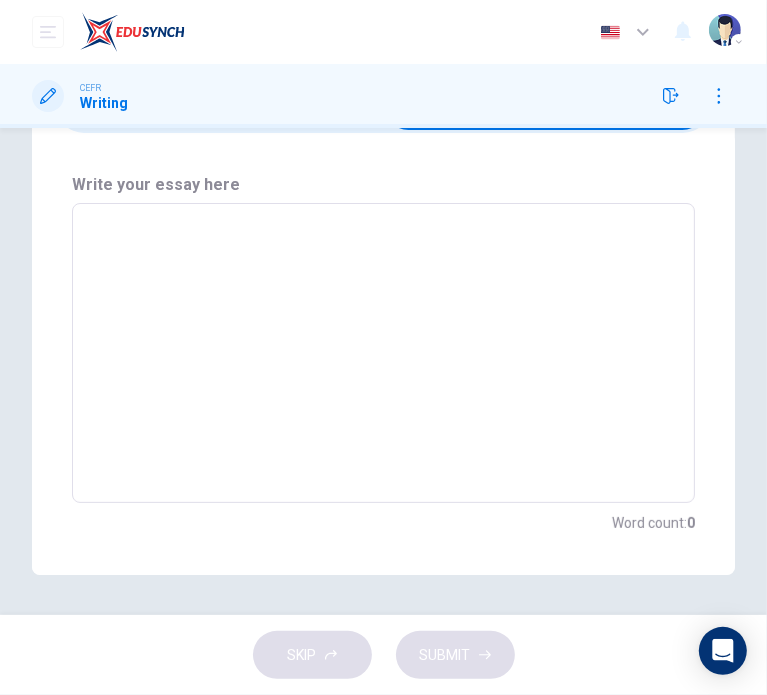 click at bounding box center [383, 353] 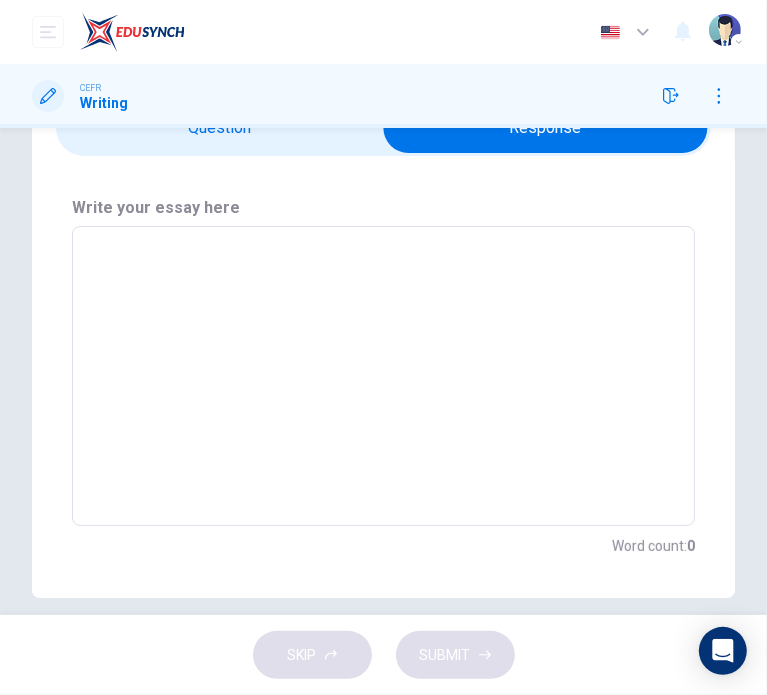 scroll, scrollTop: 91, scrollLeft: 0, axis: vertical 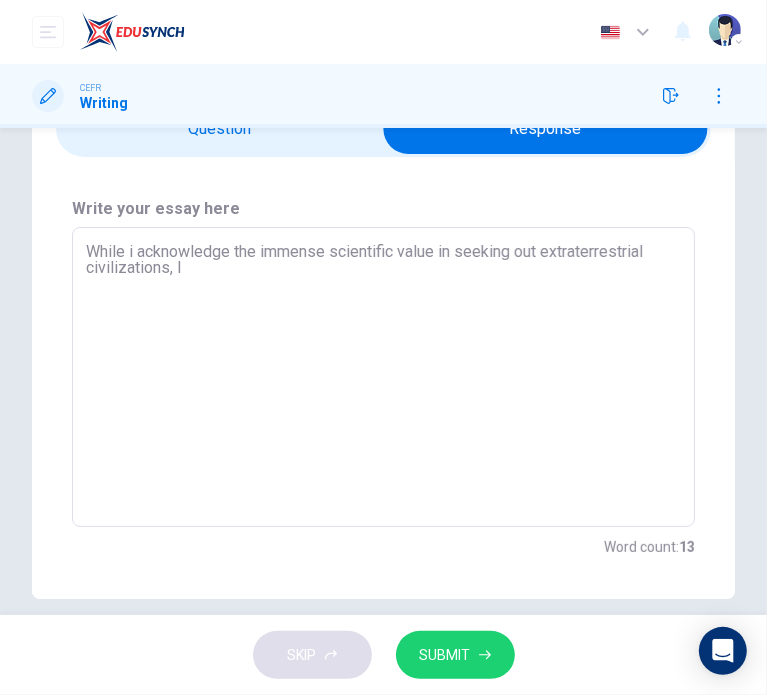 click on "While i acknowledge the immense scientific value in seeking out extraterrestrial civilizations, I" at bounding box center [383, 377] 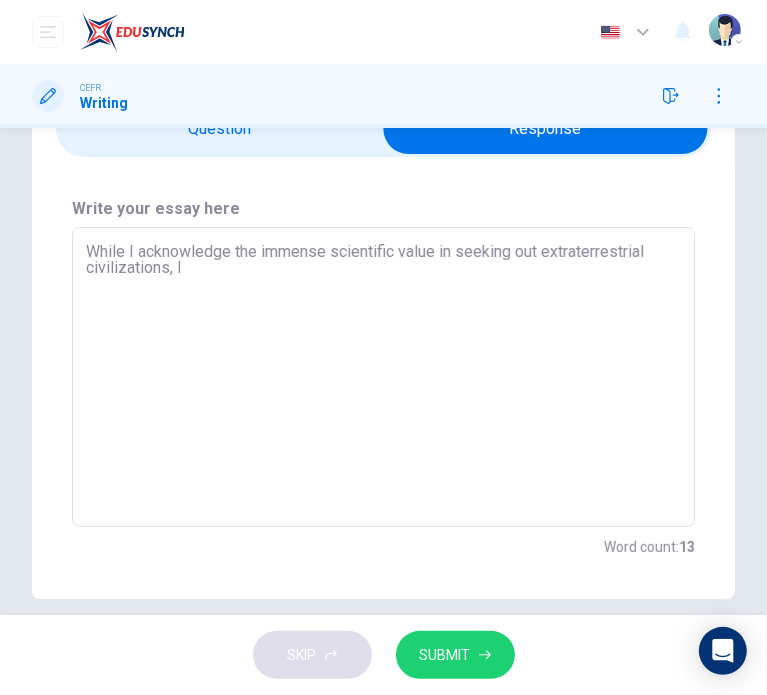 click on "While I acknowledge the immense scientific value in seeking out extraterrestrial civilizations, I" at bounding box center [383, 377] 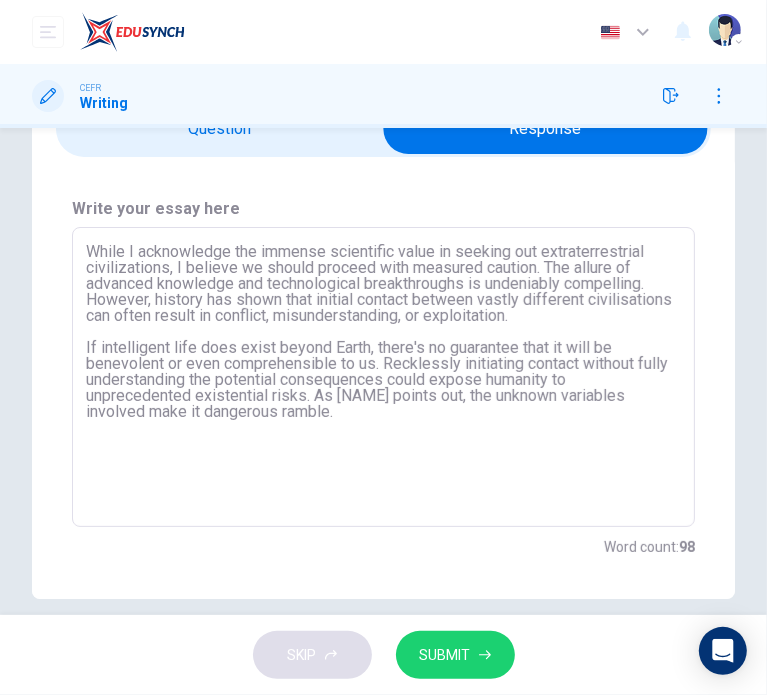 click on "While I acknowledge the immense scientific value in seeking out extraterrestrial civilizations, I believe we should proceed with measured caution. The allure of advanced knowledge and technological breakthroughs is undeniably compelling. However, history has shown that initial contact between vastly different civilisations can often result in conflict, misunderstanding, or exploitation.
If intelligent life does exist beyond Earth, there's no guarantee that it will be benevolent or even comprehensible to us. Recklessly initiating contact without fully understanding the potential consequences could expose humanity to unprecedented existential risks. As [NAME] points out, the unknown variables involved make it dangerous ramble." at bounding box center [383, 377] 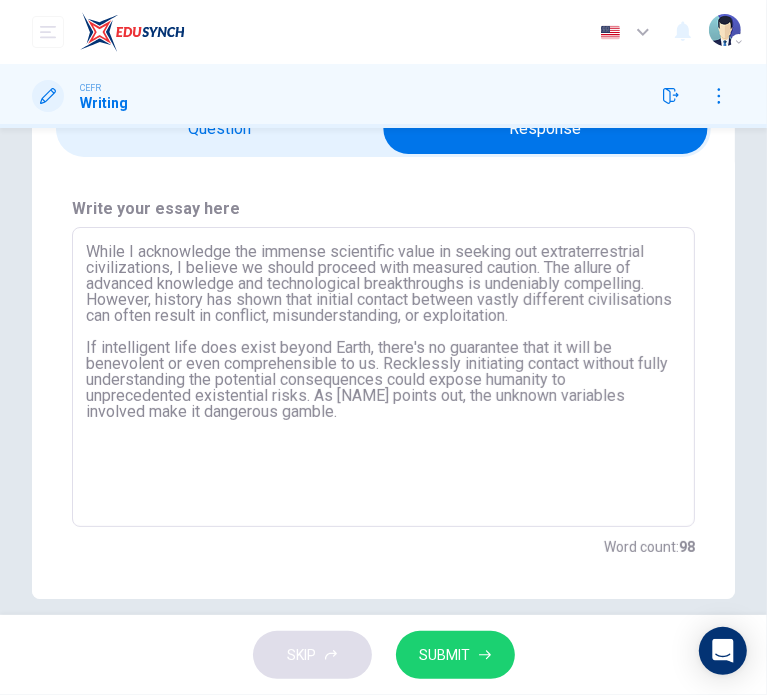 click on "While I acknowledge the immense scientific value in seeking out extraterrestrial civilizations, I believe we should proceed with measured caution. The allure of advanced knowledge and technological breakthroughs is undeniably compelling. However, history has shown that initial contact between vastly different civilisations can often result in conflict, misunderstanding, or exploitation.
If intelligent life does exist beyond Earth, there's no guarantee that it will be benevolent or even comprehensible to us. Recklessly initiating contact without fully understanding the potential consequences could expose humanity to unprecedented existential risks. As [NAME] points out, the unknown variables involved make it dangerous gamble." at bounding box center (383, 377) 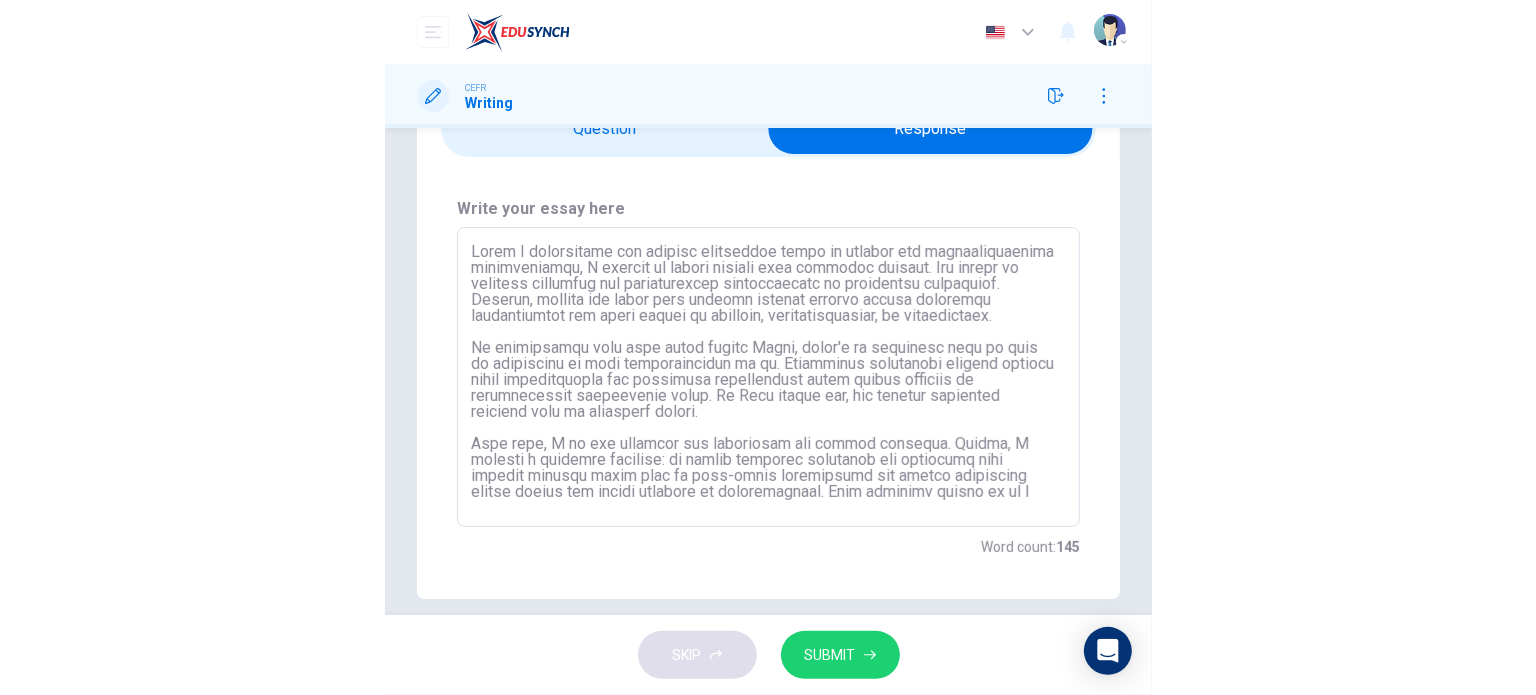 scroll, scrollTop: 22, scrollLeft: 0, axis: vertical 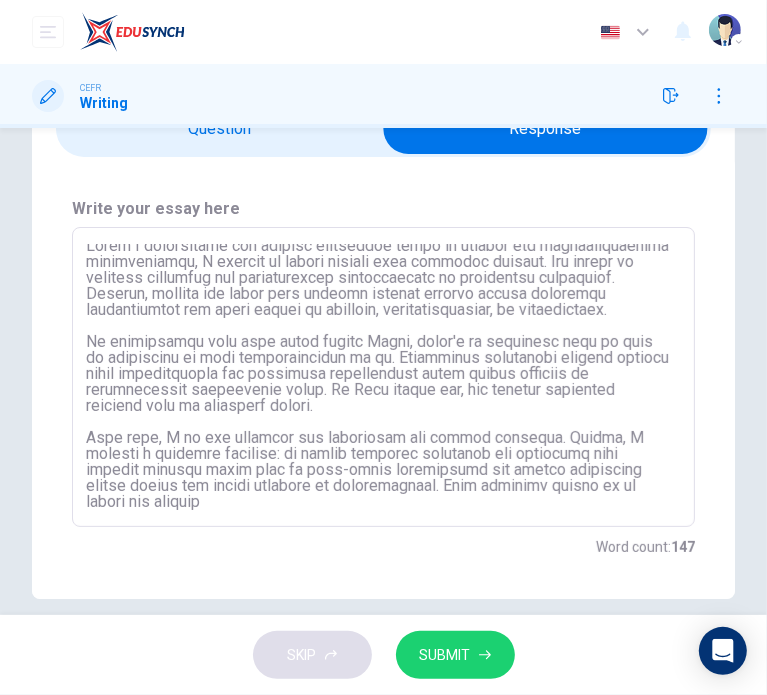 type on "While I acknowledge the immense scientific value in seeking out extraterrestrial civilizations, I believe we should proceed with measured caution. The allure of advanced knowledge and technological breakthroughs is undeniably compelling. However, history has shown that initial contact between vastly different civilisations can often result in conflict, misunderstanding, or exploitation.
If intelligent life does exist beyond Earth, there's no guarantee that it will be benevolent or even comprehensible to us. Recklessly initiating contact without fully understanding the potential consequences could expose humanity to unprecedented existential risks. As Aria points out, the unknown variables involved make it dangerous gamble.
That said, I do not advocate for abandoning the search entirely. Rather, I propose a balanced approach: we should continue exploring and gathering data through passive means such as deep-space observation and signal monitoring beofre making any direct attempts at communication. This st..." 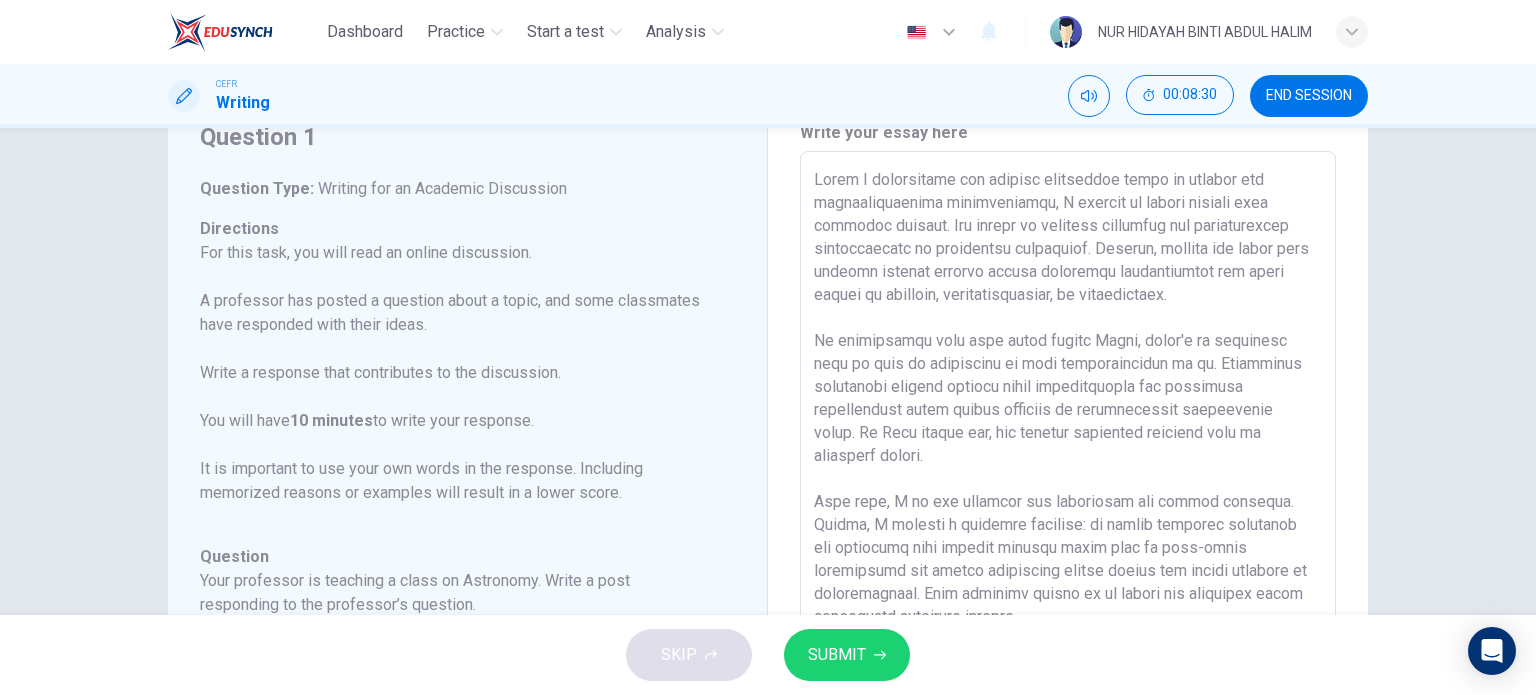 scroll, scrollTop: 86, scrollLeft: 0, axis: vertical 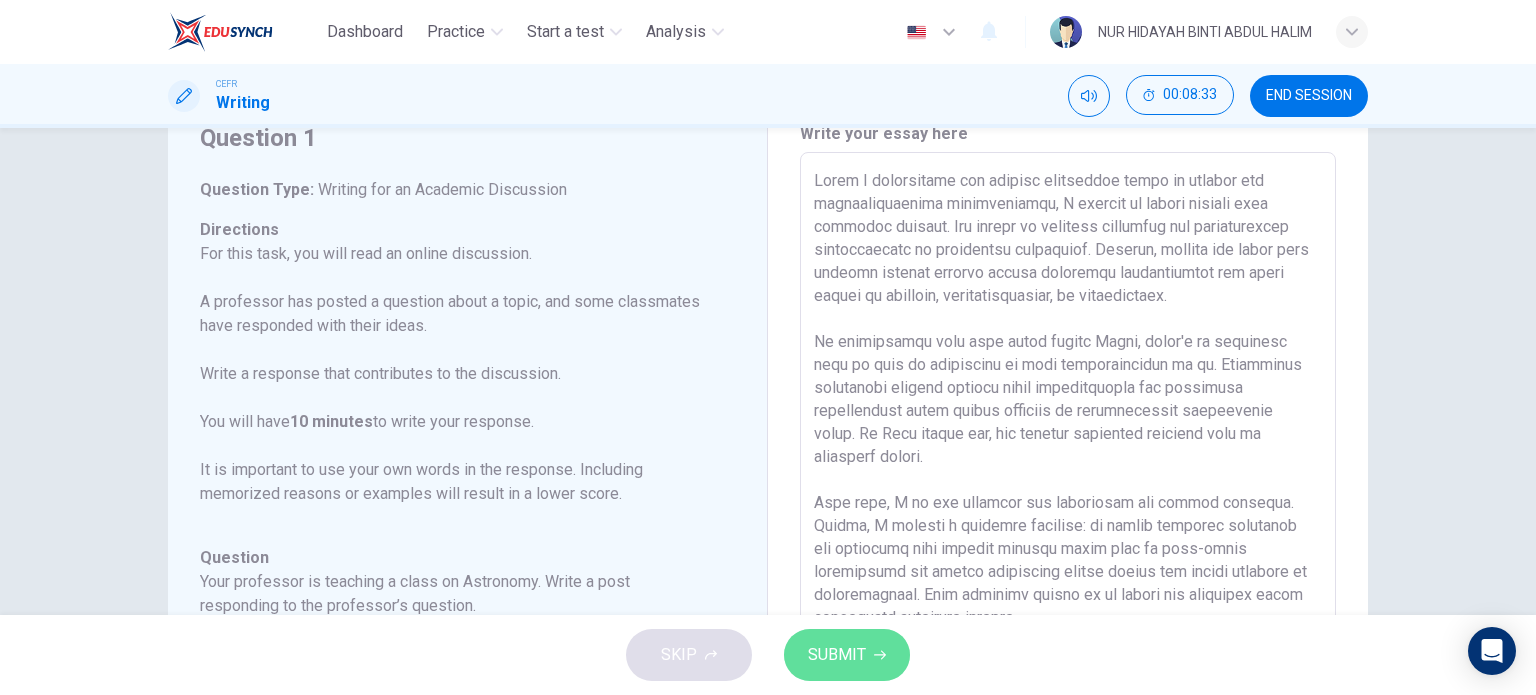 click on "SUBMIT" at bounding box center [837, 655] 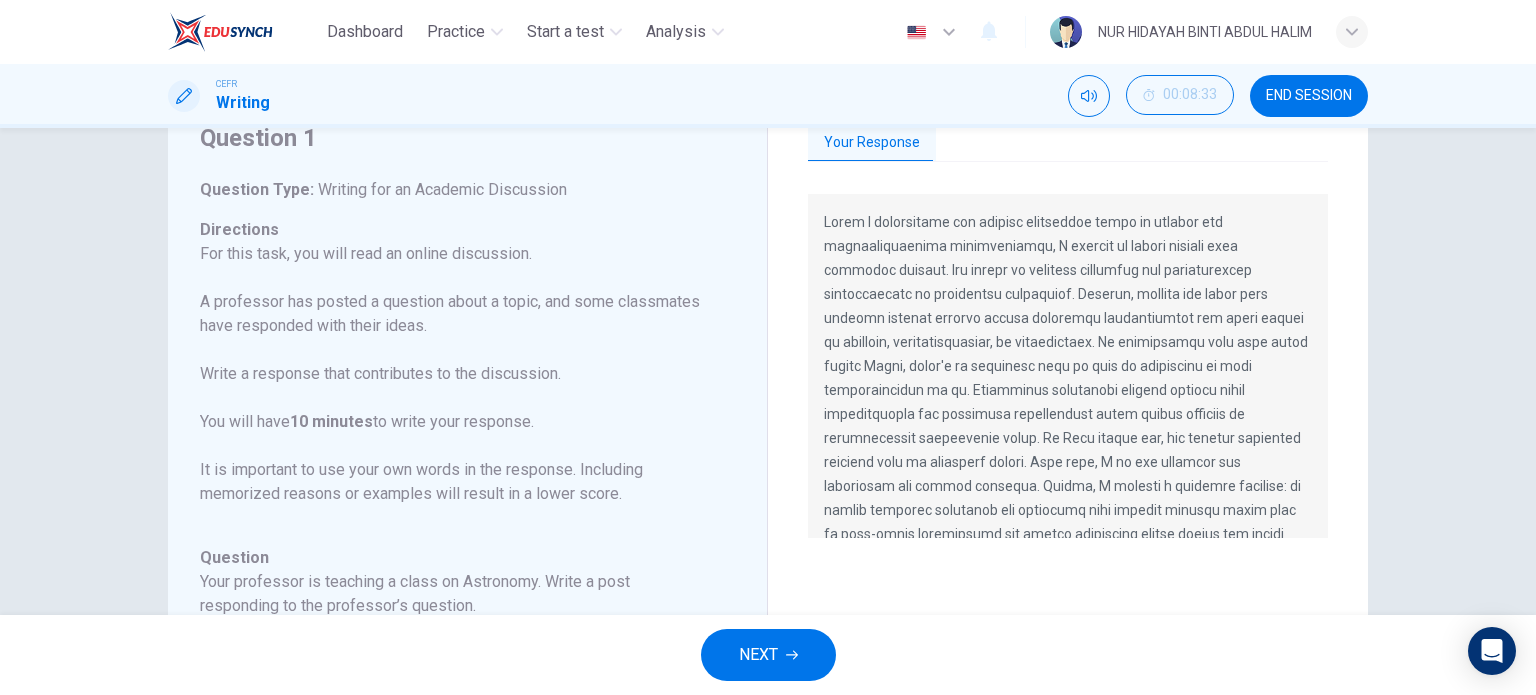 scroll, scrollTop: 0, scrollLeft: 0, axis: both 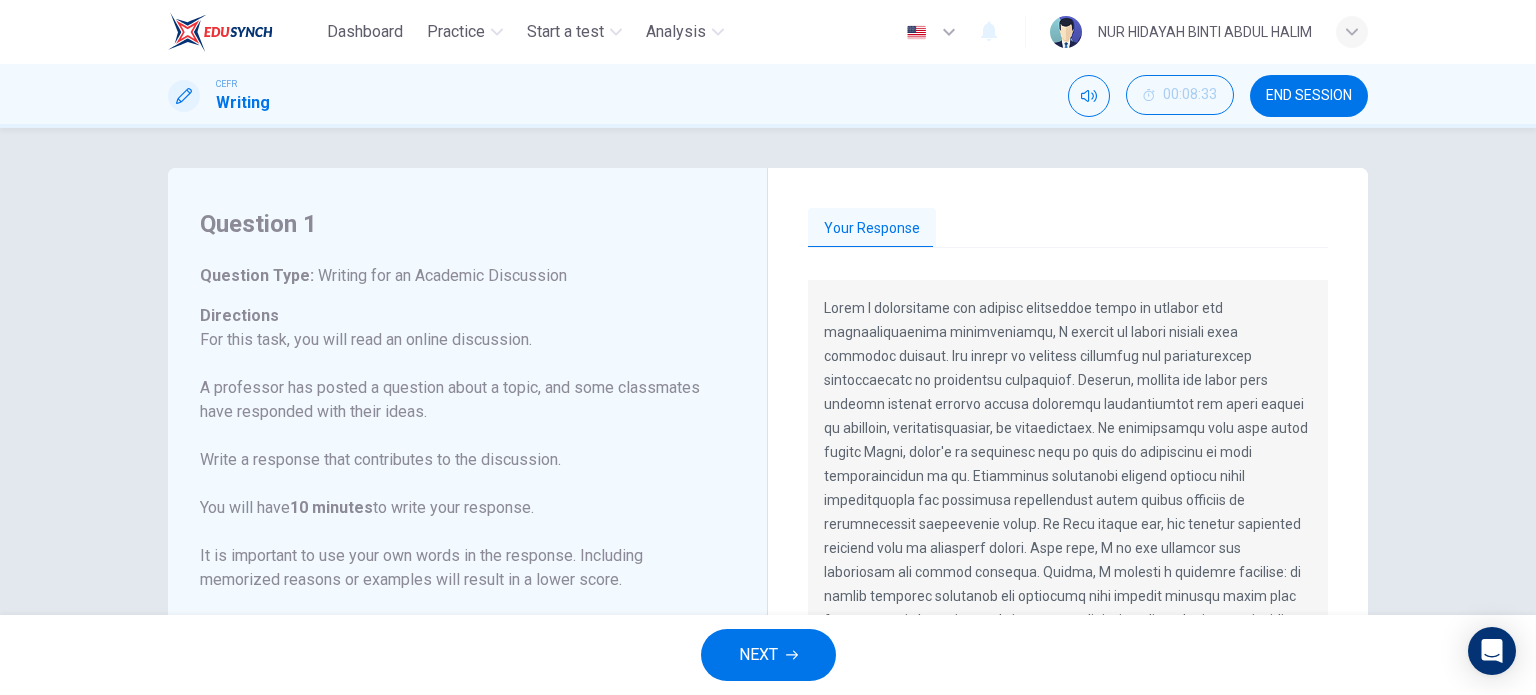 click on "Your Response" at bounding box center (1068, 229) 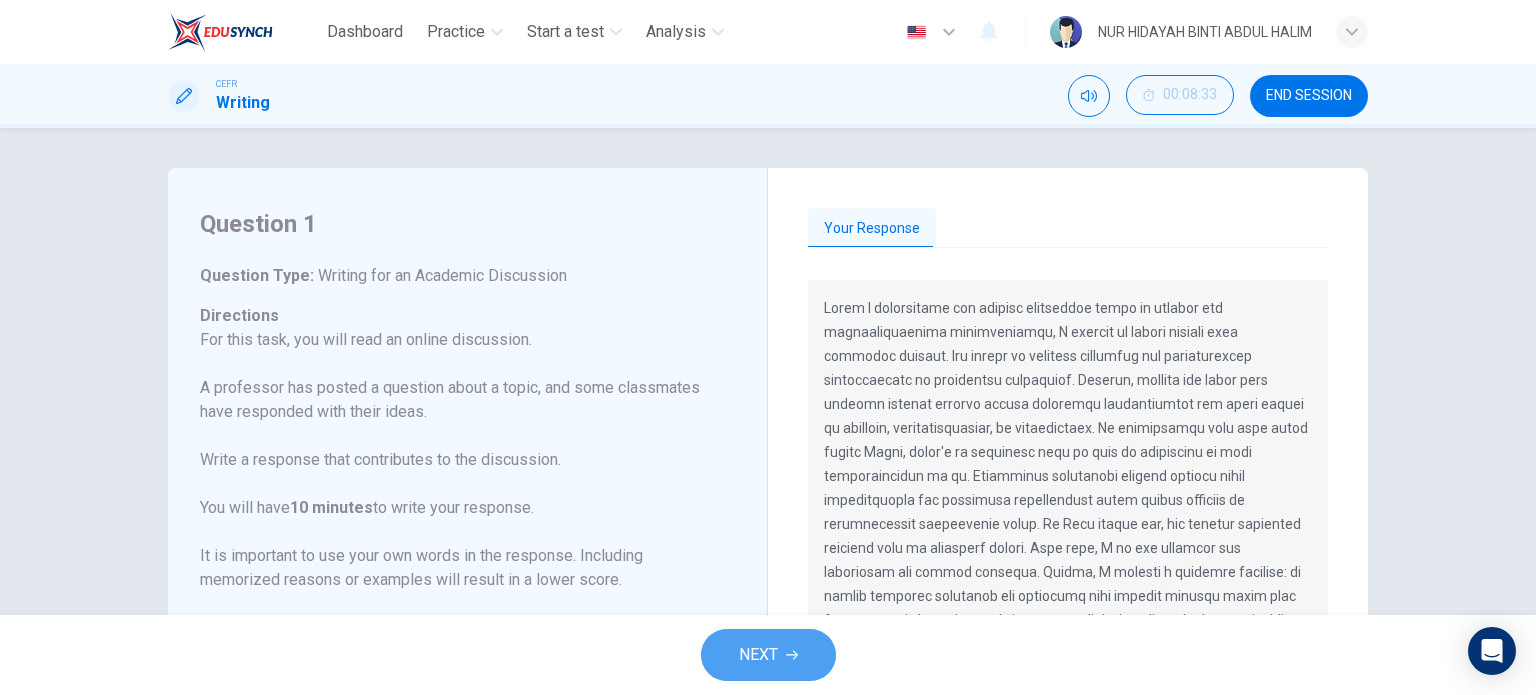 click on "NEXT" at bounding box center (758, 655) 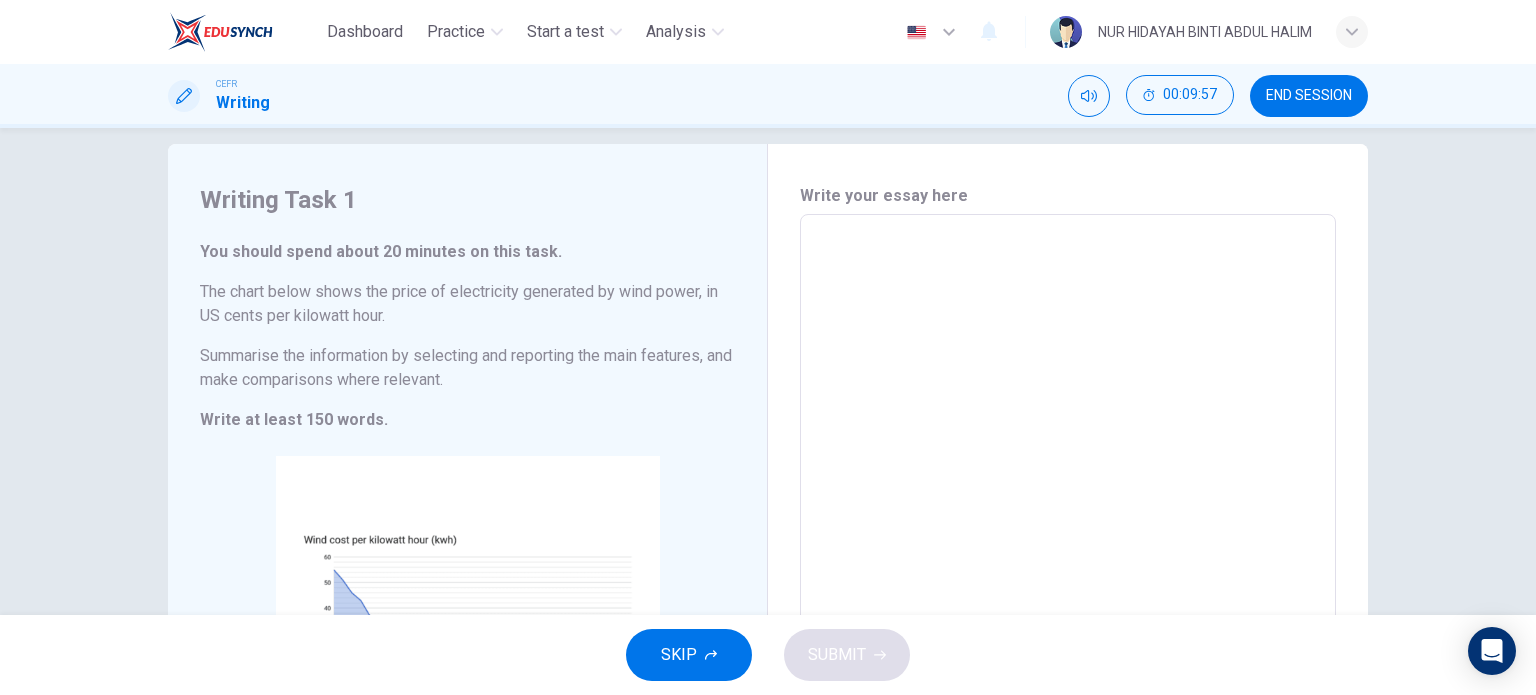 scroll, scrollTop: 25, scrollLeft: 0, axis: vertical 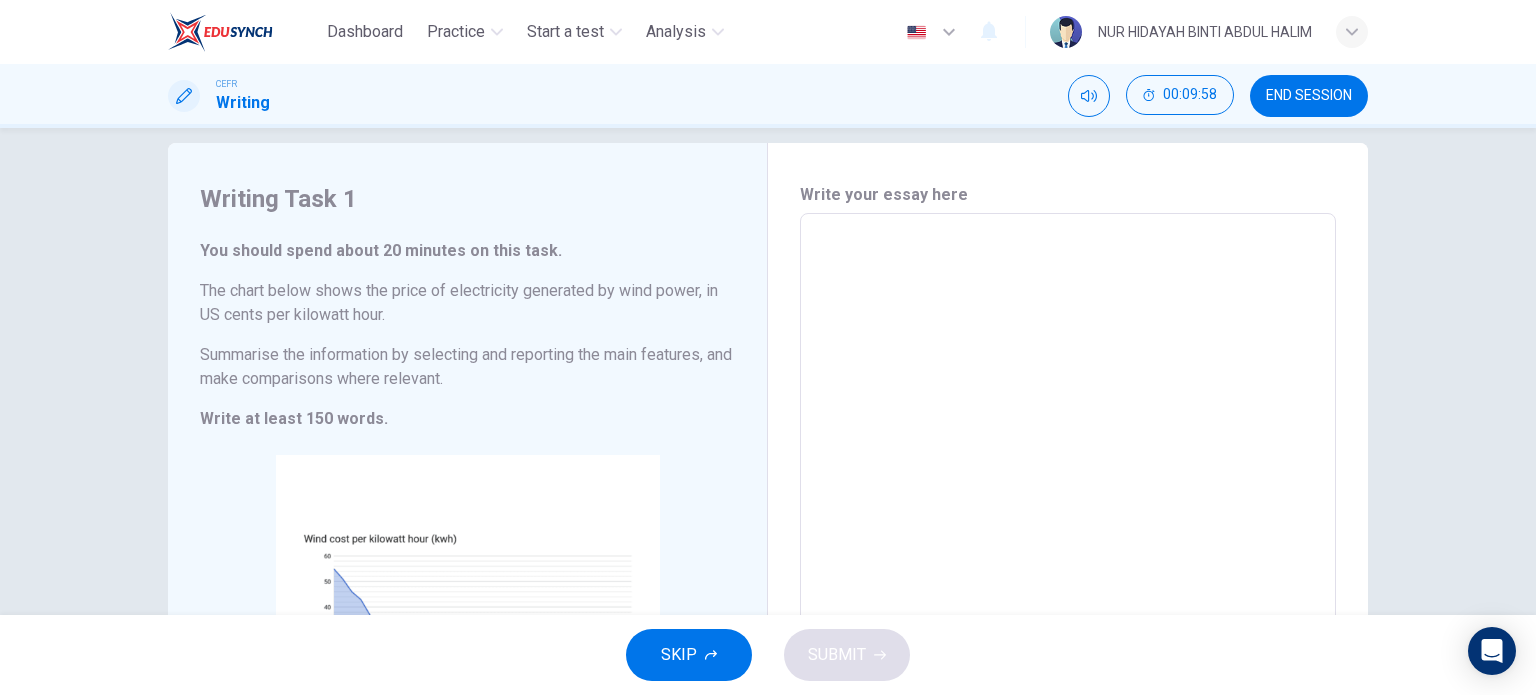 click at bounding box center (1068, 509) 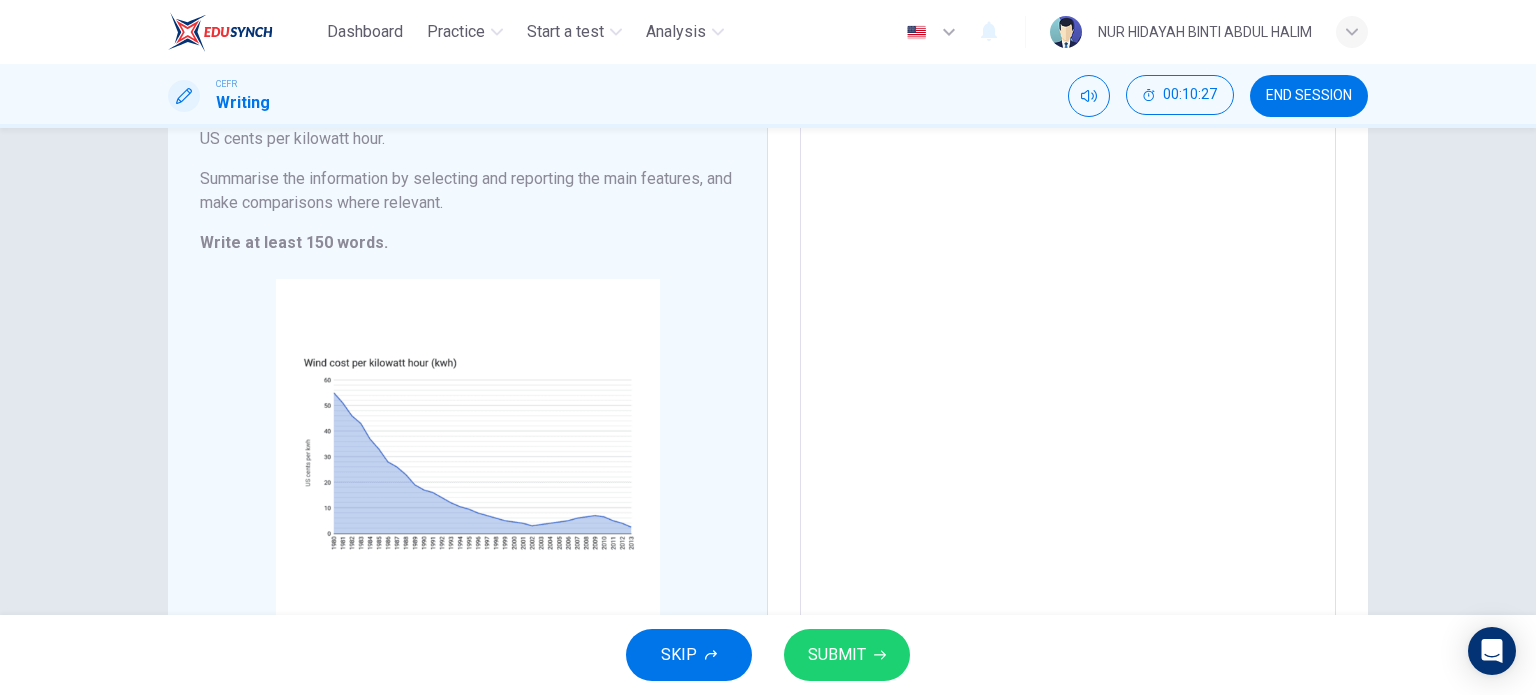 scroll, scrollTop: 202, scrollLeft: 0, axis: vertical 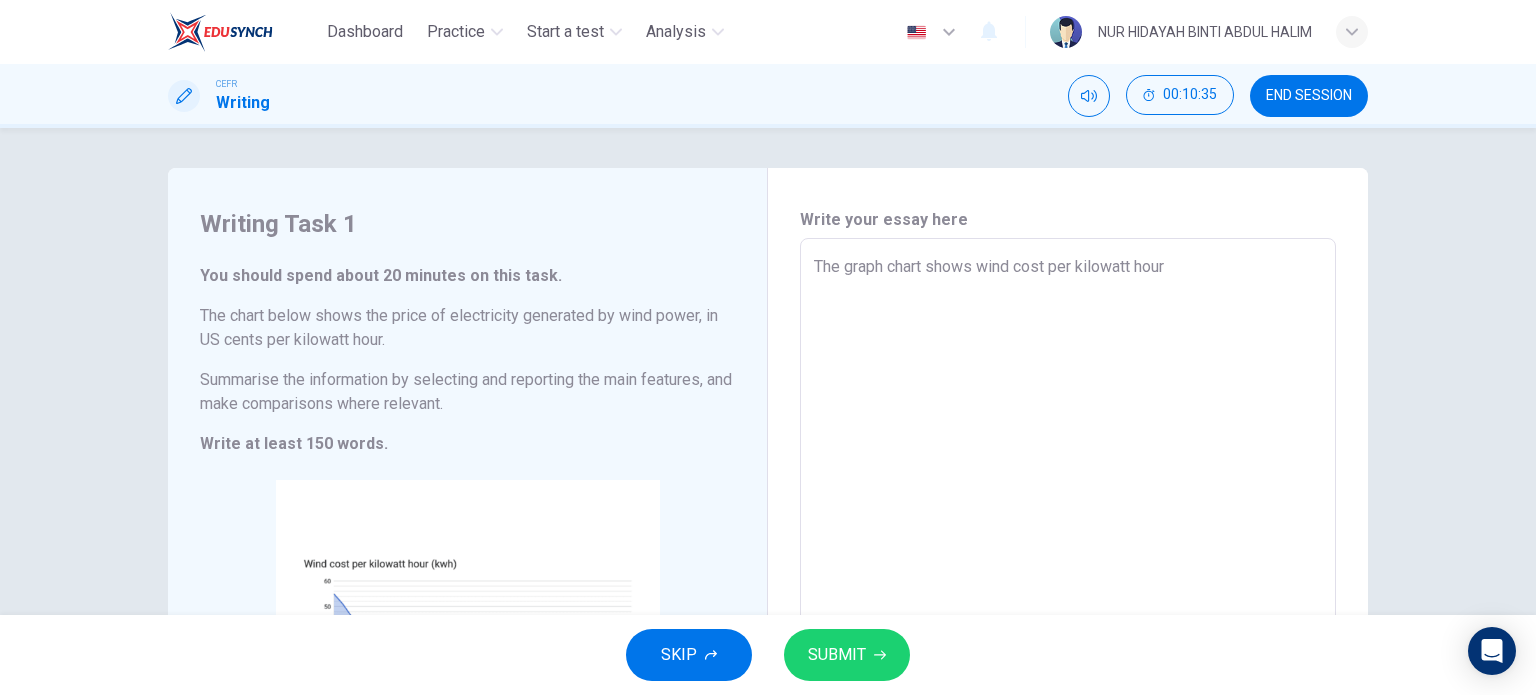 click on "The graph chart shows wind cost per kilowatt hour" at bounding box center (1068, 534) 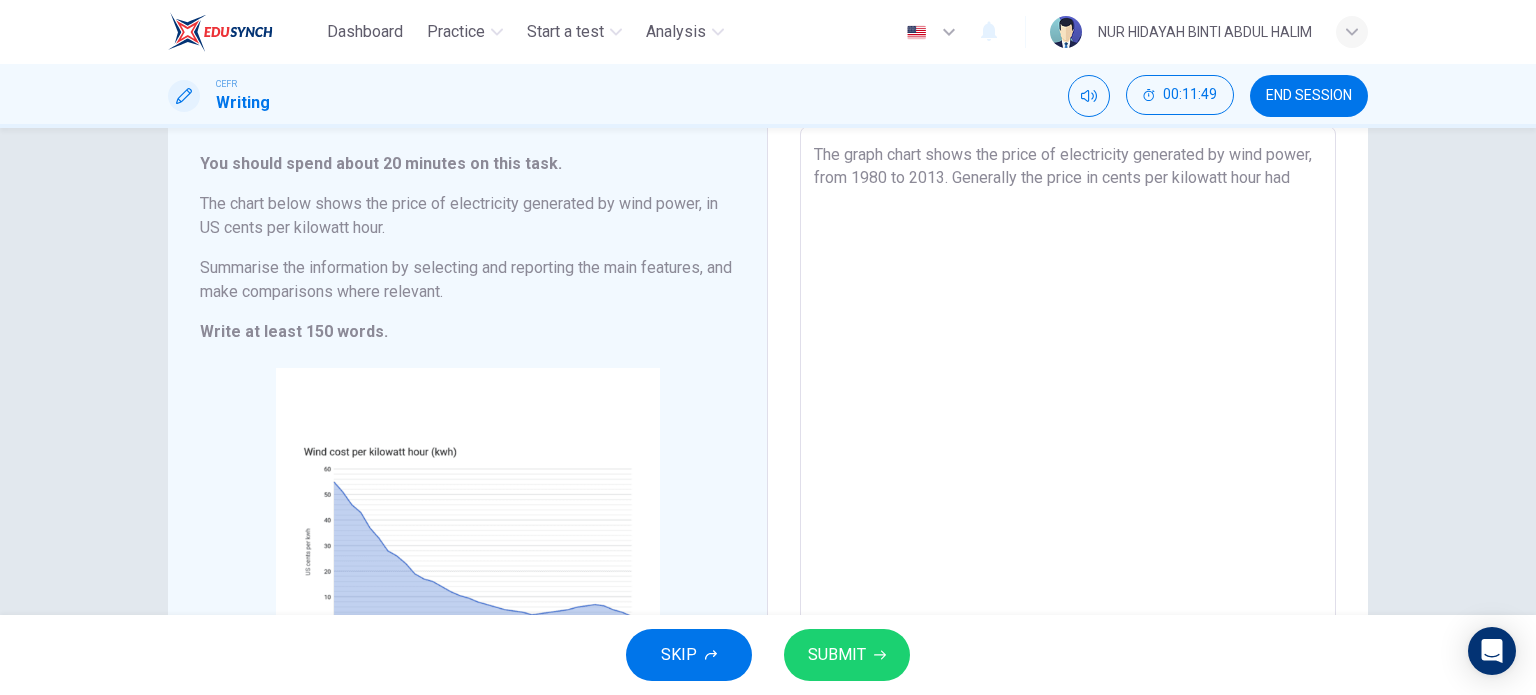 scroll, scrollTop: 110, scrollLeft: 0, axis: vertical 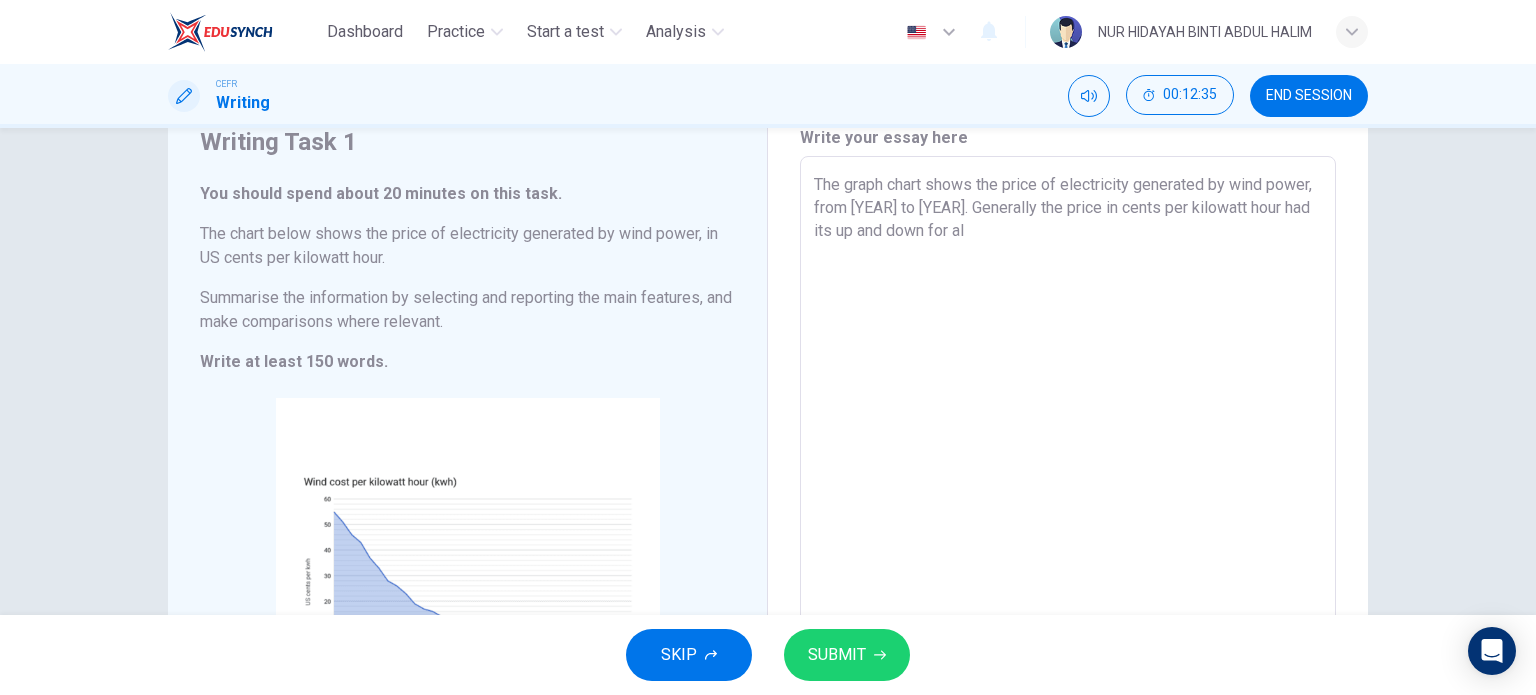click on "The graph chart shows the price of electricity generated by wind power, from [YEAR] to [YEAR]. Generally the price in cents per kilowatt hour had its up and down for al" at bounding box center [1068, 452] 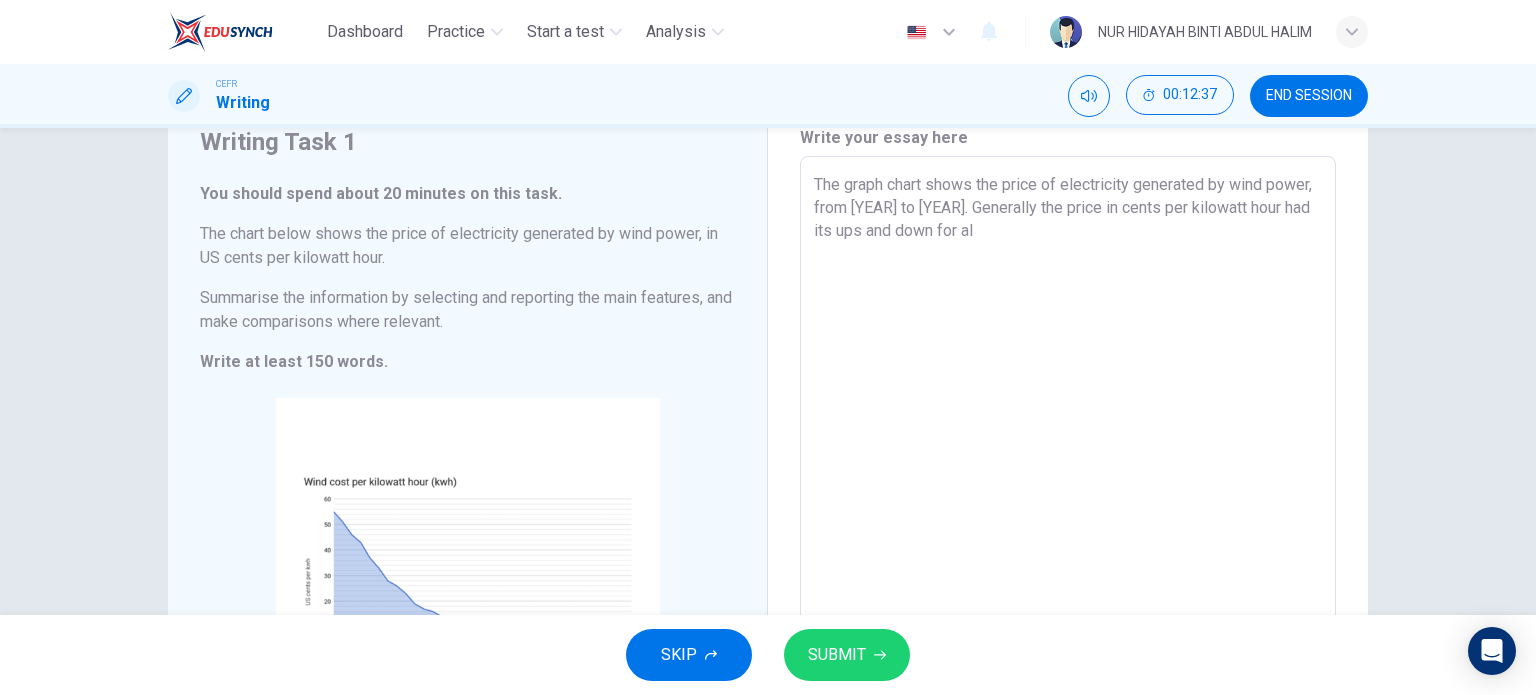click on "The graph chart shows the price of electricity generated by wind power, from [YEAR] to [YEAR]. Generally the price in cents per kilowatt hour had its ups and down for al" at bounding box center [1068, 452] 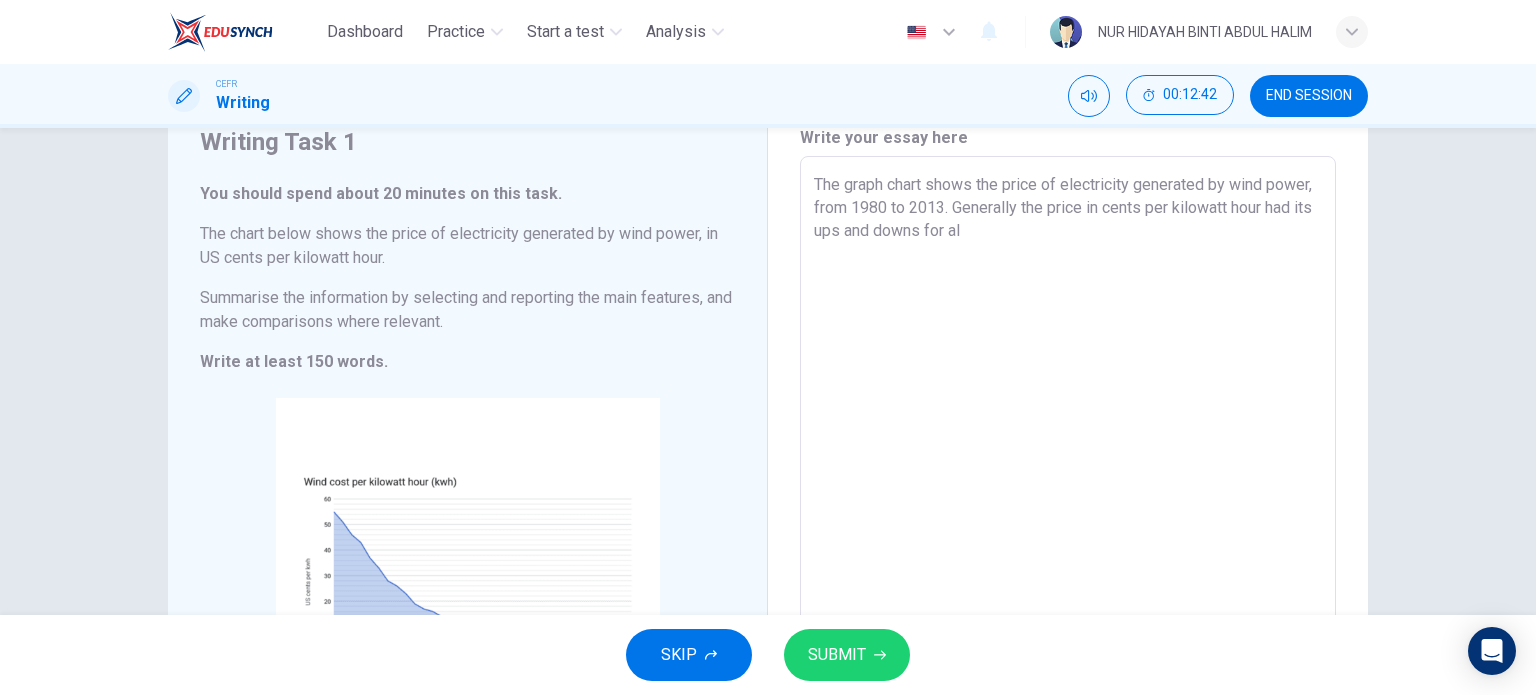 drag, startPoint x: 1009, startPoint y: 235, endPoint x: 1070, endPoint y: 238, distance: 61.073727 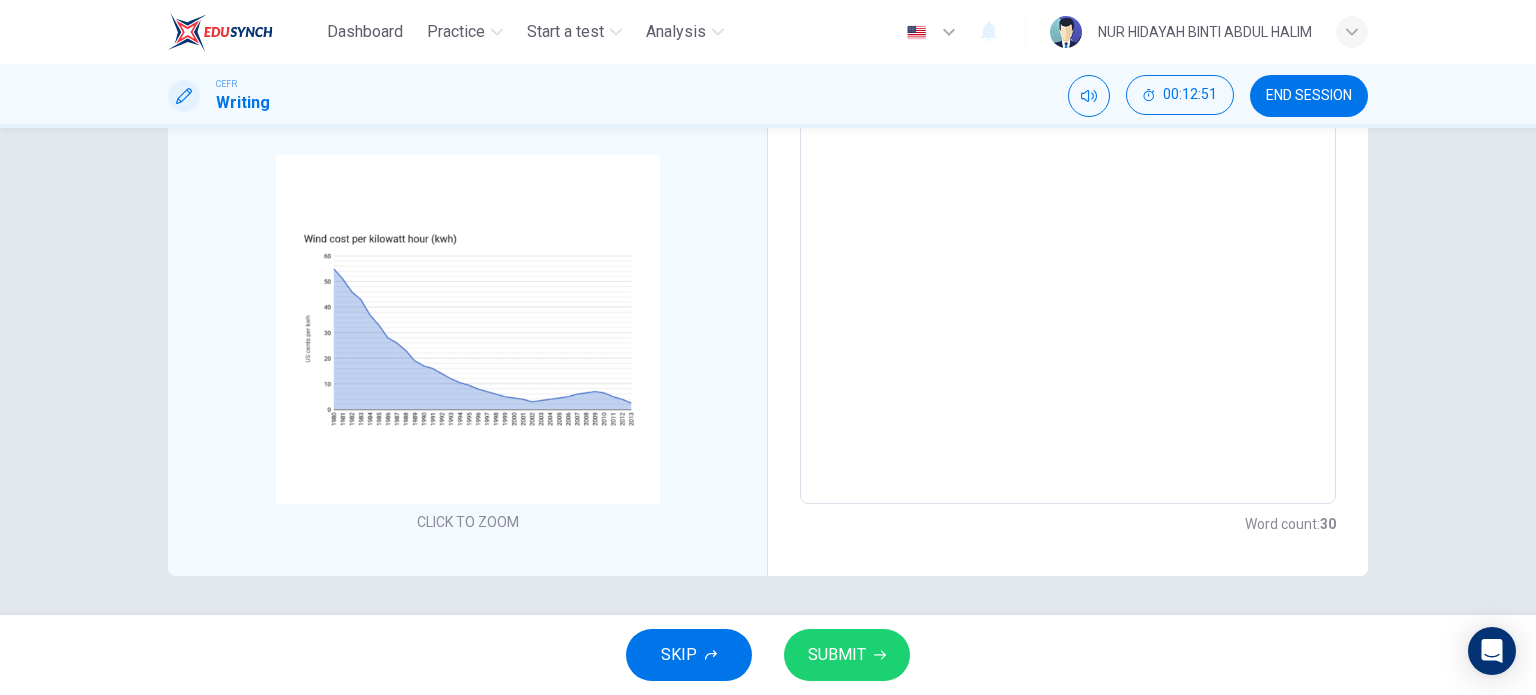 scroll, scrollTop: 0, scrollLeft: 0, axis: both 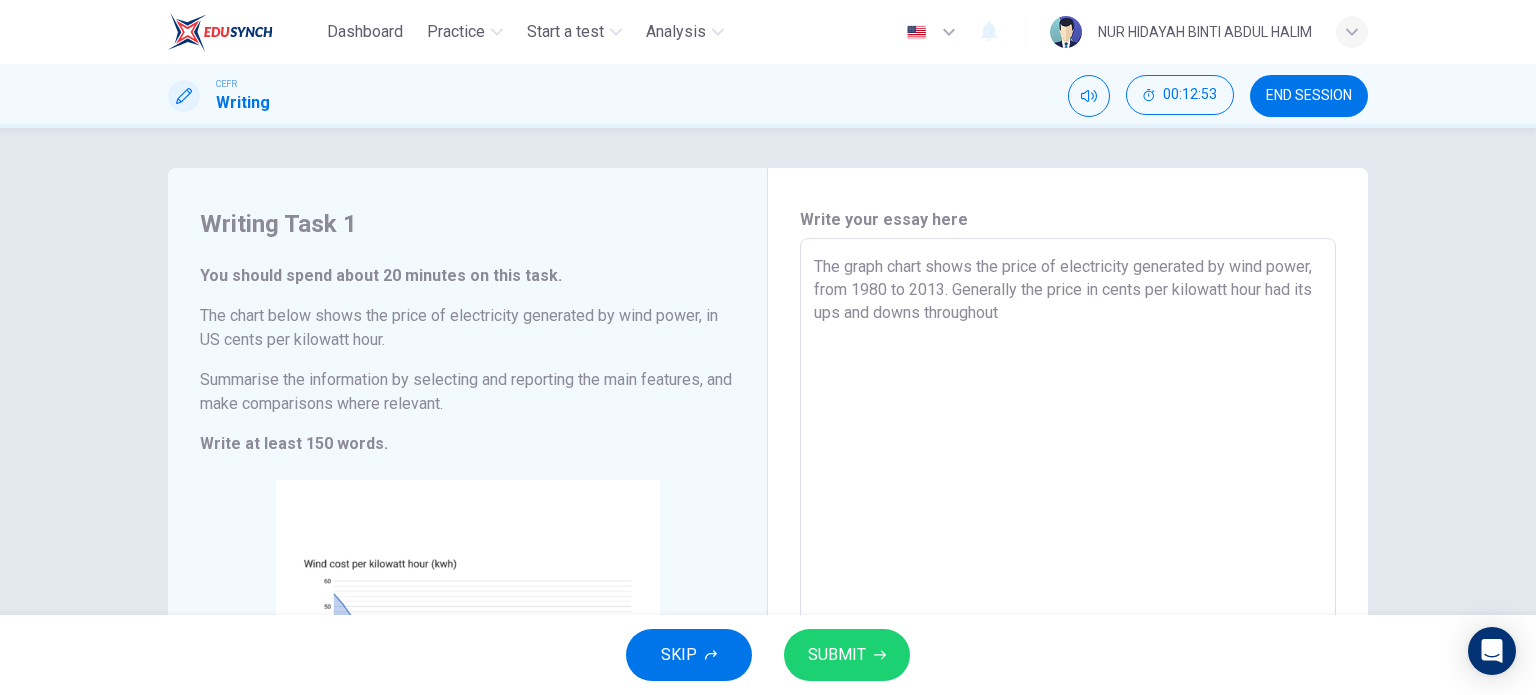 drag, startPoint x: 1101, startPoint y: 312, endPoint x: 1011, endPoint y: 316, distance: 90.088844 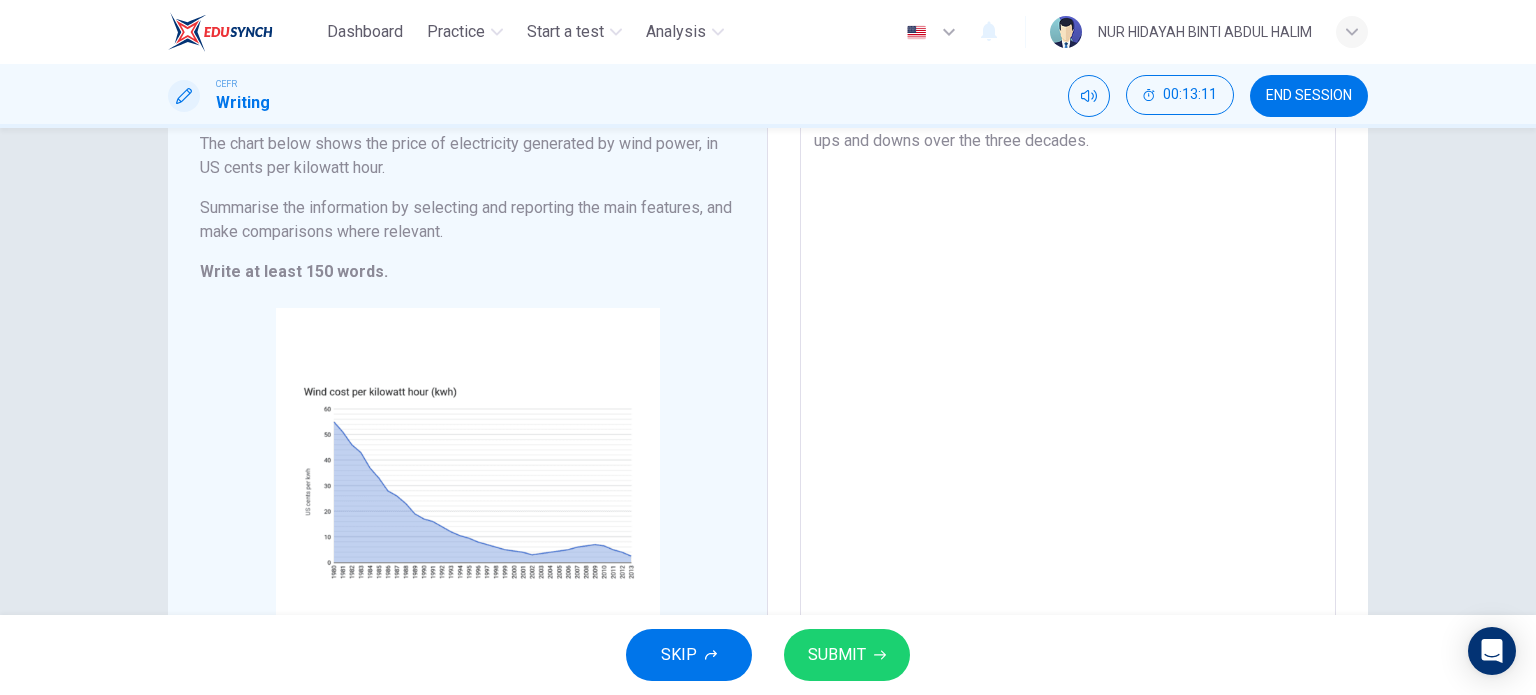 scroll, scrollTop: 0, scrollLeft: 0, axis: both 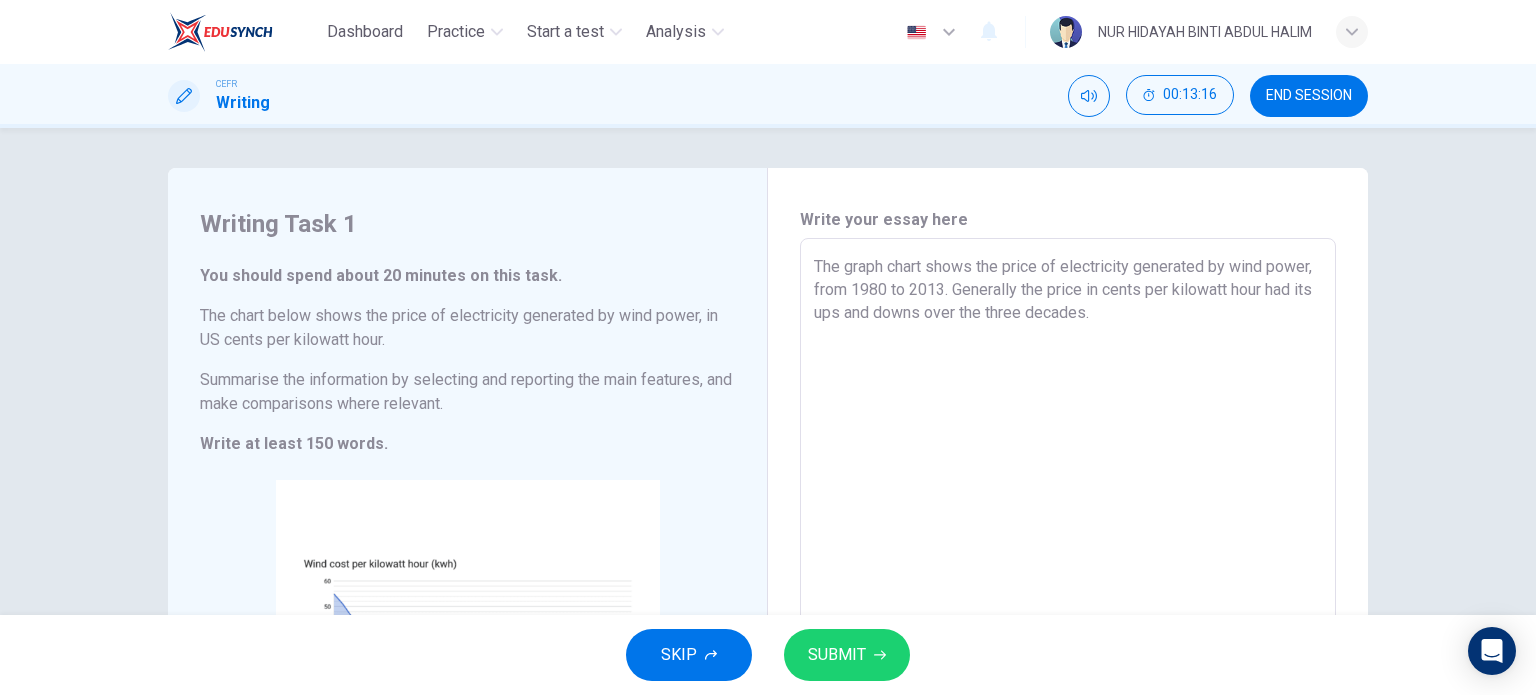 click on "The graph chart shows the price of electricity generated by wind power, from 1980 to 2013. Generally the price in cents per kilowatt hour had its ups and downs over the three decades." at bounding box center (1068, 534) 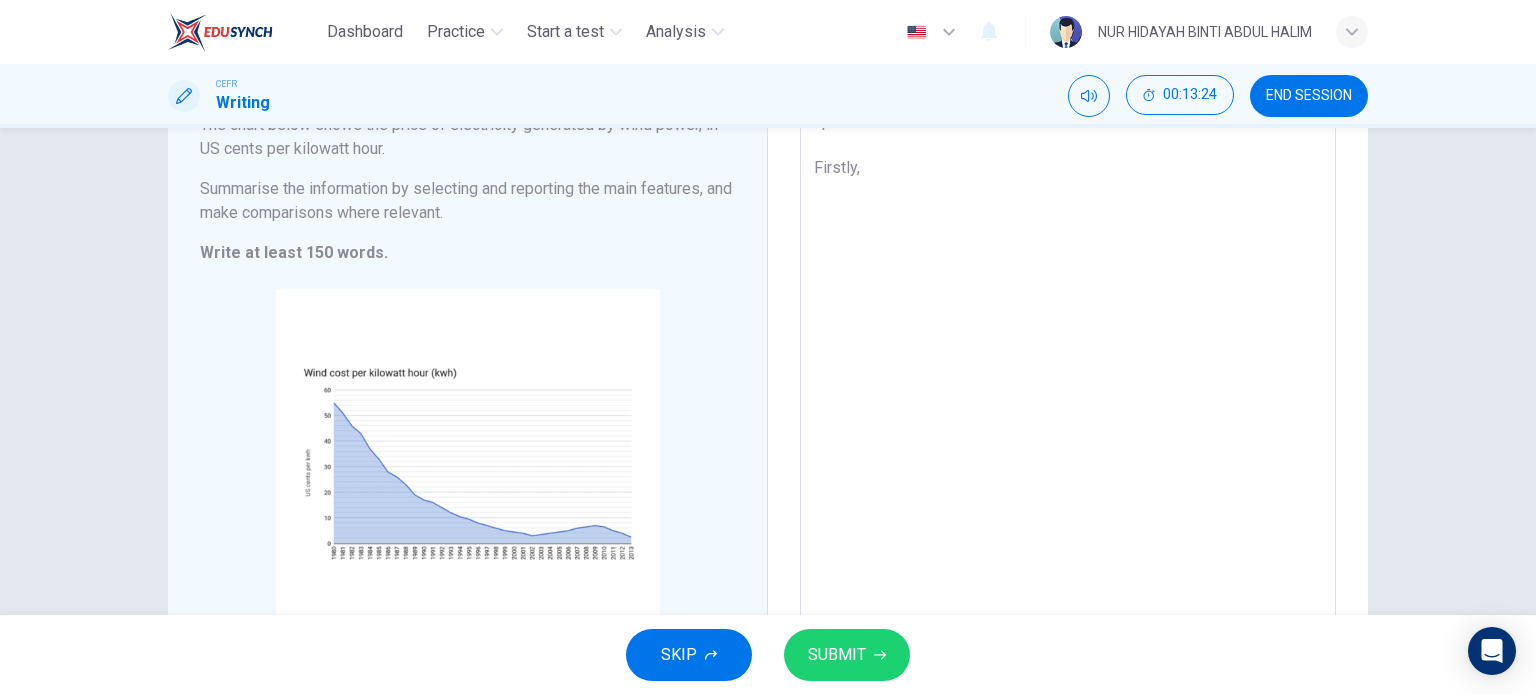 scroll, scrollTop: 198, scrollLeft: 0, axis: vertical 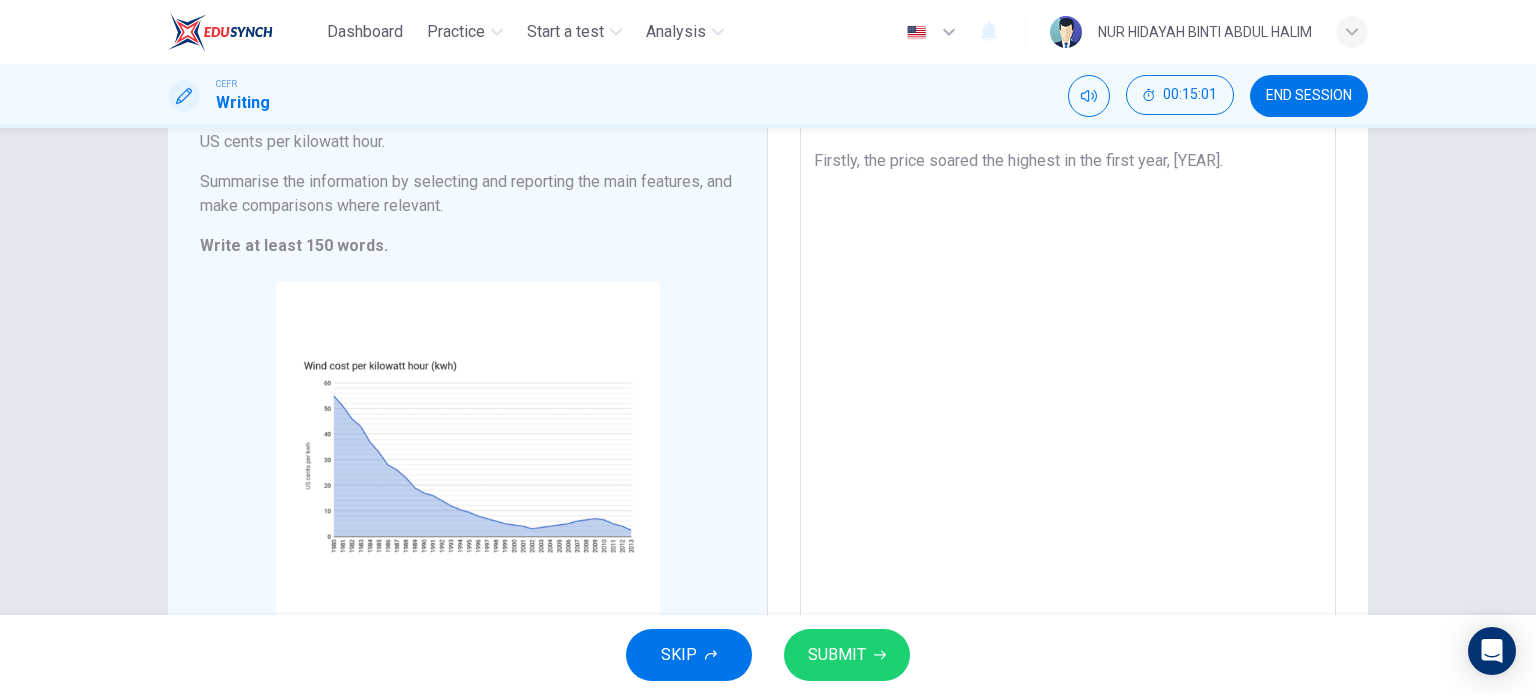 click on "The graph chart shows the price of electricity generated by wind power, from [YEAR] to [YEAR]. Generally the price in cents per kilowatt hour had its ups and downs over the three decades.
Firstly, the price soared the highest in the first year, [YEAR]." at bounding box center [1068, 336] 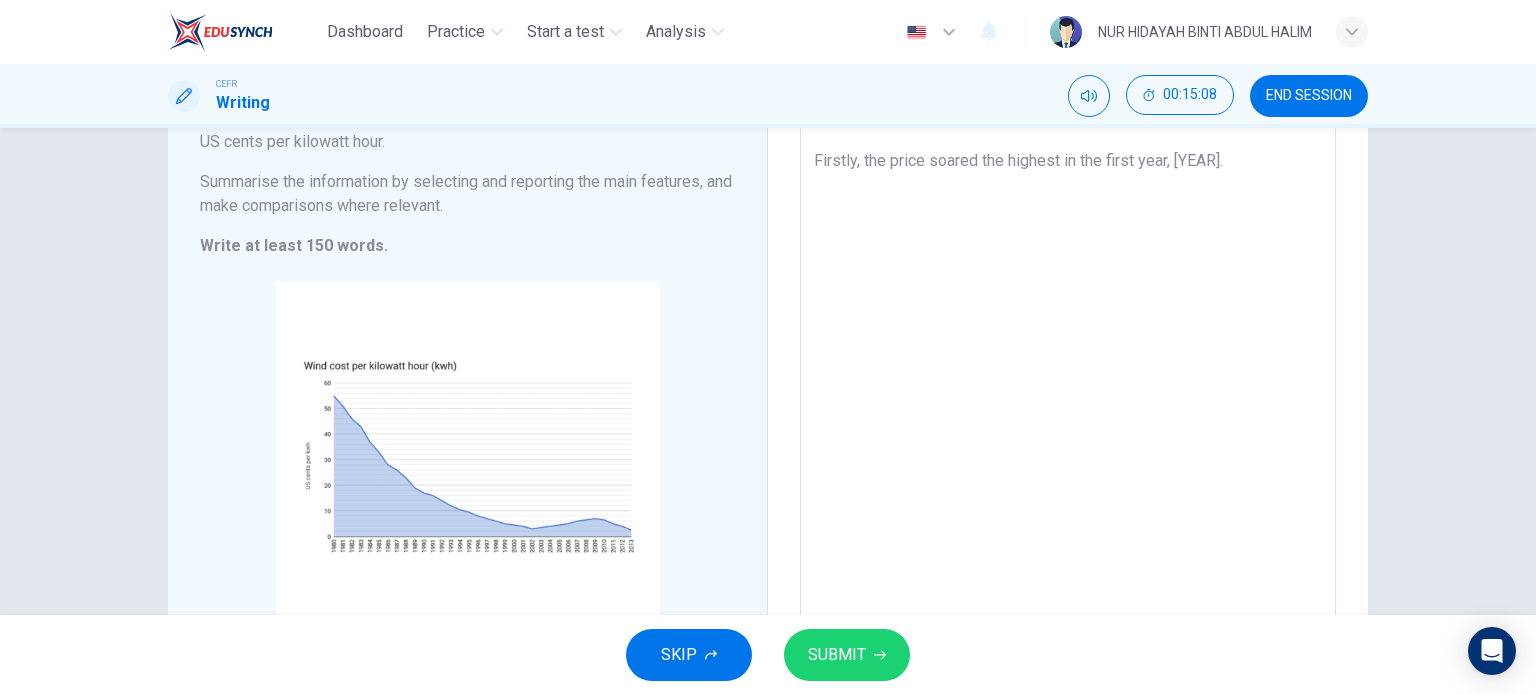 click on "The graph chart shows the price of electricity generated by wind power, from [YEAR] to [YEAR]. Generally the price in cents per kilowatt hour had its ups and downs over the three decades.
Firstly, the price soared the highest in the first year, [YEAR]." at bounding box center [1068, 336] 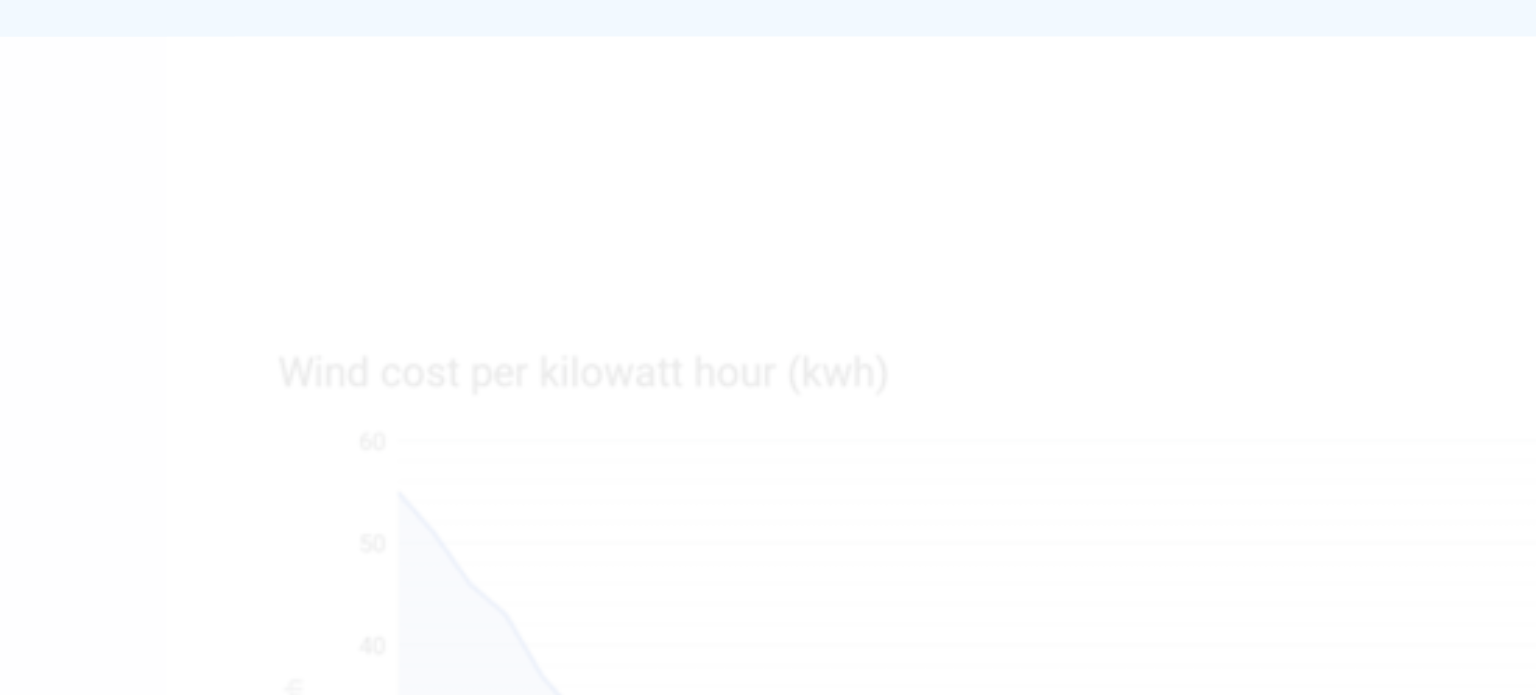 click on "Click to Zoom" at bounding box center (467, 472) 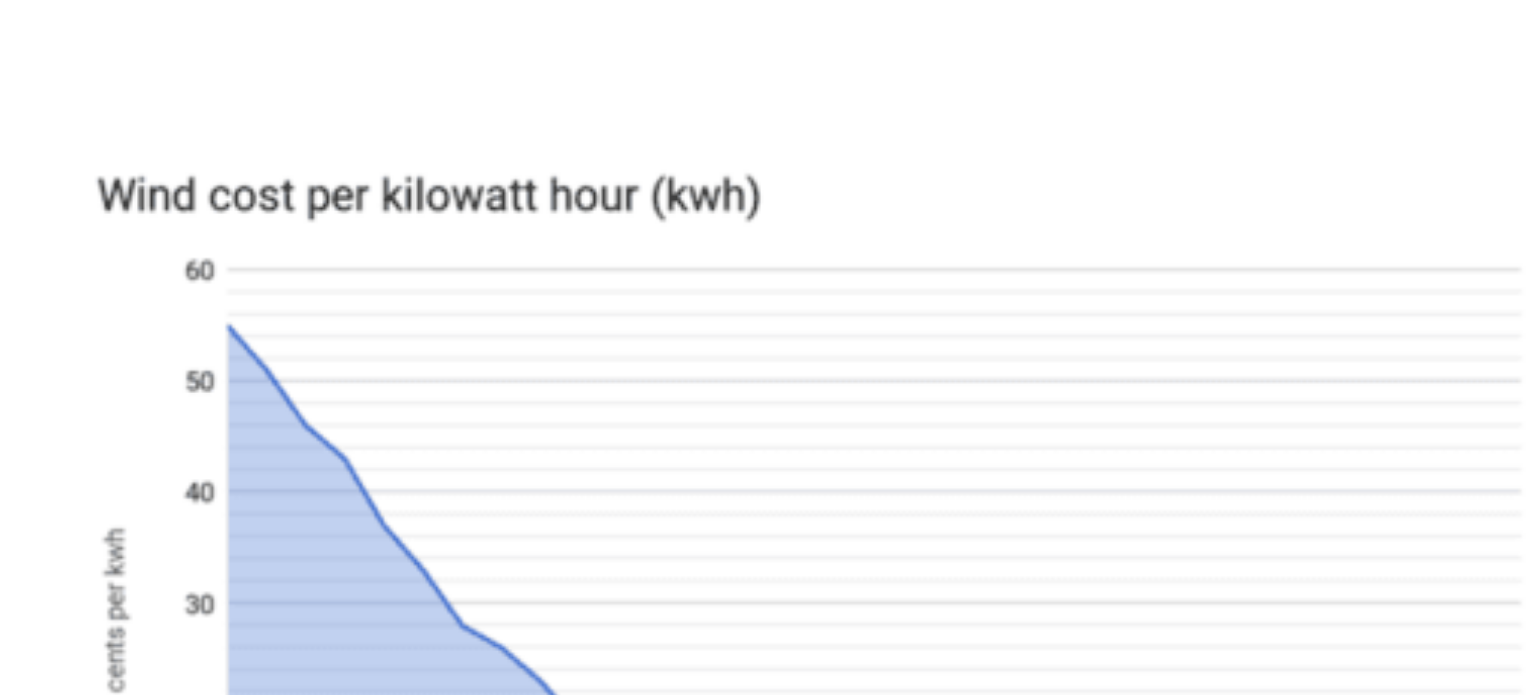 click at bounding box center (768, 353) 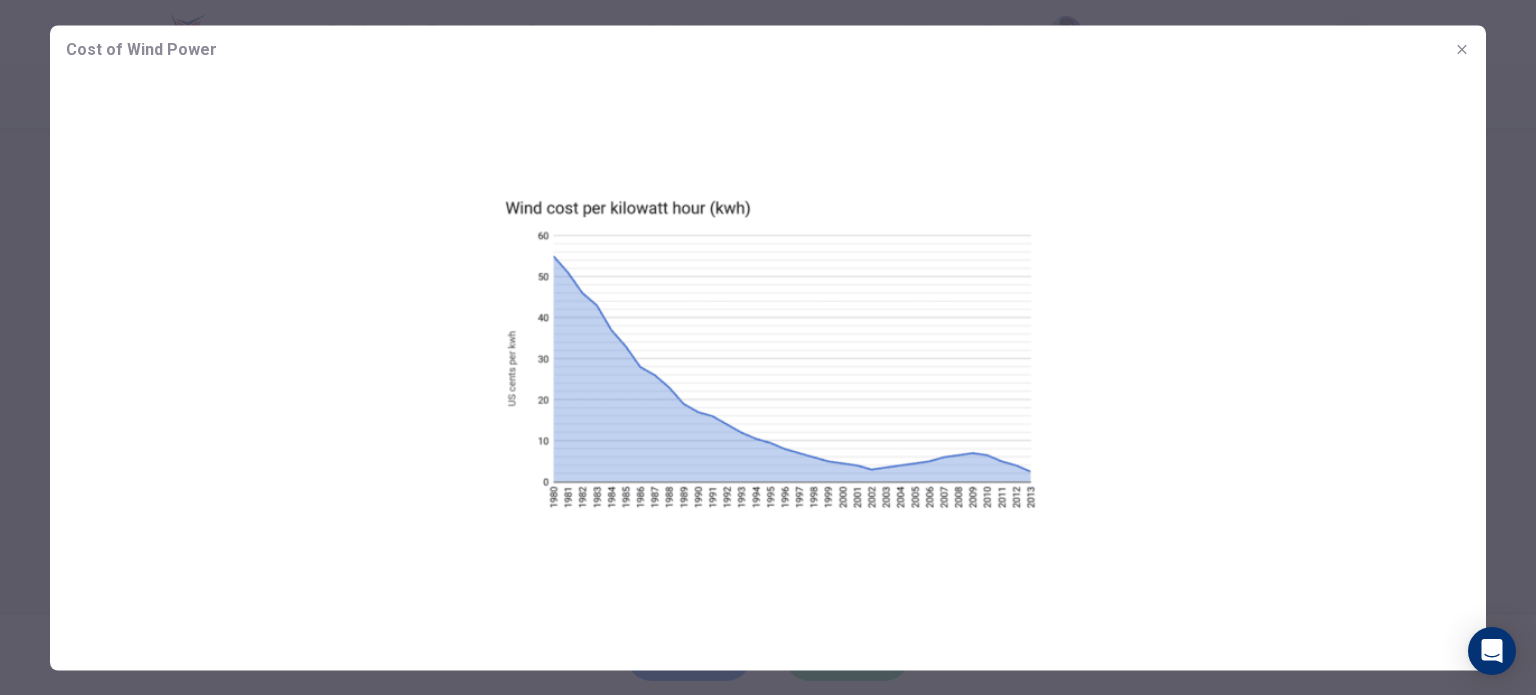 click at bounding box center (768, 347) 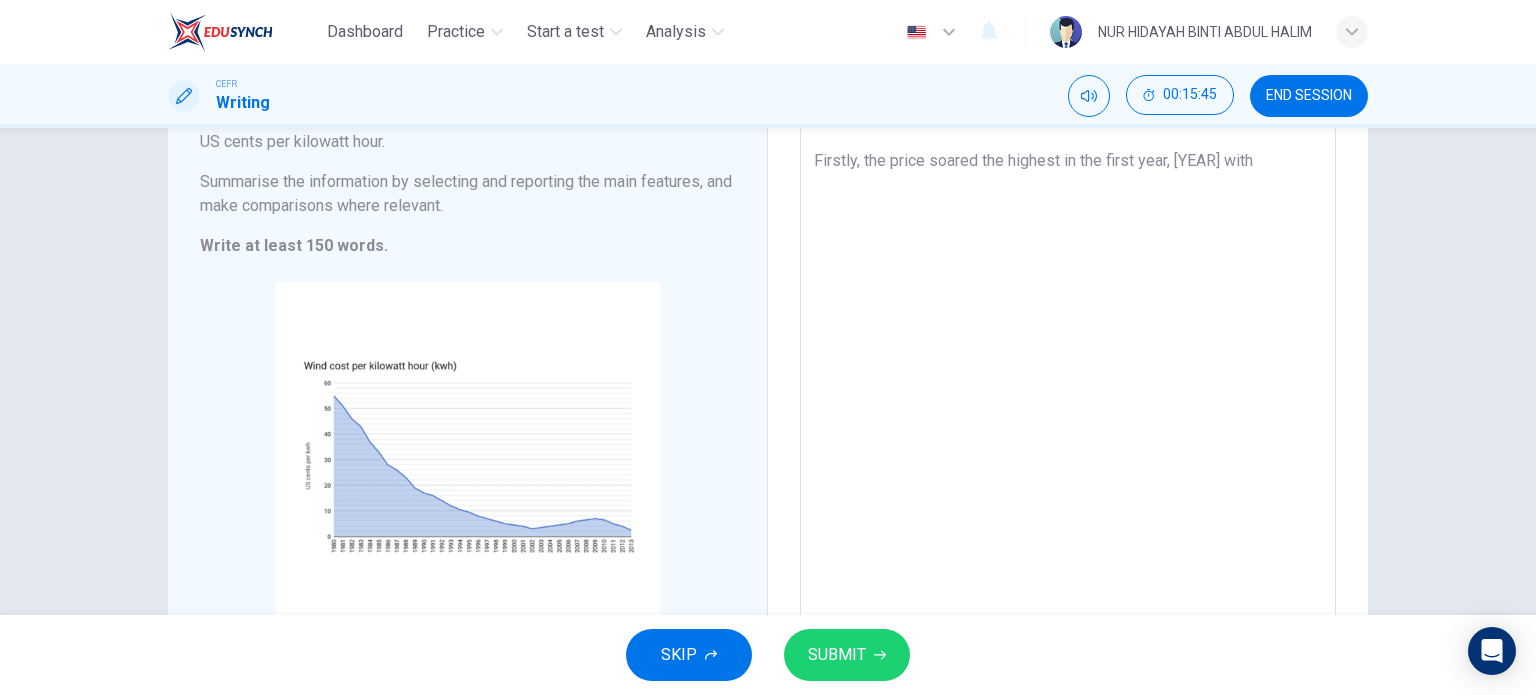 click on "The graph chart shows the price of electricity generated by wind power, from [YEAR] to [YEAR]. Generally the price in cents per kilowatt hour had its ups and downs over the three decades.
Firstly, the price soared the highest in the first year, [YEAR] with" at bounding box center (1068, 336) 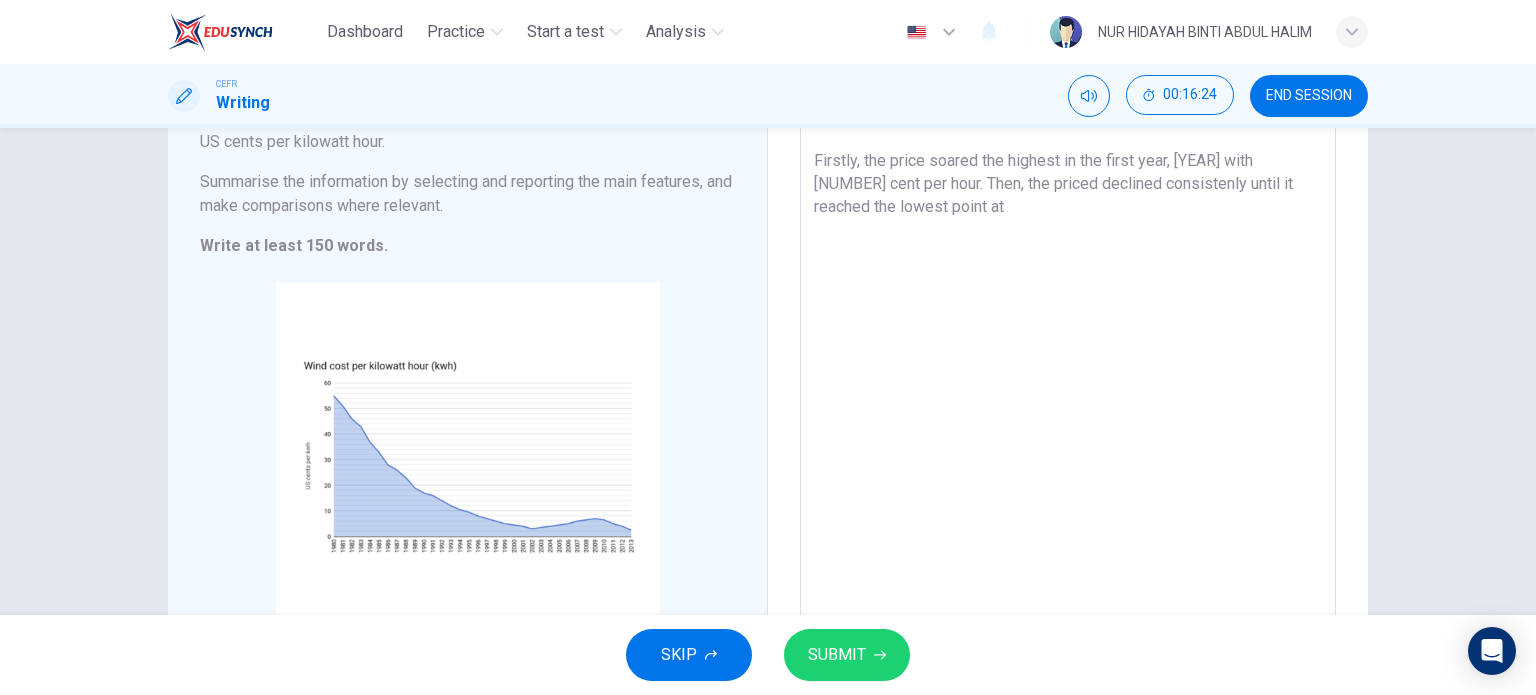 click on "The graph chart shows the price of electricity generated by wind power, from [YEAR] to [YEAR]. Generally the price in cents per kilowatt hour had its ups and downs over the three decades.
Firstly, the price soared the highest in the first year, [YEAR] with [NUMBER] cent per hour. Then, the priced declined consistenly until it reached the lowest point at" at bounding box center [1068, 336] 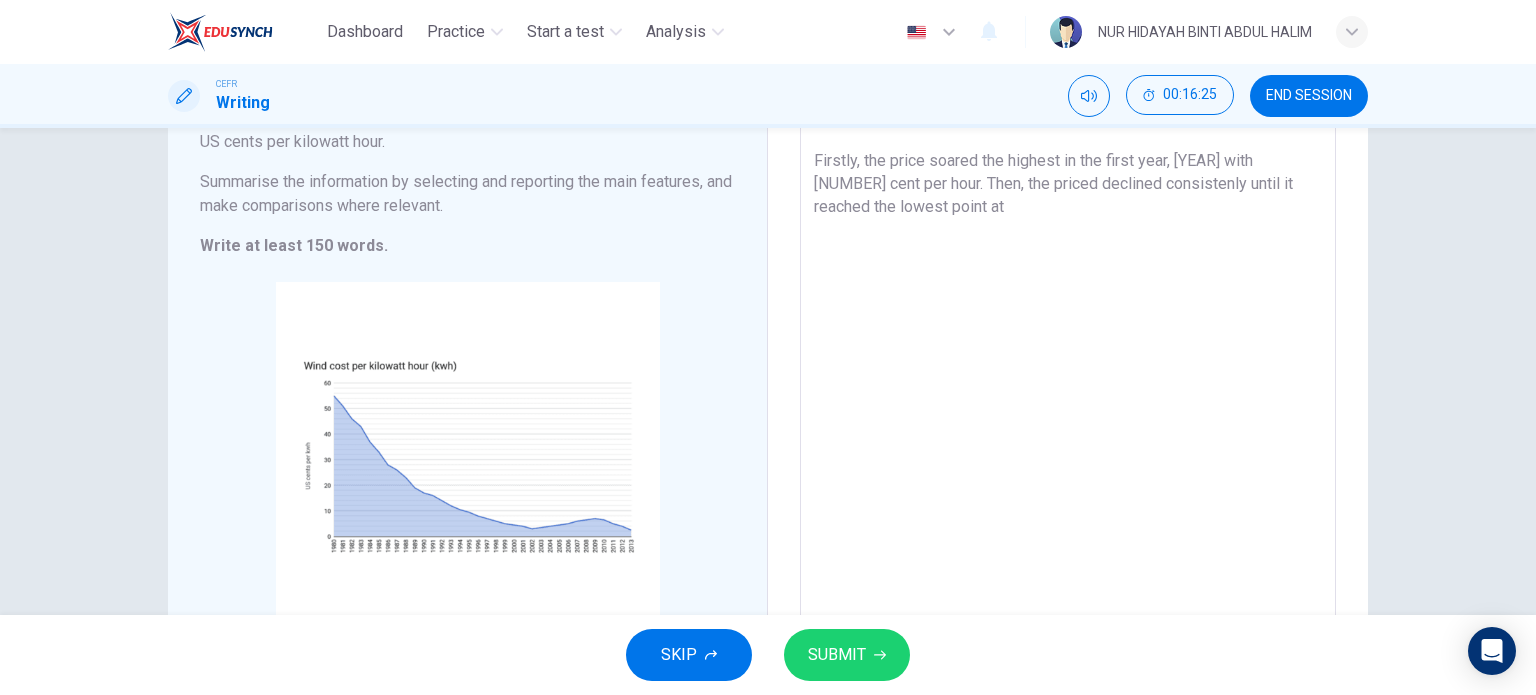 click on "The graph chart shows the price of electricity generated by wind power, from [YEAR] to [YEAR]. Generally the price in cents per kilowatt hour had its ups and downs over the three decades.
Firstly, the price soared the highest in the first year, [YEAR] with [NUMBER] cent per hour. Then, the priced declined consistenly until it reached the lowest point at" at bounding box center (1068, 336) 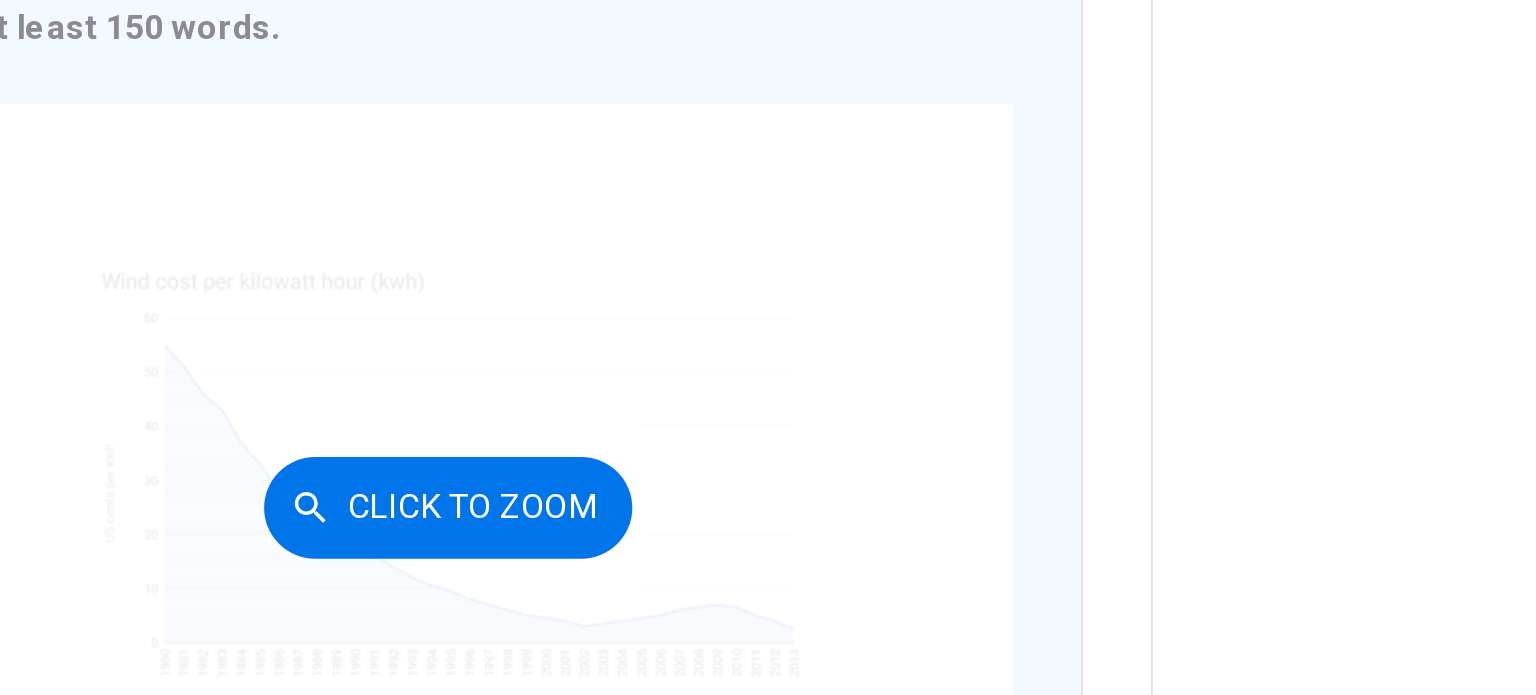 click on "Click to Zoom" at bounding box center (467, 472) 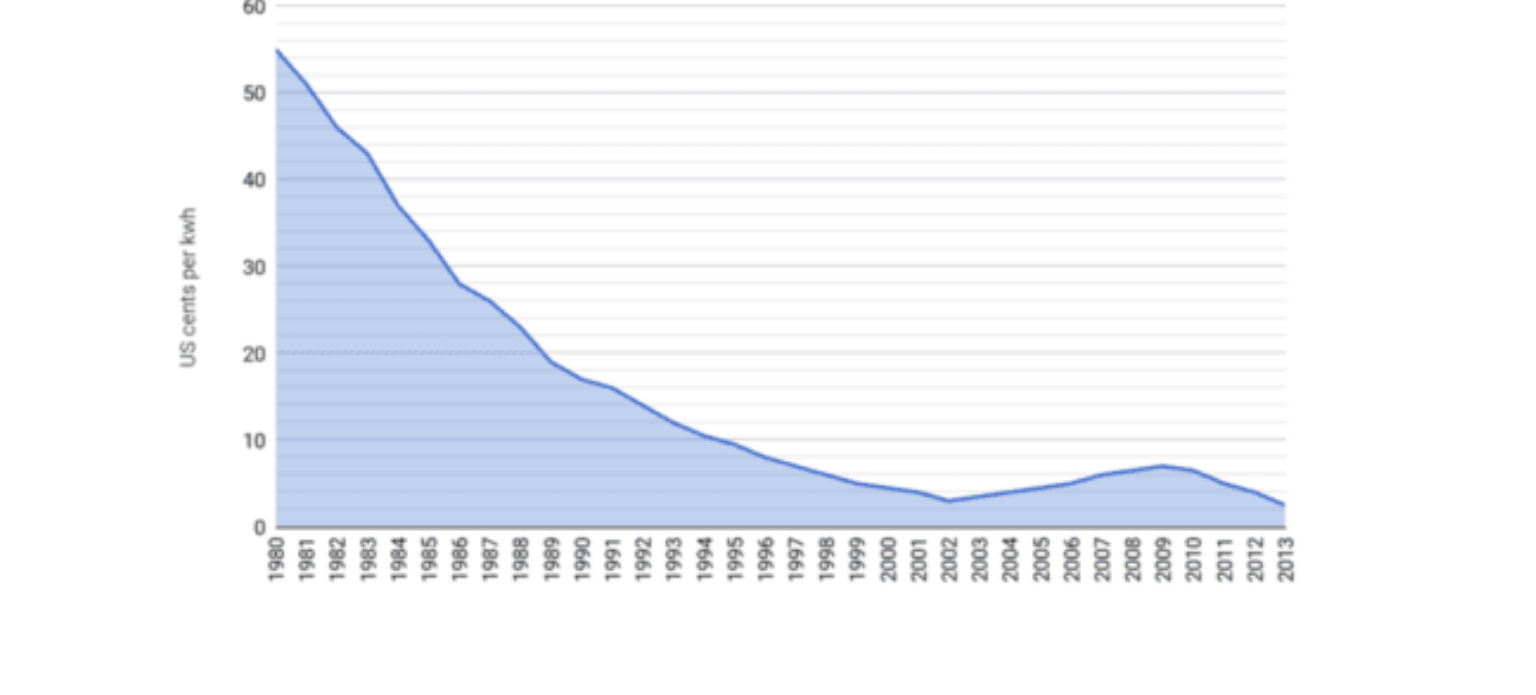 click at bounding box center (768, 353) 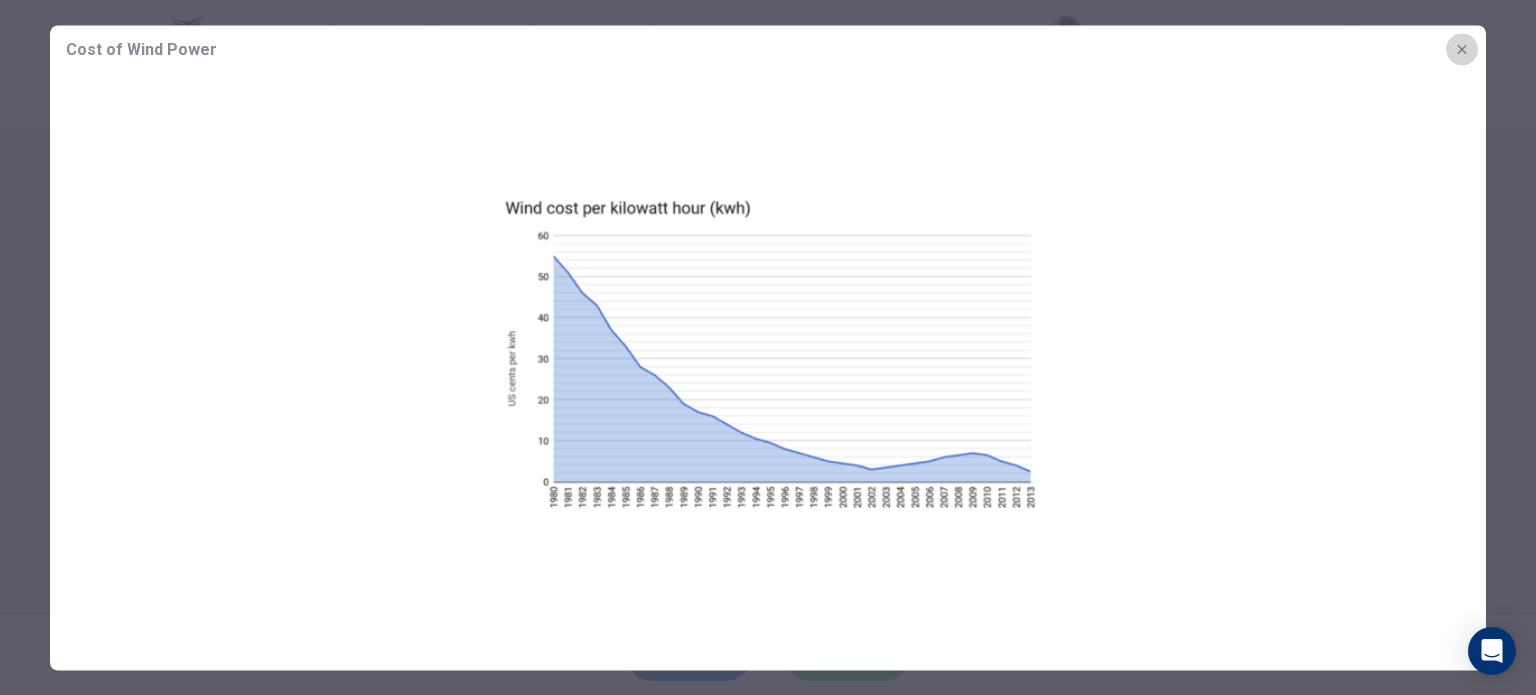 click at bounding box center (1462, 49) 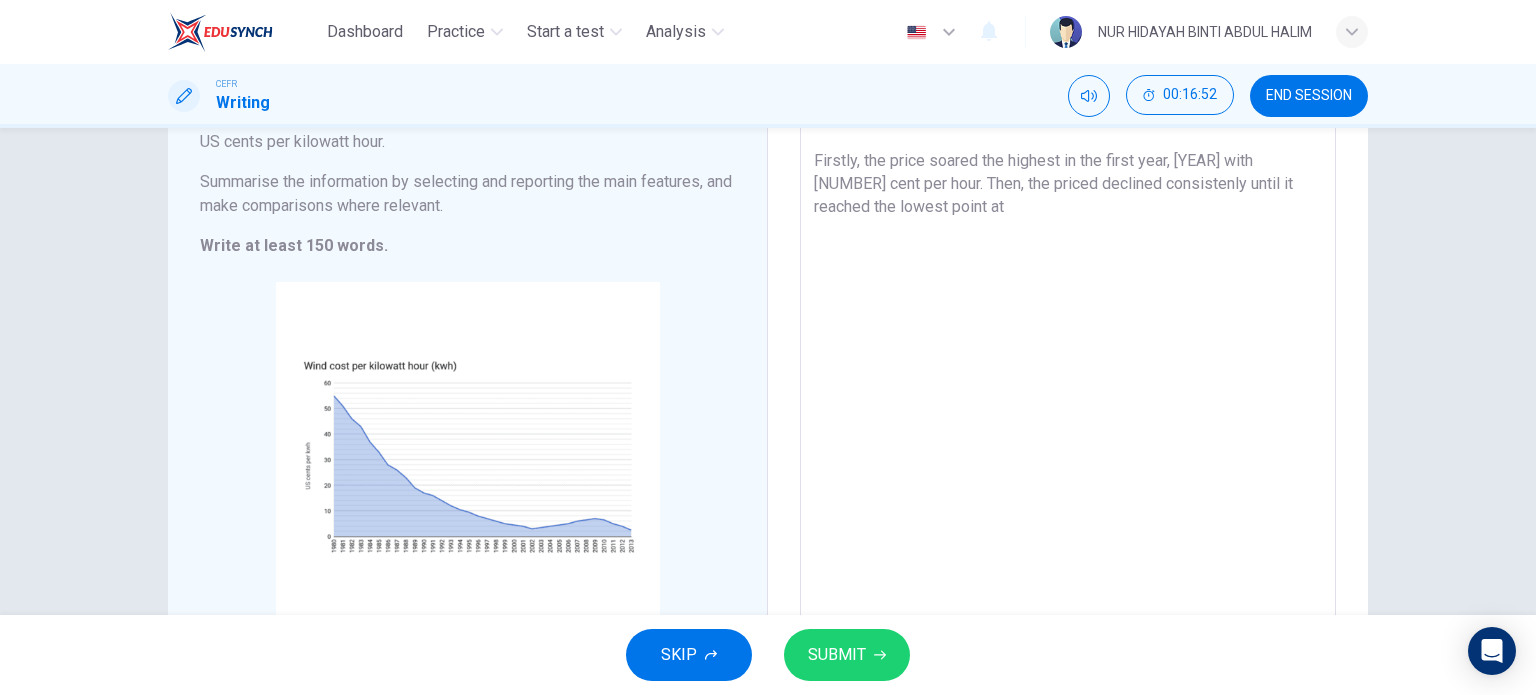 click on "The graph chart shows the price of electricity generated by wind power, from [YEAR] to [YEAR]. Generally the price in cents per kilowatt hour had its ups and downs over the three decades.
Firstly, the price soared the highest in the first year, [YEAR] with [NUMBER] cent per hour. Then, the priced declined consistenly until it reached the lowest point at" at bounding box center [1068, 336] 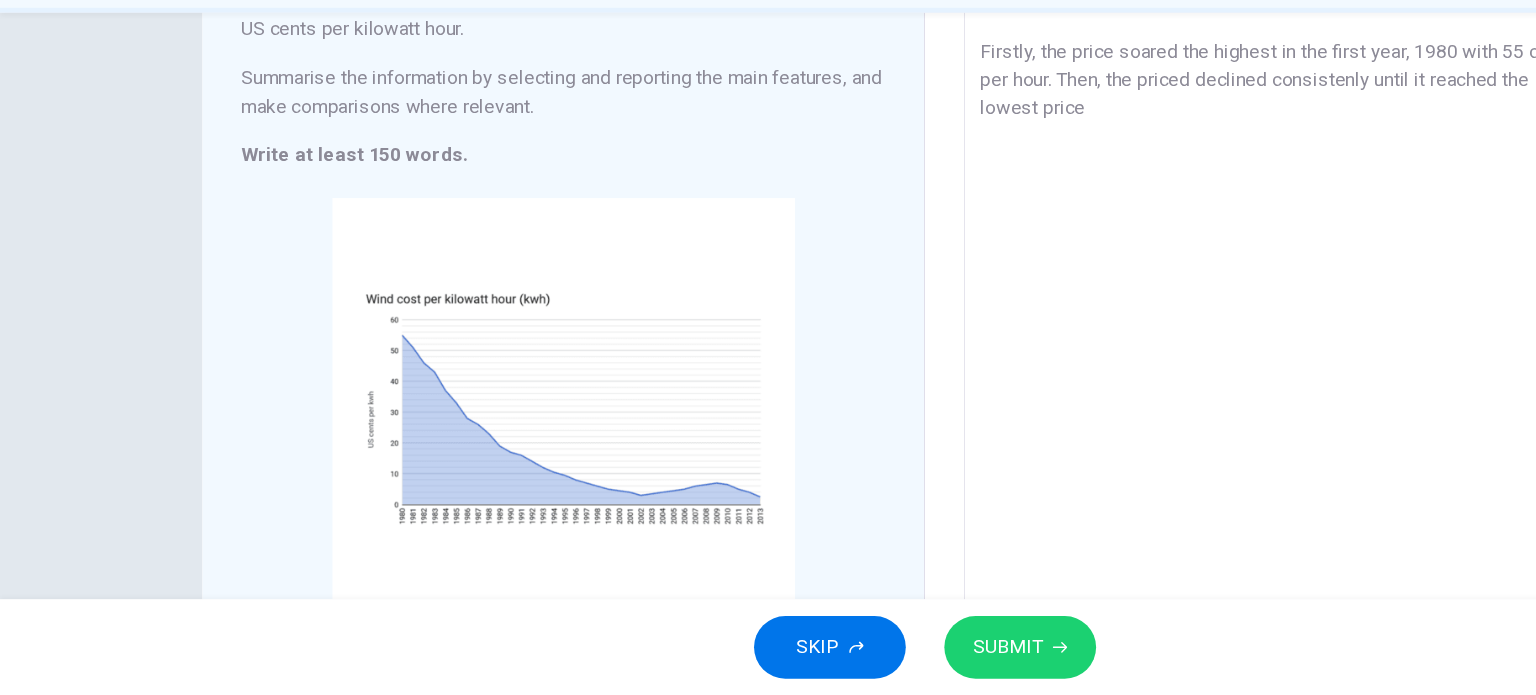 scroll, scrollTop: 0, scrollLeft: 0, axis: both 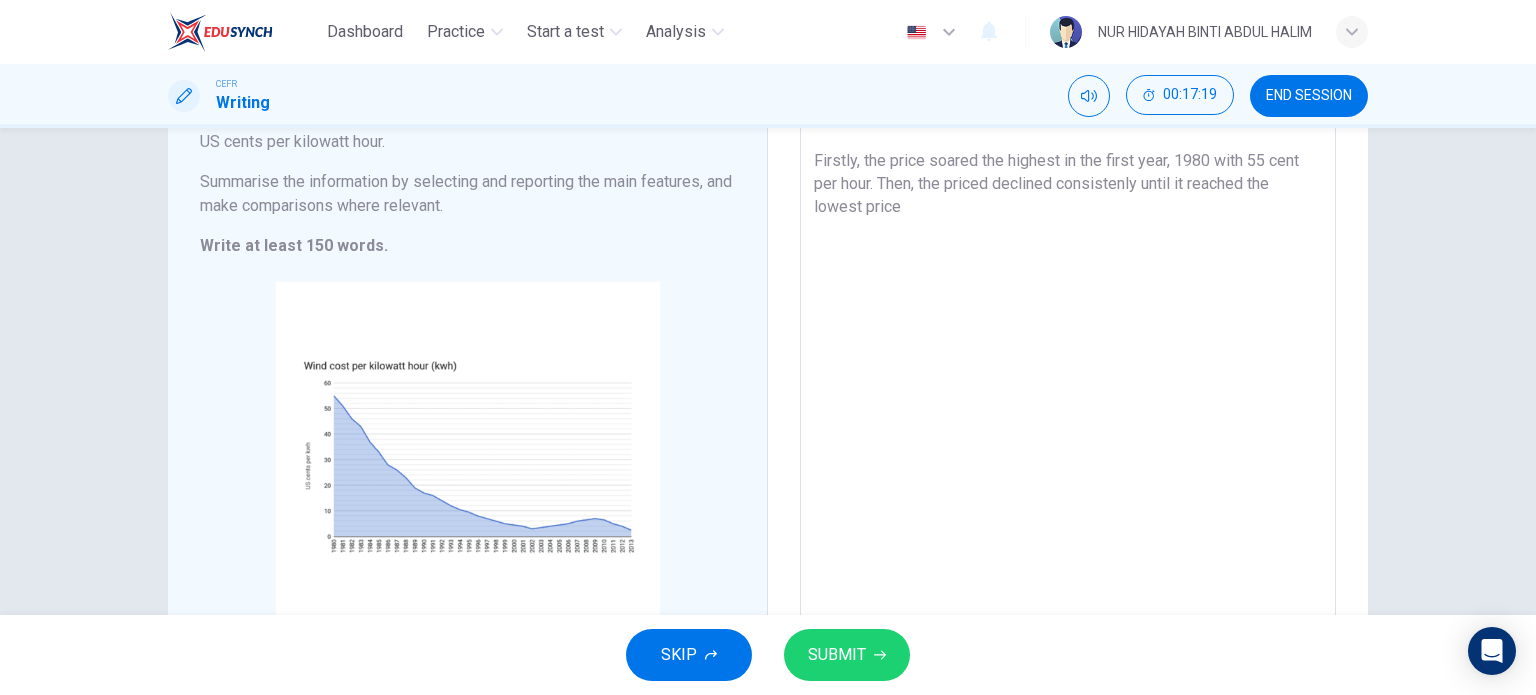 click on "The graph chart shows the price of electricity generated by wind power, from 1980 to 2013. Generally the price in cents per kilowatt hour had its ups and downs over the three decades.
Firstly, the price soared the highest in the first year, 1980 with 55 cent per hour. Then, the priced declined consistenly until it reached the lowest price" at bounding box center [1068, 336] 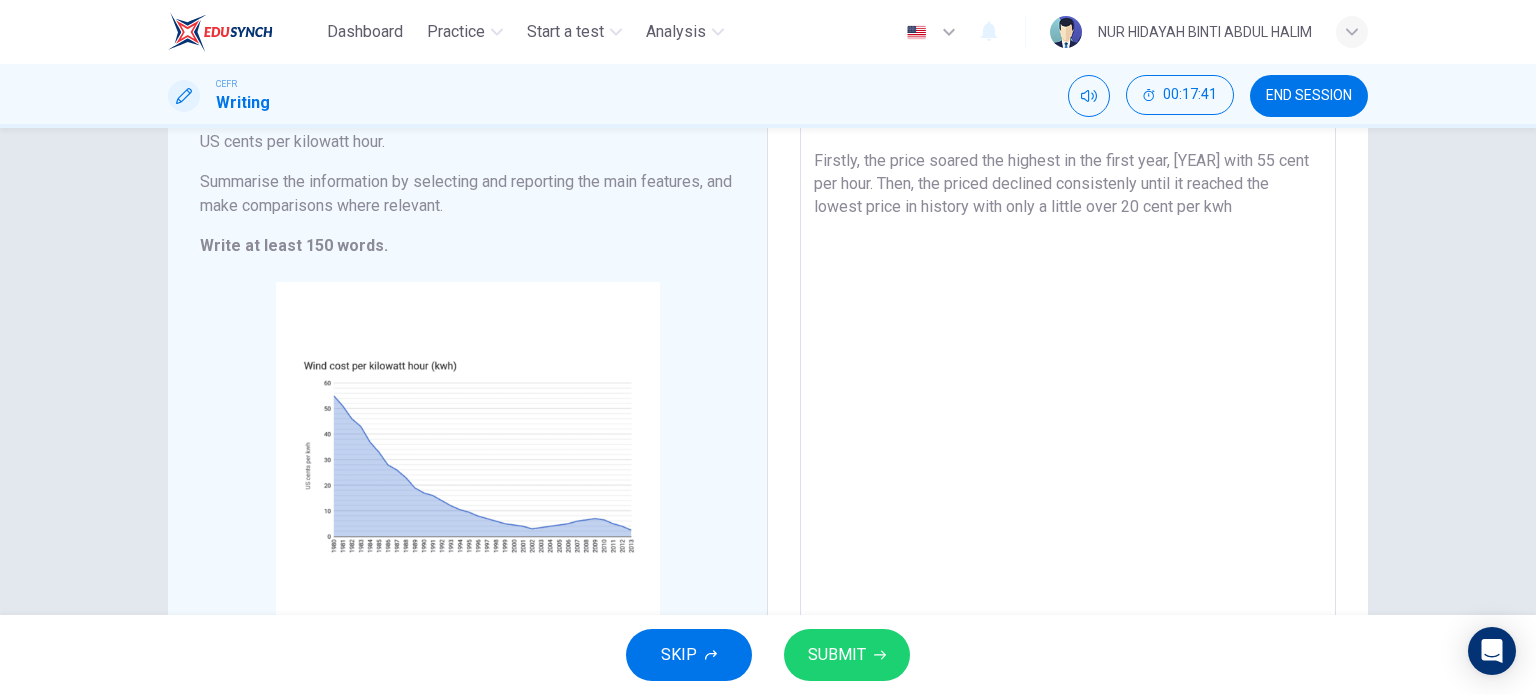 click on "The graph chart shows the price of electricity generated by wind power, from [YEAR] to [YEAR]. Generally the price in cents per kilowatt hour had its ups and downs over the three decades.
Firstly, the price soared the highest in the first year, [YEAR] with 55 cent per hour. Then, the priced declined consistenly until it reached the lowest price in history with only a little over 20 cent per kwh" at bounding box center [1068, 336] 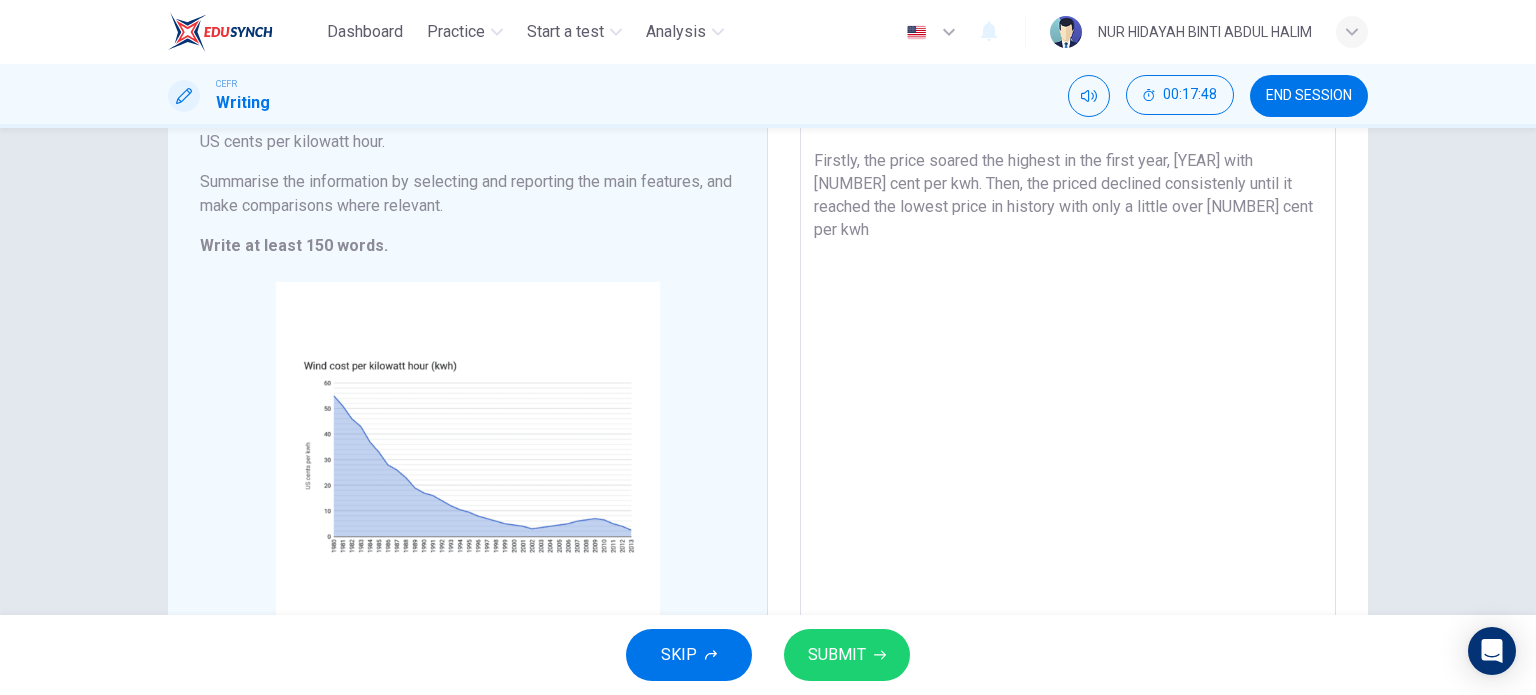 click on "The graph chart shows the price of electricity generated by wind power, from [YEAR] to [YEAR]. Generally the price in cents per kilowatt hour had its ups and downs over the three decades.
Firstly, the price soared the highest in the first year, [YEAR] with [NUMBER] cent per kwh. Then, the priced declined consistenly until it reached the lowest price in history with only a little over [NUMBER] cent per kwh" at bounding box center [1068, 336] 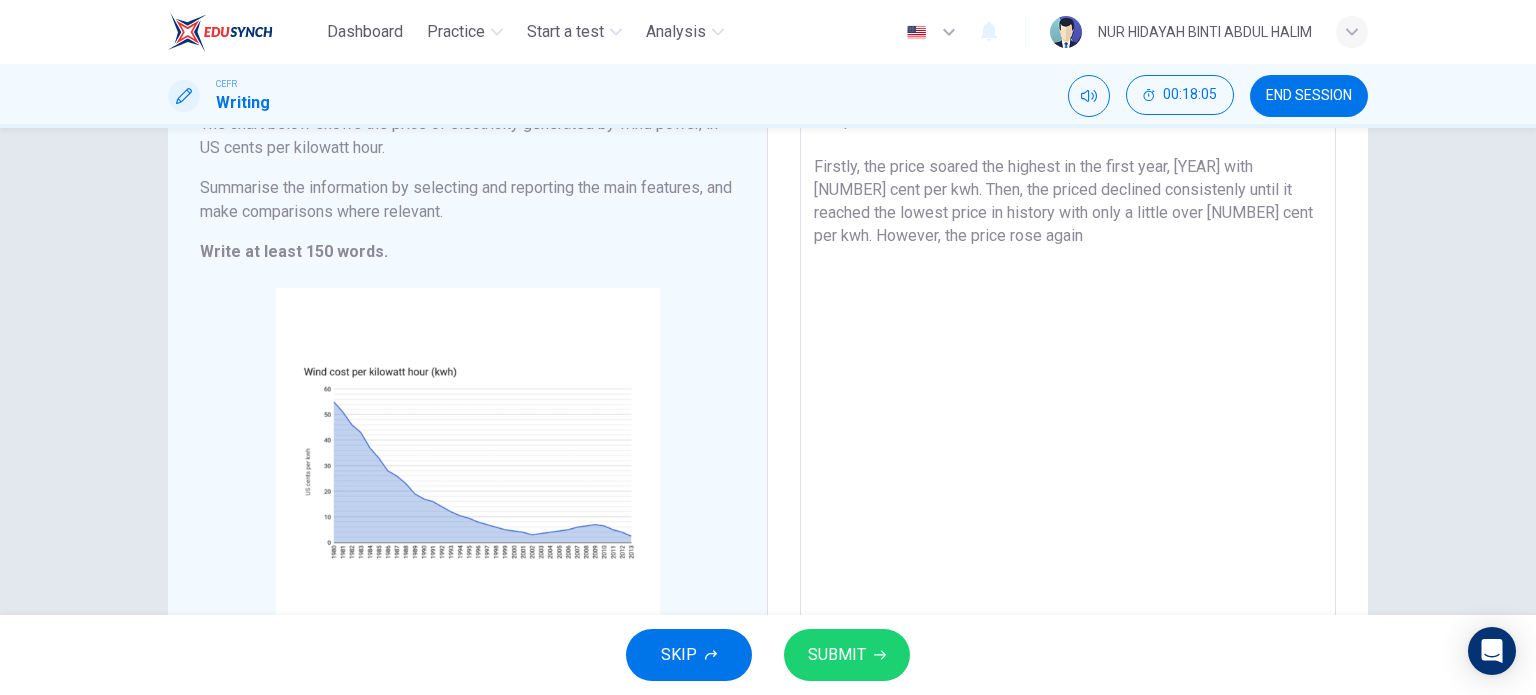 scroll, scrollTop: 204, scrollLeft: 0, axis: vertical 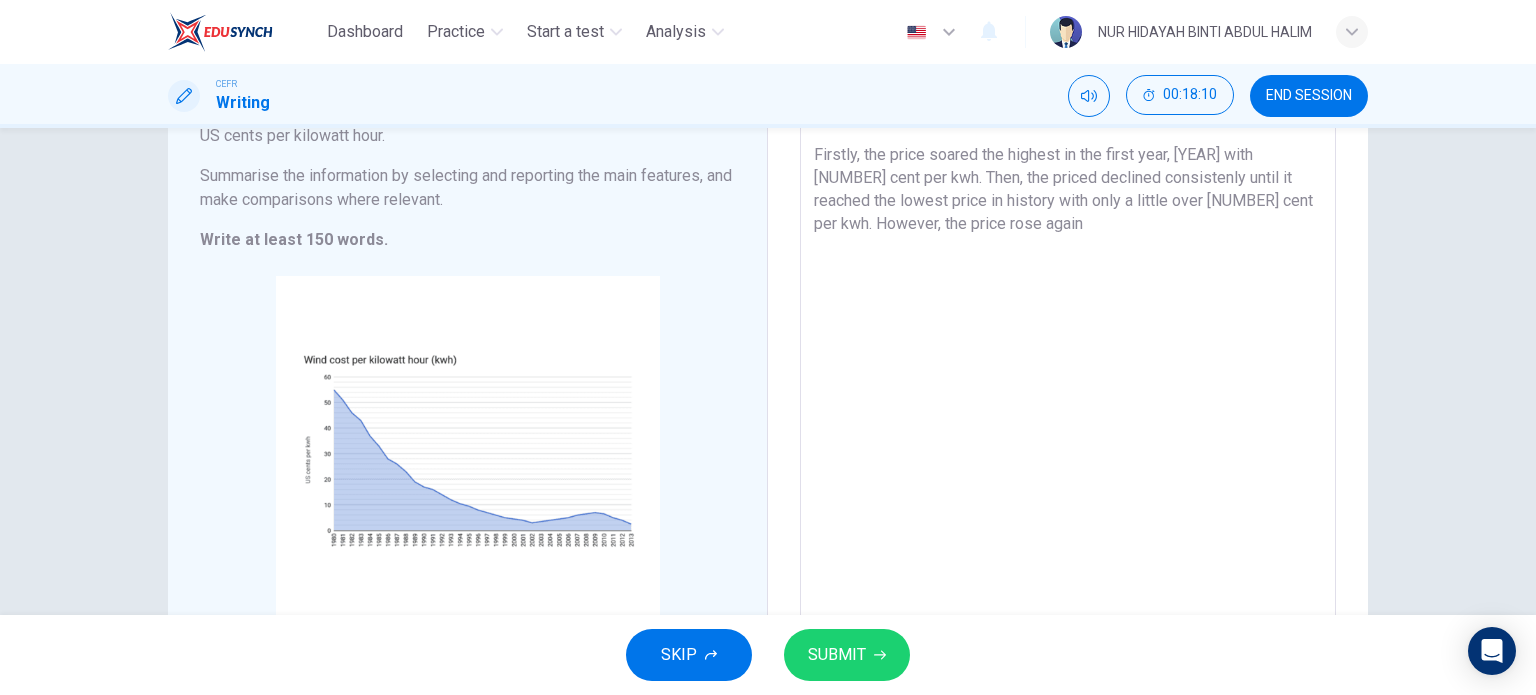 click on "The graph chart shows the price of electricity generated by wind power, from [YEAR] to [YEAR]. Generally the price in cents per kilowatt hour had its ups and downs over the three decades.
Firstly, the price soared the highest in the first year, [YEAR] with [NUMBER] cent per kwh. Then, the priced declined consistenly until it reached the lowest price in history with only a little over [NUMBER] cent per kwh. However, the price rose again" at bounding box center (1068, 330) 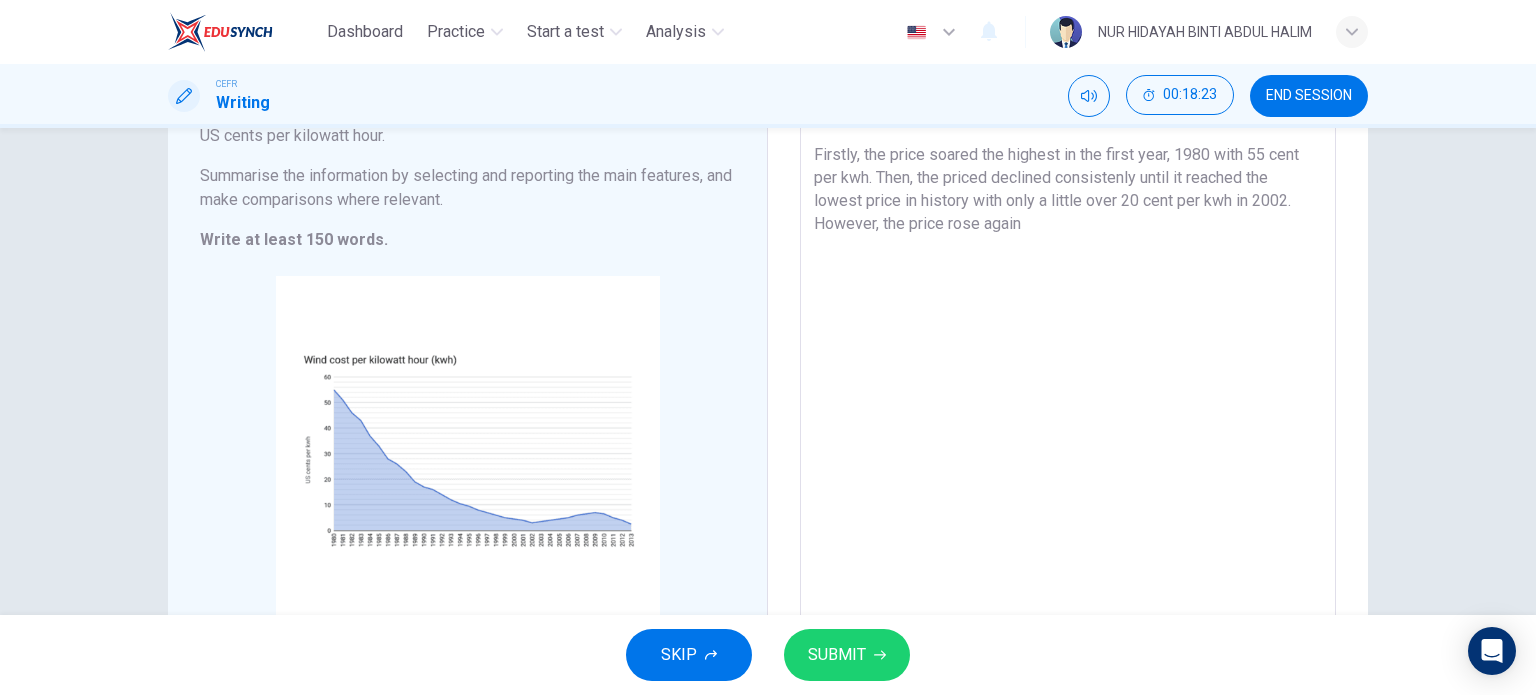 click on "The graph chart shows the price of electricity generated by wind power, from 1980 to 2013. Generally the price in cents per kilowatt hour had its ups and downs over the three decades.
Firstly, the price soared the highest in the first year, 1980 with 55 cent per kwh. Then, the priced declined consistenly until it reached the lowest price in history with only a little over 20 cent per kwh in 2002. However, the price rose again" at bounding box center [1068, 330] 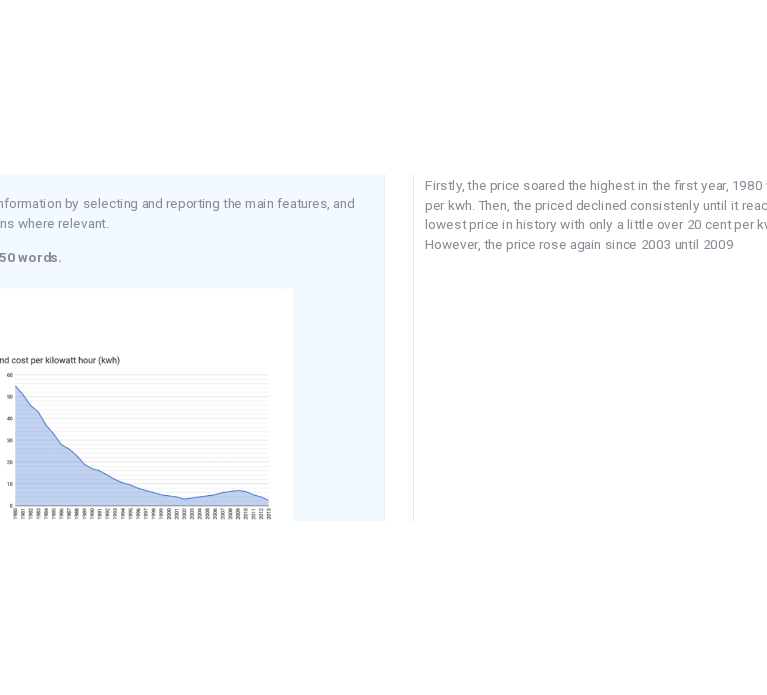 scroll, scrollTop: 185, scrollLeft: 0, axis: vertical 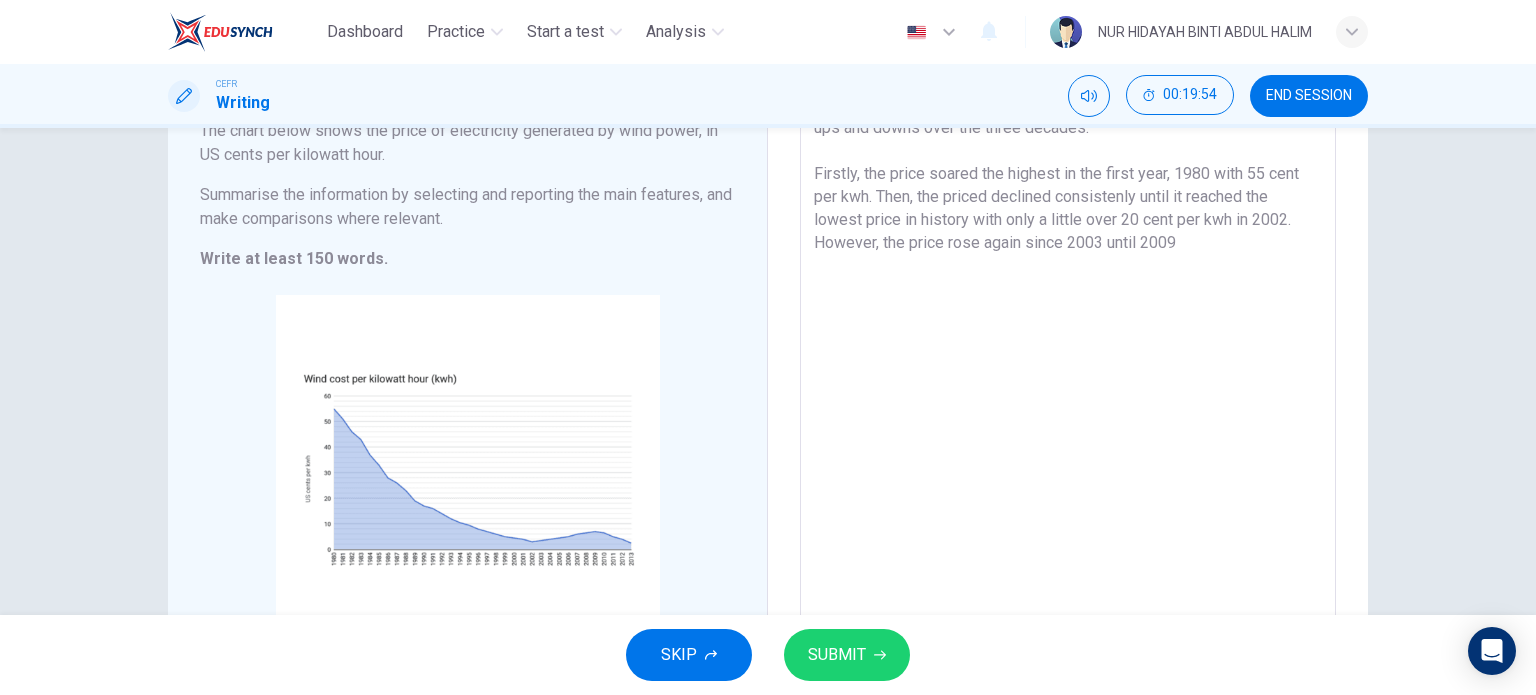 click on "The graph chart shows the price of electricity generated by wind power, from 1980 to 2013. Generally the price in cents per kilowatt hour had its ups and downs over the three decades.
Firstly, the price soared the highest in the first year, 1980 with 55 cent per kwh. Then, the priced declined consistenly until it reached the lowest price in history with only a little over 20 cent per kwh in 2002. However, the price rose again since 2003 until 2009" at bounding box center [1068, 349] 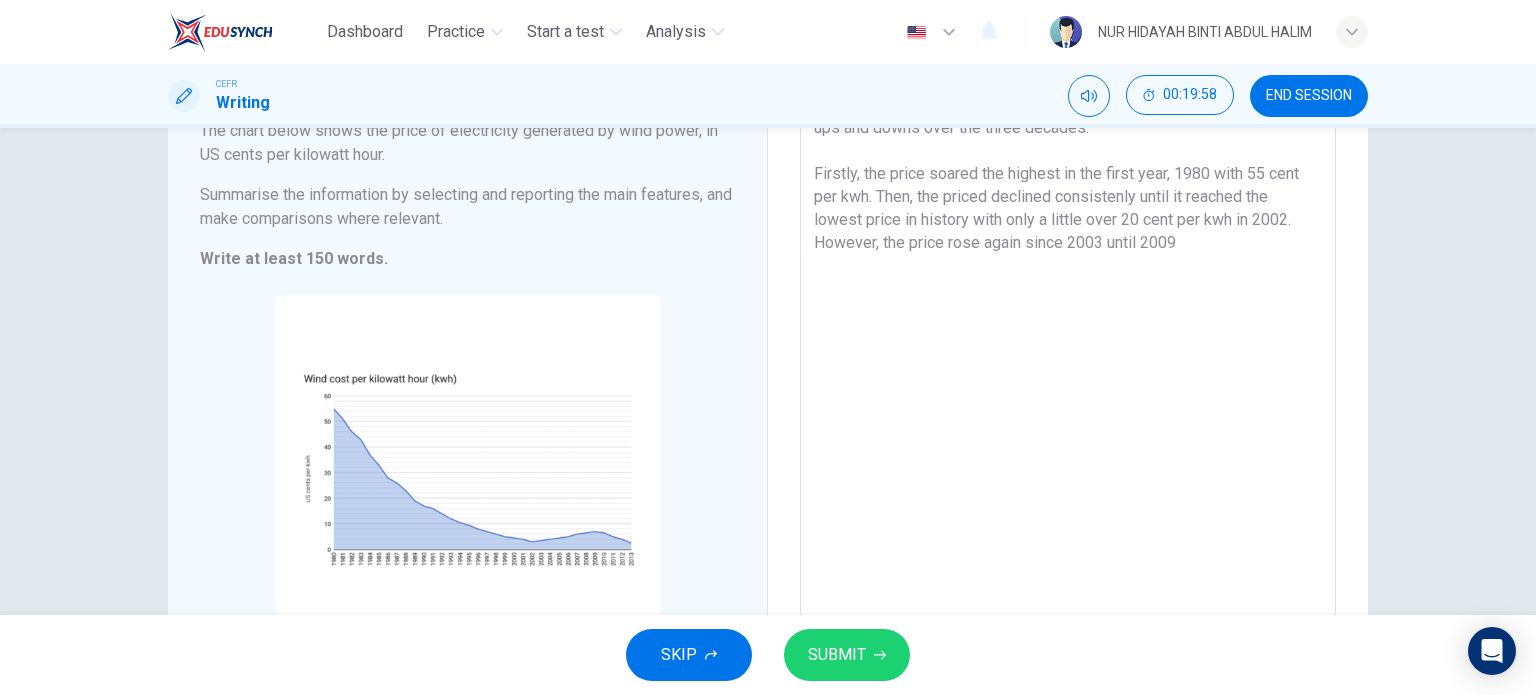 click on "The graph chart shows the price of electricity generated by wind power, from 1980 to 2013. Generally the price in cents per kilowatt hour had its ups and downs over the three decades.
Firstly, the price soared the highest in the first year, 1980 with 55 cent per kwh. Then, the priced declined consistenly until it reached the lowest price in history with only a little over 20 cent per kwh in 2002. However, the price rose again since 2003 until 2009" at bounding box center (1068, 349) 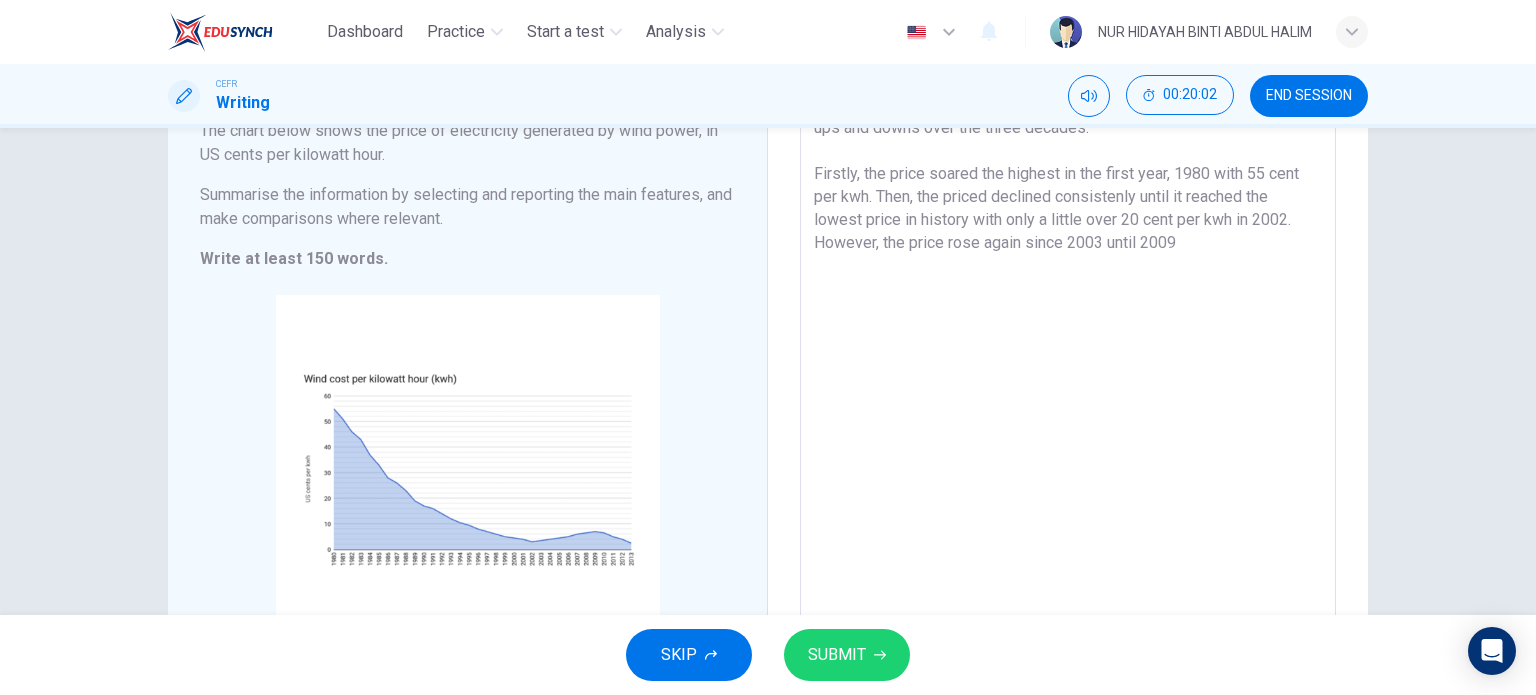 click on "The graph chart shows the price of electricity generated by wind power, from 1980 to 2013. Generally the price in cents per kilowatt hour had its ups and downs over the three decades.
Firstly, the price soared the highest in the first year, 1980 with 55 cent per kwh. Then, the priced declined consistenly until it reached the lowest price in history with only a little over 20 cent per kwh in 2002. However, the price rose again since 2003 until 2009" at bounding box center (1068, 349) 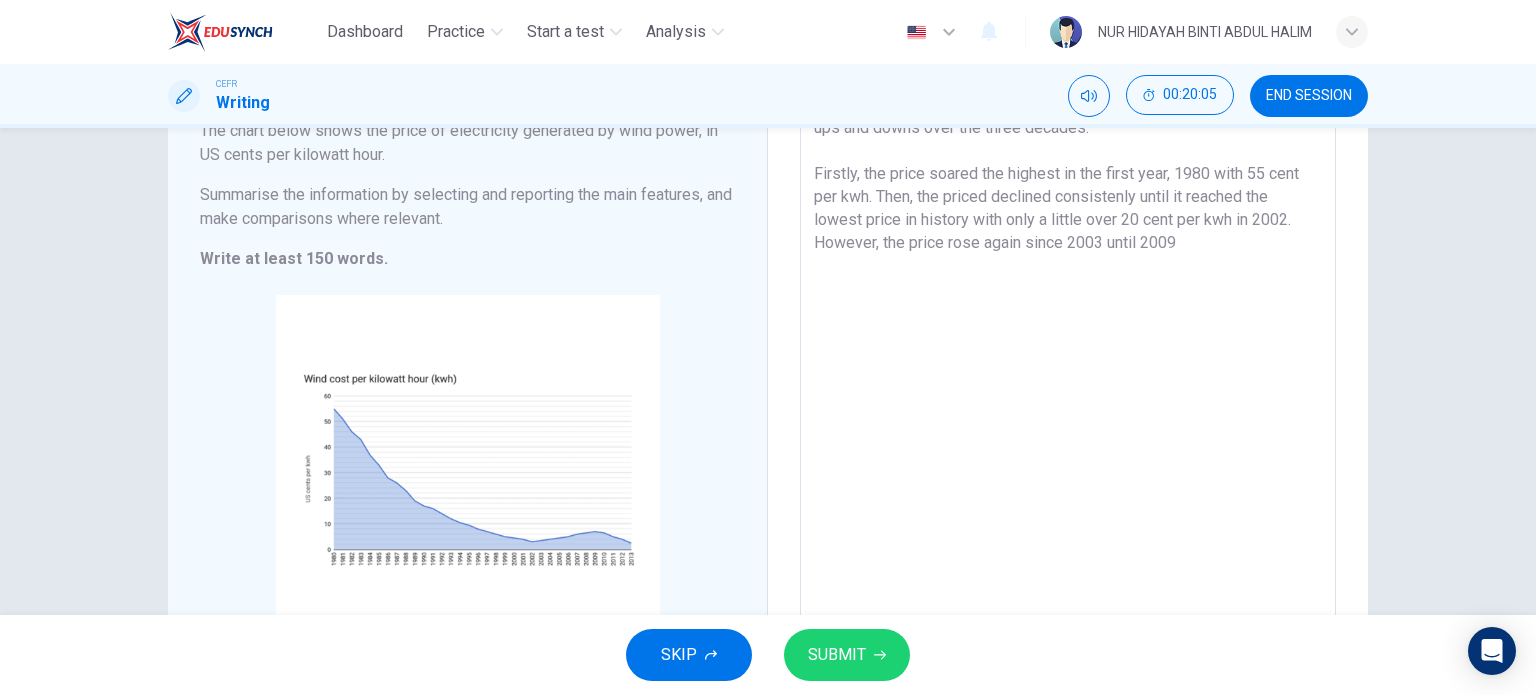 click on "The graph chart shows the price of electricity generated by wind power, from 1980 to 2013. Generally the price in cents per kilowatt hour had its ups and downs over the three decades.
Firstly, the price soared the highest in the first year, 1980 with 55 cent per kwh. Then, the priced declined consistenly until it reached the lowest price in history with only a little over 20 cent per kwh in 2002. However, the price rose again since 2003 until 2009" at bounding box center (1068, 349) 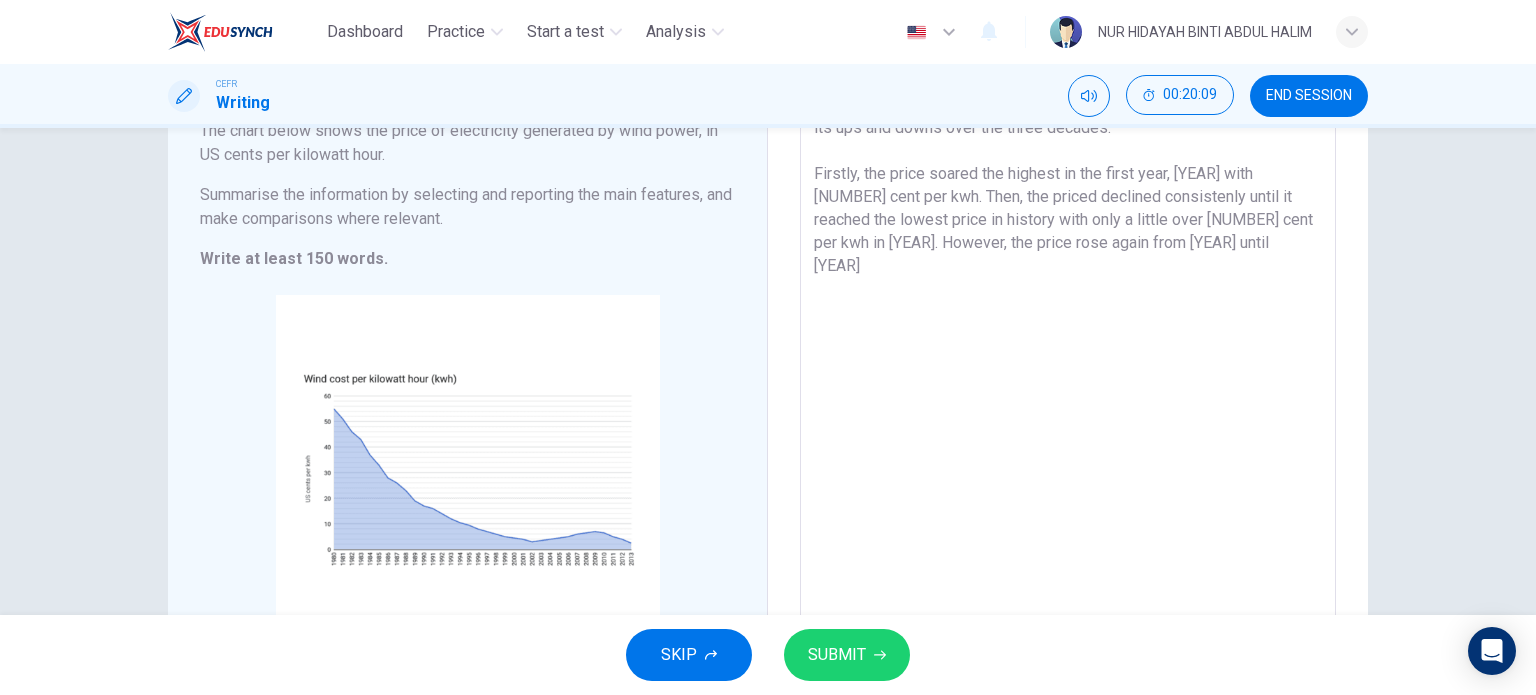click on "The graph chart shows the price of electricity generated by wind power, from [YEAR] to [YEAR]. Generally the price in cents per kilowatt hour had its ups and downs over the three decades.
Firstly, the price soared the highest in the first year, [YEAR] with [NUMBER] cent per kwh. Then, the priced declined consistenly until it reached the lowest price in history with only a little over [NUMBER] cent per kwh in [YEAR]. However, the price rose again from [YEAR] until [YEAR]" at bounding box center (1068, 349) 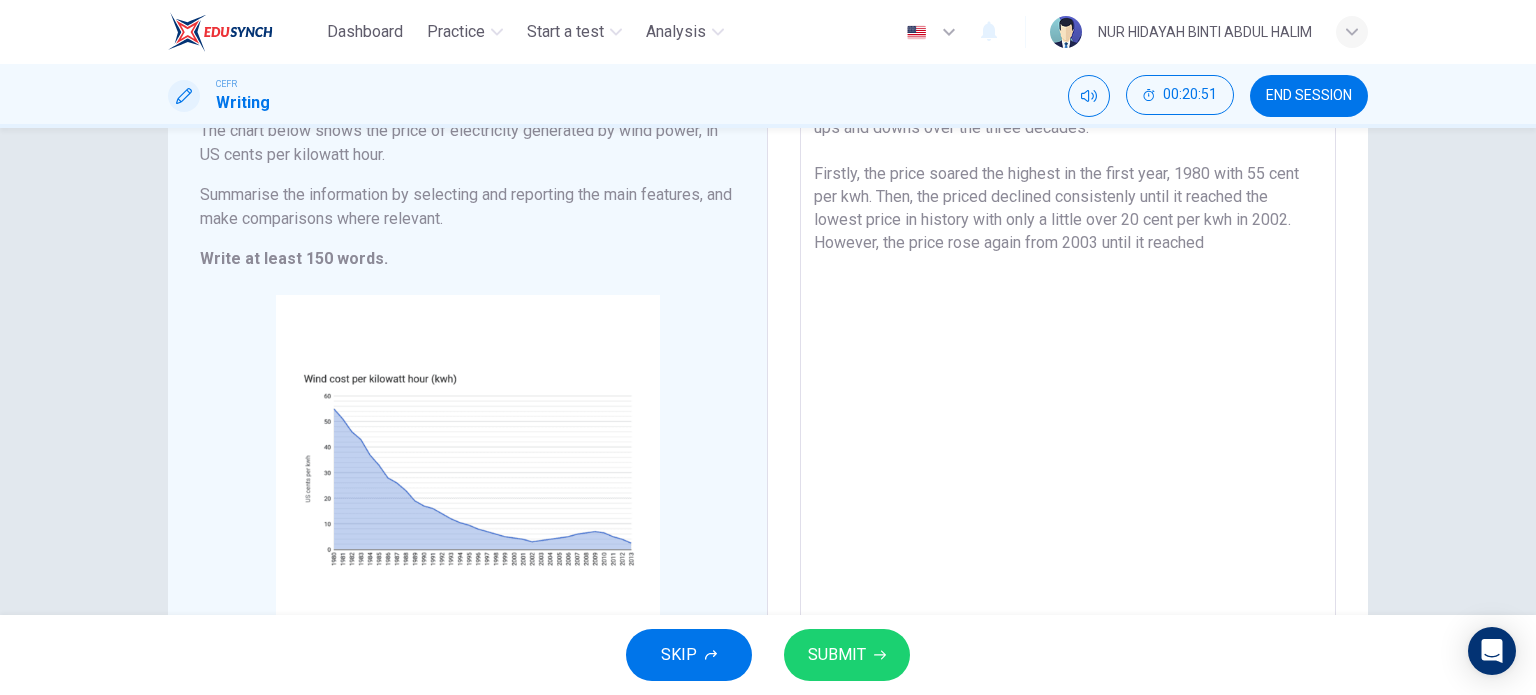 click on "The graph chart shows the price of electricity generated by wind power, from [YEAR] to [YEAR]. Generally the price in cents per kilowatt hour had its ups and downs over the three decades.
Firstly, the price soared the highest in the first year, [YEAR] with [NUMBER] cent per kwh. Then, the priced declined consistenly until it reached the lowest price in history with only a little over [NUMBER] cent per kwh in [YEAR]. However, the price rose again from [YEAR]" at bounding box center [1068, 348] 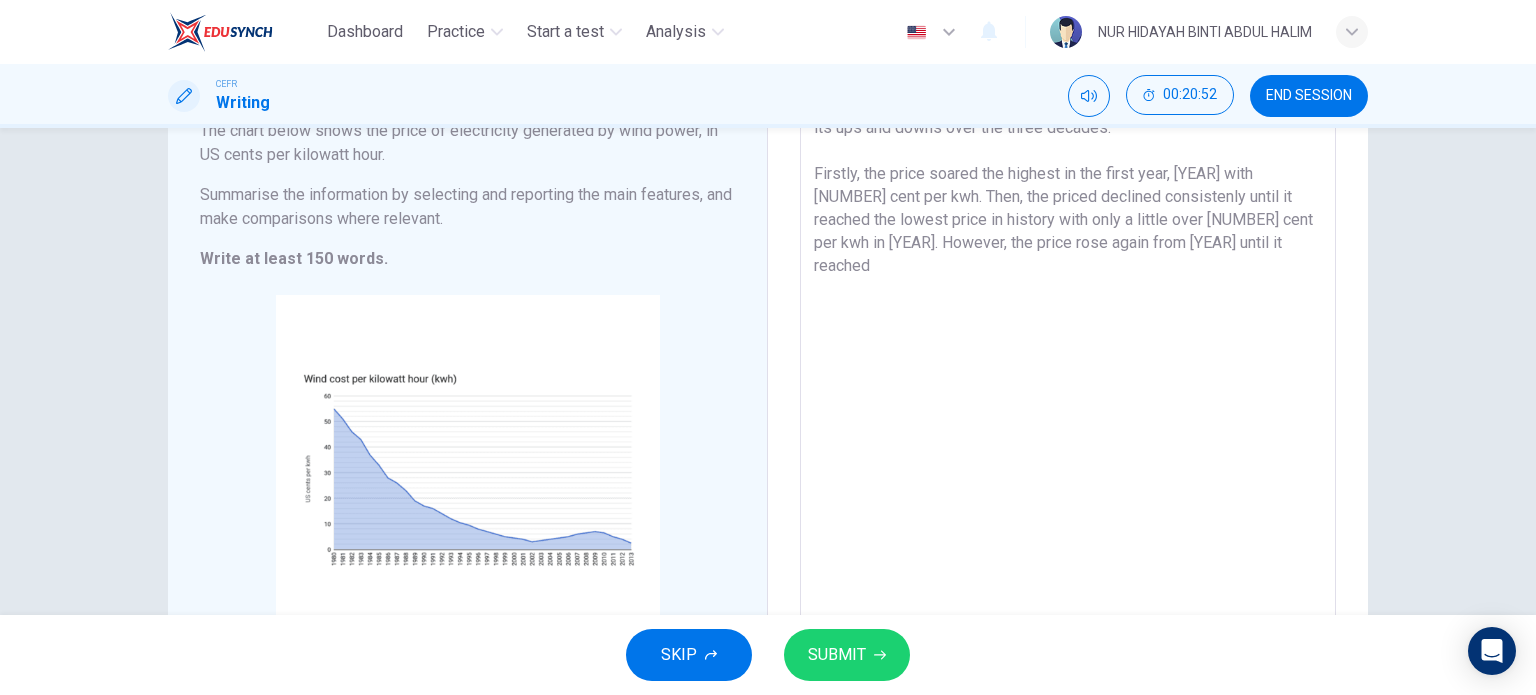 type on "The graph chart shows the price of electricity generated by wind power, from [YEAR] to [YEAR]. Generally the price in cents per kilowatt hour had its ups and downs over the three decades.
Firstly, the price soared the highest in the first year, [YEAR] with [NUMBER] cent per kwh. Then, the priced declined consistenly until it reached the lowest price in history with only a little over [NUMBER] cent per kwh in [YEAR]. However, the price rose again from [YEAR] until it reached" 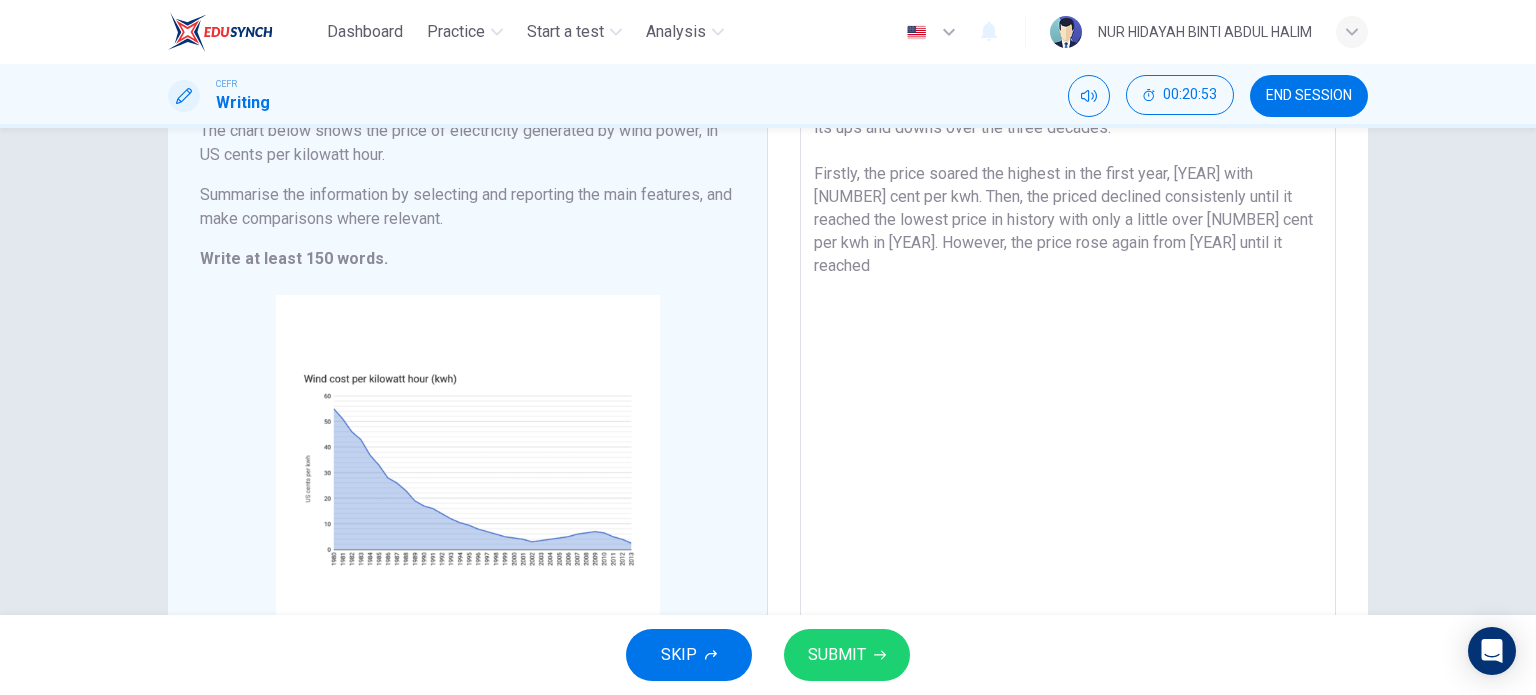 click on "The graph chart shows the price of electricity generated by wind power, from [YEAR] to [YEAR]. Generally the price in cents per kilowatt hour had its ups and downs over the three decades.
Firstly, the price soared the highest in the first year, [YEAR] with 55 cent per kwh. Then, the priced declined consistenly until it reached the lowest price in history with only a little over 20 cent per kwh in [YEAR]. However, the price rose again from [YEAR] until it reached" at bounding box center (1068, 348) 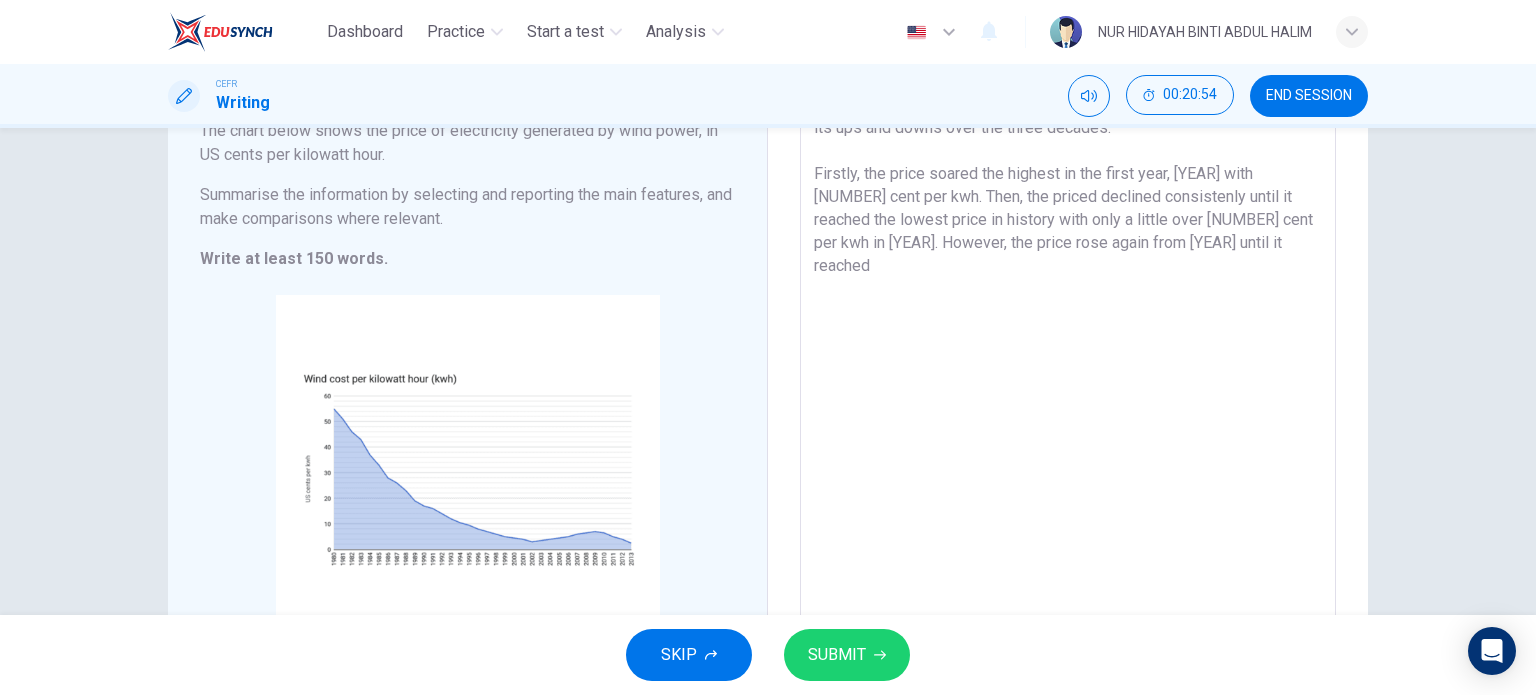 click on "The graph chart shows the price of electricity generated by wind power, from [YEAR] to [YEAR]. Generally the price in cents per kilowatt hour had its ups and downs over the three decades.
Firstly, the price soared the highest in the first year, [YEAR] with 55 cent per kwh. Then, the priced declined consistenly until it reached the lowest price in history with only a little over 20 cent per kwh in [YEAR]. However, the price rose again from [YEAR] until it reached" at bounding box center [1068, 348] 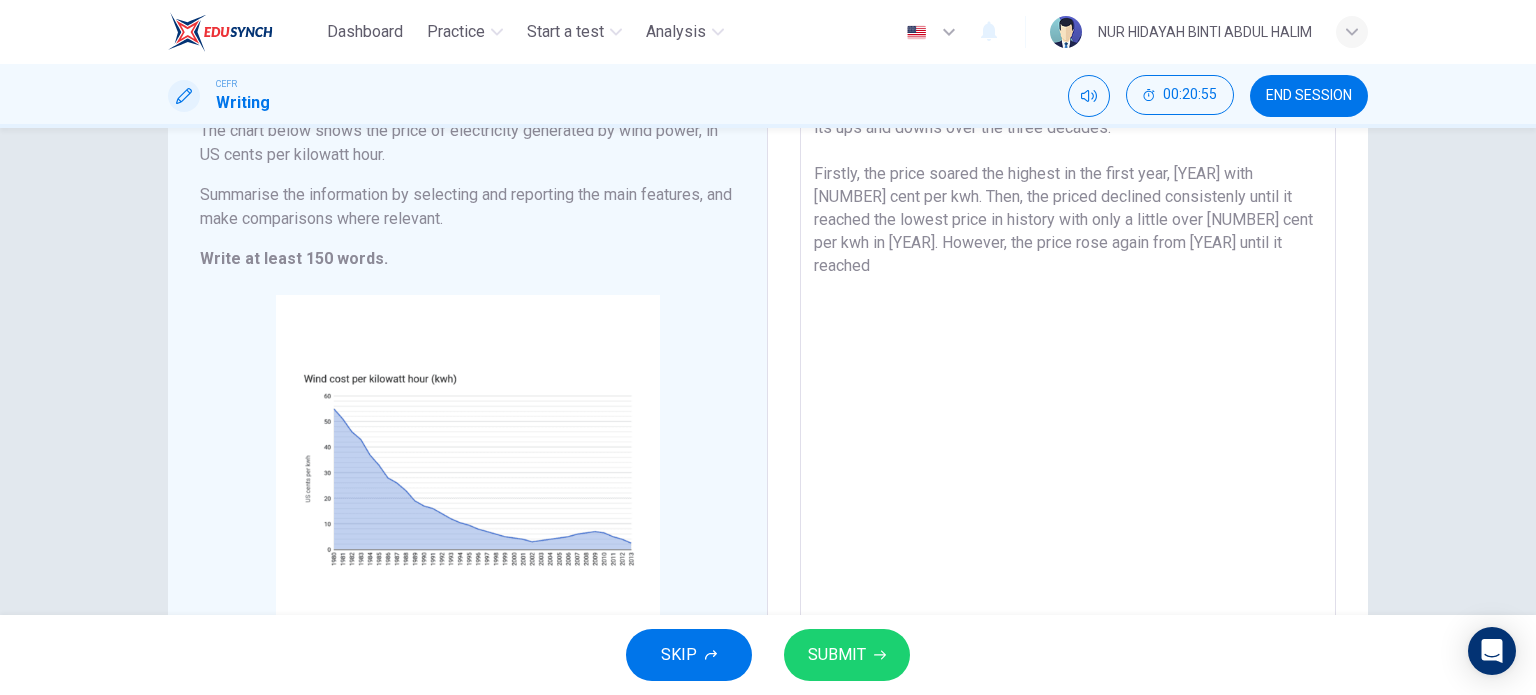 click on "The graph chart shows the price of electricity generated by wind power, from [YEAR] to [YEAR]. Generally the price in cents per kilowatt hour had its ups and downs over the three decades.
Firstly, the price soared the highest in the first year, [YEAR] with 55 cent per kwh. Then, the priced declined consistenly until it reached the lowest price in history with only a little over 20 cent per kwh in [YEAR]. However, the price rose again from [YEAR] until it reached" at bounding box center [1068, 348] 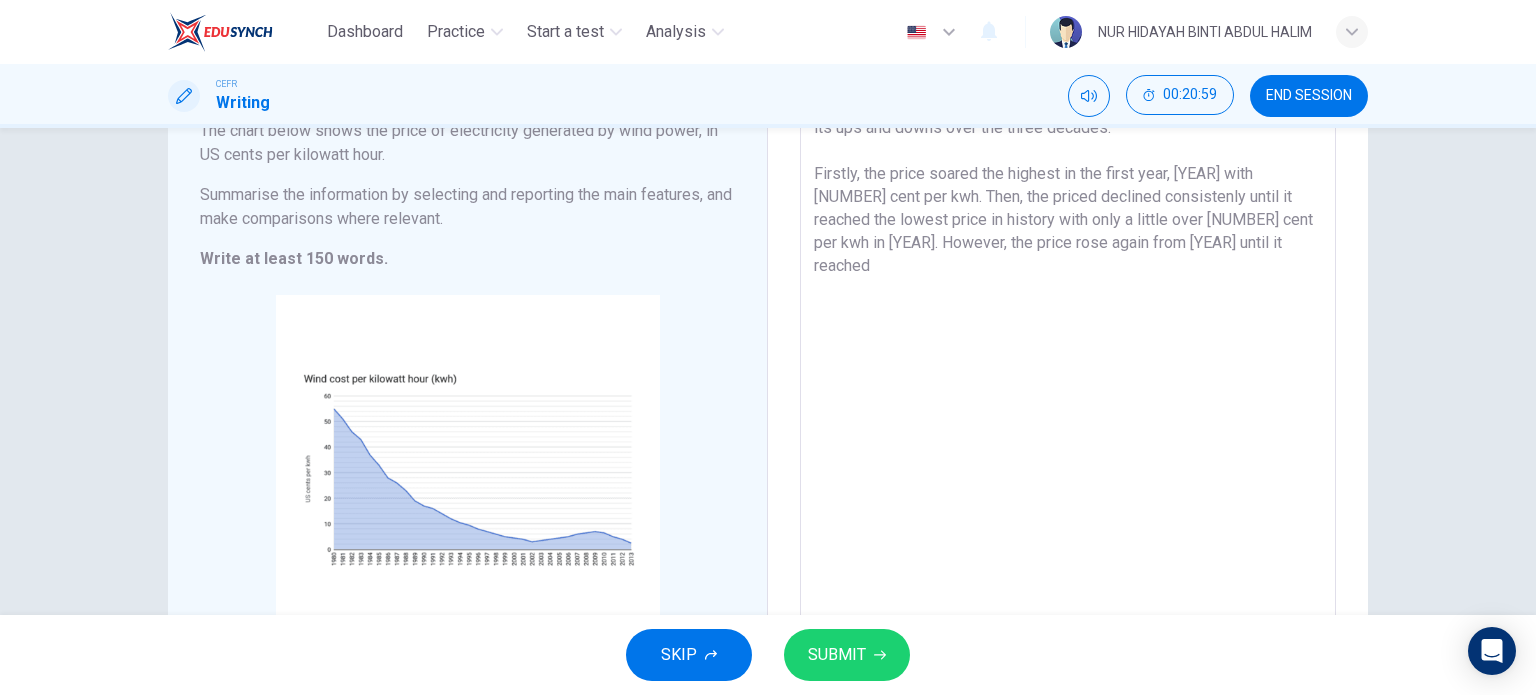 click on "The graph chart shows the price of electricity generated by wind power, from [YEAR] to [YEAR]. Generally the price in cents per kilowatt hour had its ups and downs over the three decades.
Firstly, the price soared the highest in the first year, [YEAR] with [NUMBER] cent per kwh. Then, the priced declined consistenly until it reached the lowest price in history with only a little over [NUMBER] cent per kwh in [YEAR]. However, the price rose again from [YEAR] until it reached" at bounding box center (1068, 349) 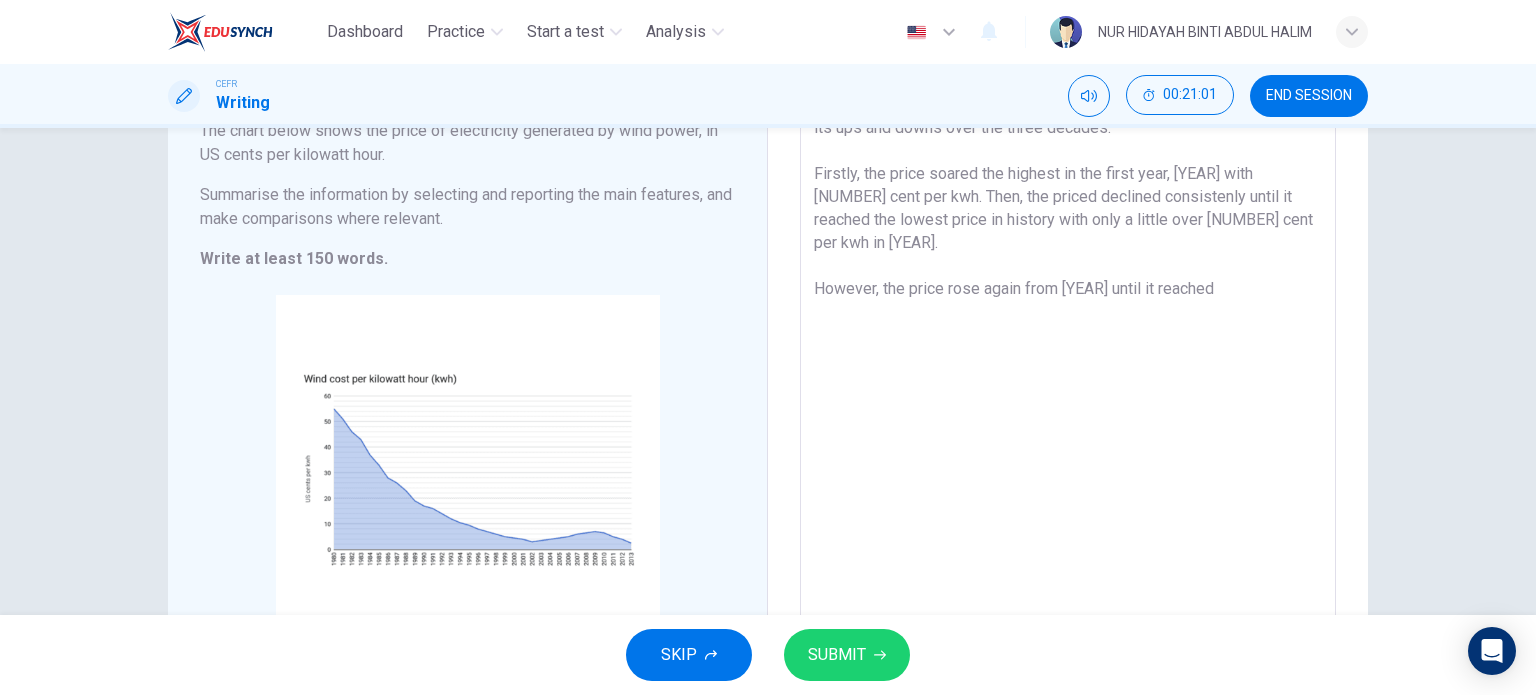 click on "The graph chart shows the price of electricity generated by wind power, from [YEAR] to [YEAR]. Generally the price in cents per kilowatt hour had its ups and downs over the three decades.
Firstly, the price soared the highest in the first year, [YEAR] with [NUMBER] cent per kwh. Then, the priced declined consistenly until it reached the lowest price in history with only a little over [NUMBER] cent per kwh in [YEAR].
However, the price rose again from [YEAR] until it reached" at bounding box center (1068, 349) 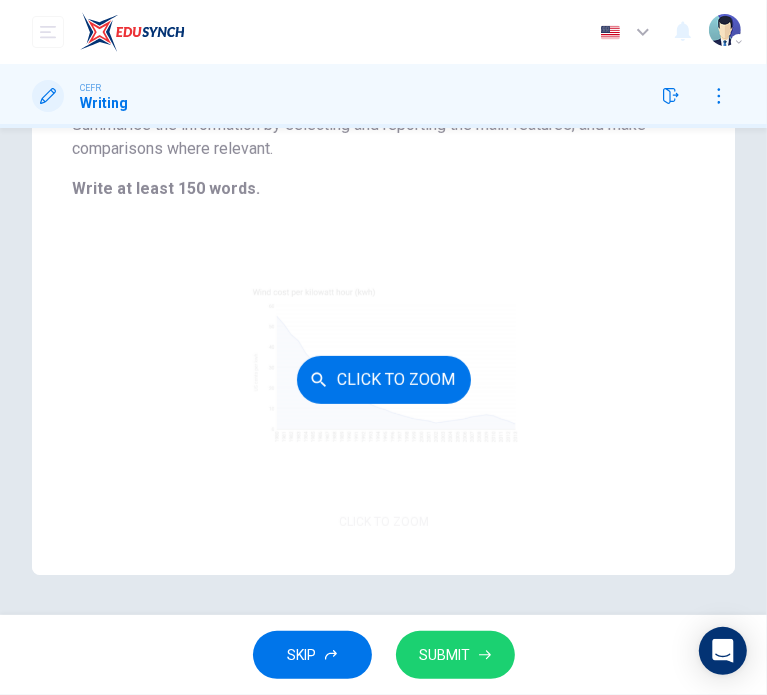 scroll, scrollTop: 0, scrollLeft: 0, axis: both 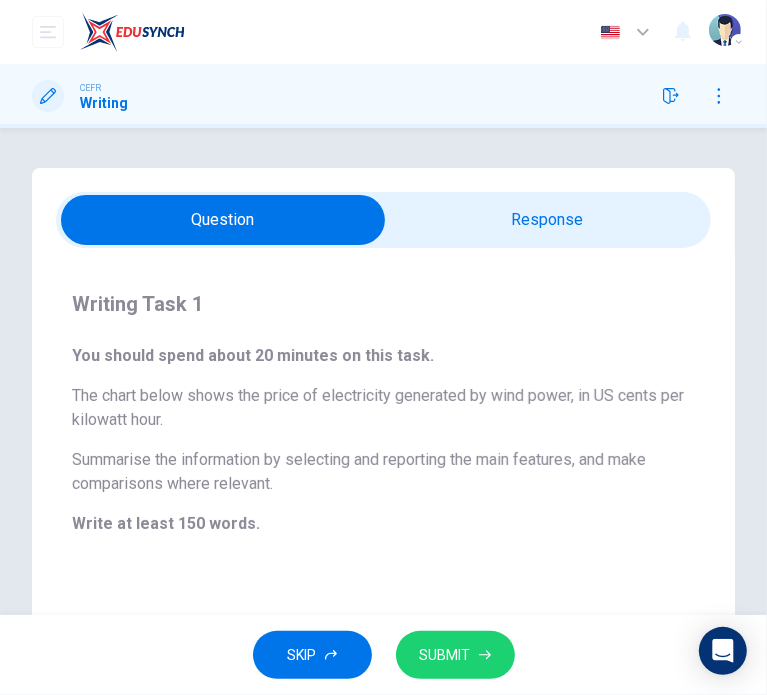 click at bounding box center [223, 220] 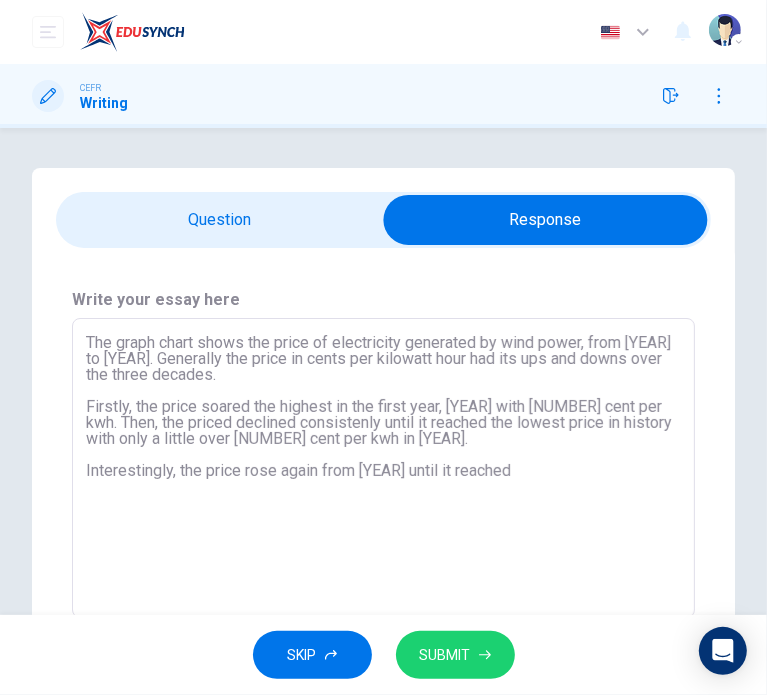 click on "The graph chart shows the price of electricity generated by wind power, from [YEAR] to [YEAR]. Generally the price in cents per kilowatt hour had its ups and downs over the three decades.
Firstly, the price soared the highest in the first year, [YEAR] with [NUMBER] cent per kwh. Then, the priced declined consistenly until it reached the lowest price in history with only a little over [NUMBER] cent per kwh in [YEAR].
Interestingly, the price rose again from [YEAR] until it reached" at bounding box center [383, 468] 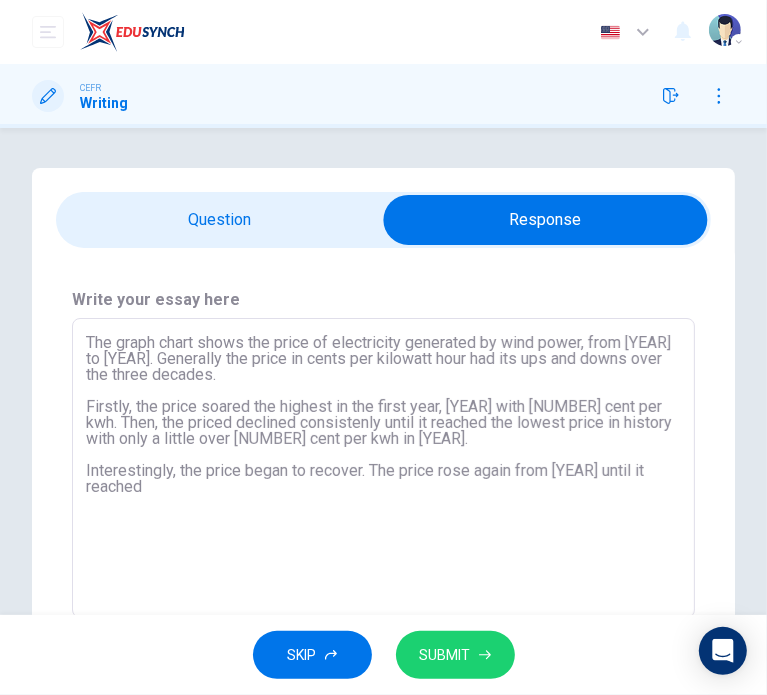 click on "The graph chart shows the price of electricity generated by wind power, from [YEAR] to [YEAR]. Generally the price in cents per kilowatt hour had its ups and downs over the three decades.
Firstly, the price soared the highest in the first year, [YEAR] with [NUMBER] cent per kwh. Then, the priced declined consistenly until it reached the lowest price in history with only a little over [NUMBER] cent per kwh in [YEAR].
Interestingly, the price began to recover. The price rose again from [YEAR] until it reached" at bounding box center (383, 468) 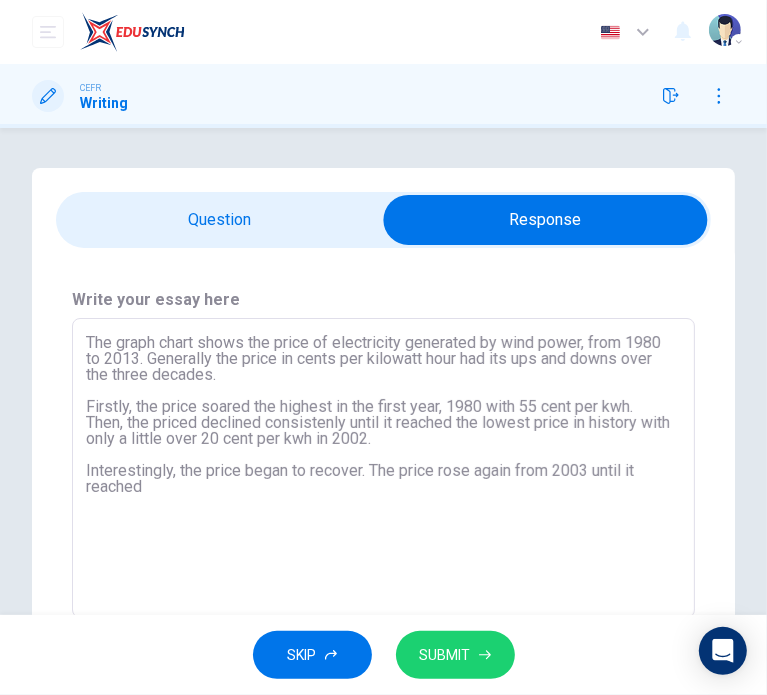 click on "The graph chart shows the price of electricity generated by wind power, from 1980 to 2013. Generally the price in cents per kilowatt hour had its ups and downs over the three decades.
Firstly, the price soared the highest in the first year, 1980 with 55 cent per kwh. Then, the priced declined consistenly until it reached the lowest price in history with only a little over 20 cent per kwh in 2002.
Interestingly, the price began to recover. The price rose again from 2003 until it reached" at bounding box center (383, 468) 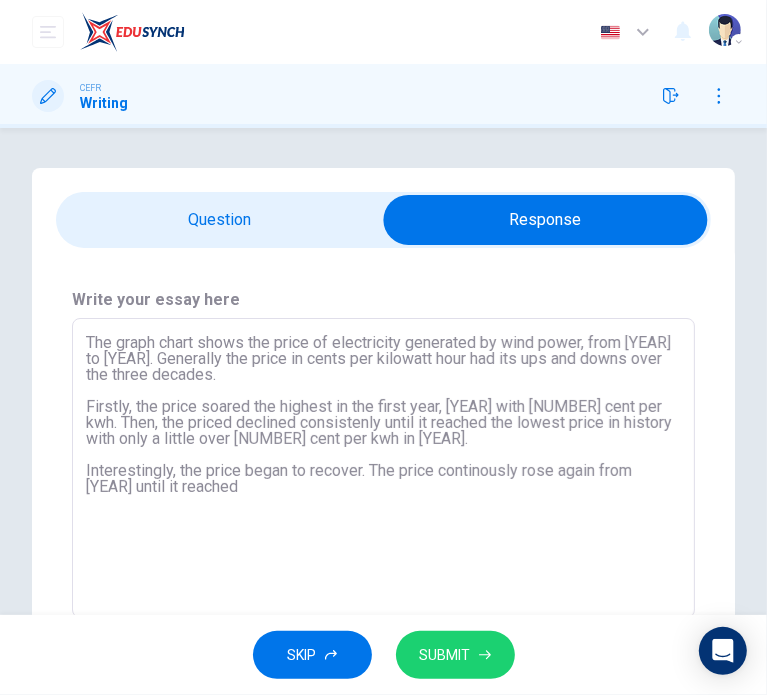 click on "The graph chart shows the price of electricity generated by wind power, from [YEAR] to [YEAR]. Generally the price in cents per kilowatt hour had its ups and downs over the three decades.
Firstly, the price soared the highest in the first year, [YEAR] with [NUMBER] cent per kwh. Then, the priced declined consistenly until it reached the lowest price in history with only a little over [NUMBER] cent per kwh in [YEAR].
Interestingly, the price began to recover. The price continously rose again from [YEAR] until it reached" at bounding box center (383, 468) 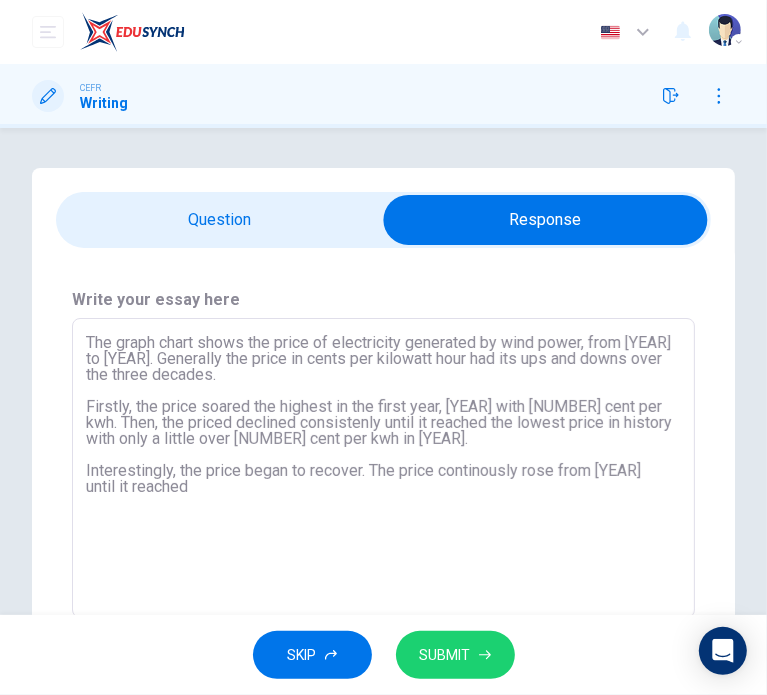 click on "The graph chart shows the price of electricity generated by wind power, from [YEAR] to [YEAR]. Generally the price in cents per kilowatt hour had its ups and downs over the three decades.
Firstly, the price soared the highest in the first year, [YEAR] with [NUMBER] cent per kwh. Then, the priced declined consistenly until it reached the lowest price in history with only a little over [NUMBER] cent per kwh in [YEAR].
Interestingly, the price began to recover. The price continously rose from [YEAR] until it reached" at bounding box center [383, 468] 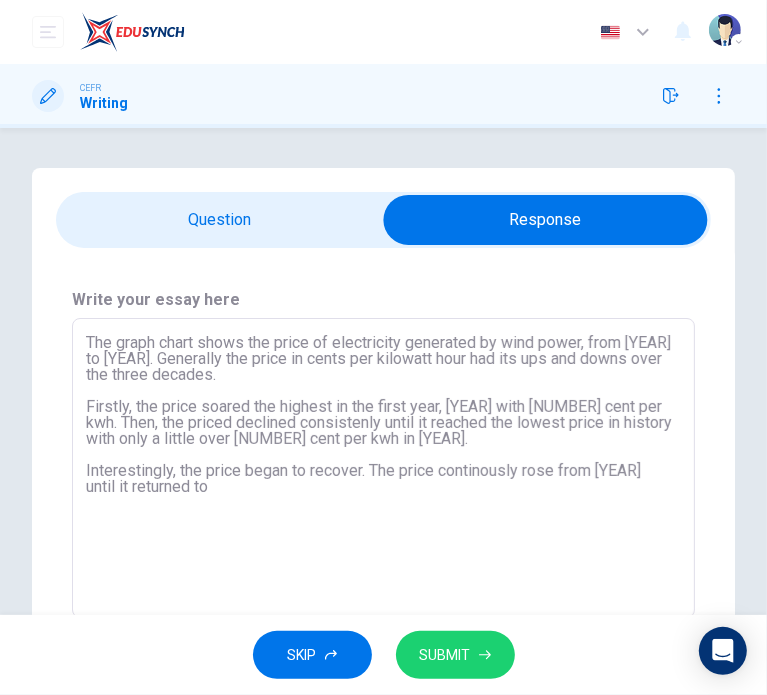 type on "The graph chart shows the price of electricity generated by wind power, from [YEAR] to [YEAR]. Generally the price in cents per kilowatt hour had its ups and downs over the three decades.
Firstly, the price soared the highest in the first year, [YEAR] with [NUMBER] cent per kwh. Then, the priced declined consistenly until it reached the lowest price in history with only a little over [NUMBER] cent per kwh in [YEAR].
Interestingly, the price began to recover. The price continously rose from [YEAR] until it returned to" 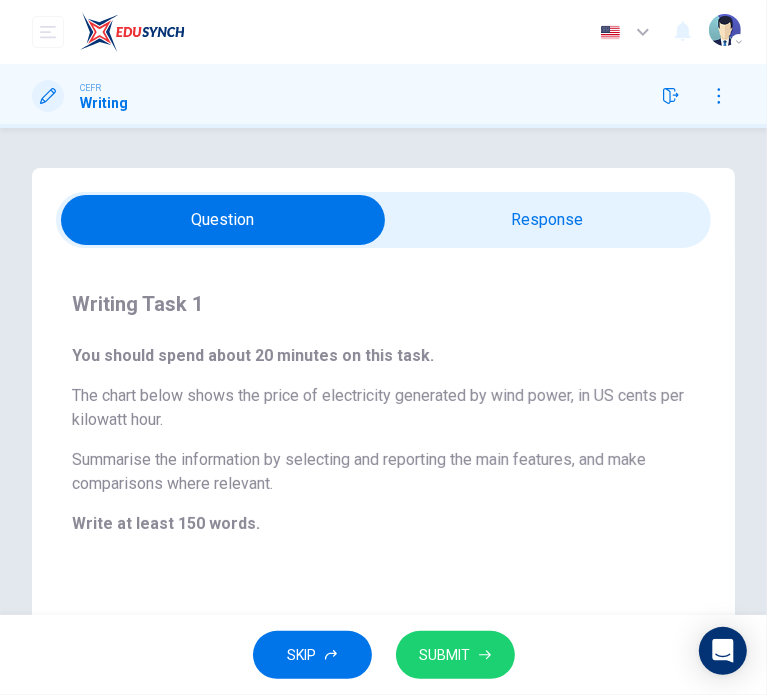 scroll, scrollTop: 335, scrollLeft: 0, axis: vertical 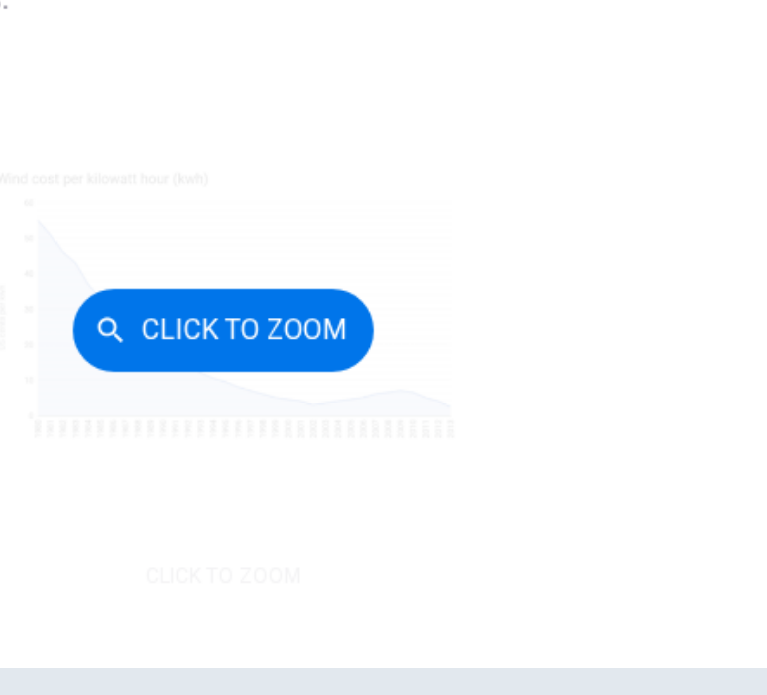 click on "Click to Zoom" at bounding box center (383, 380) 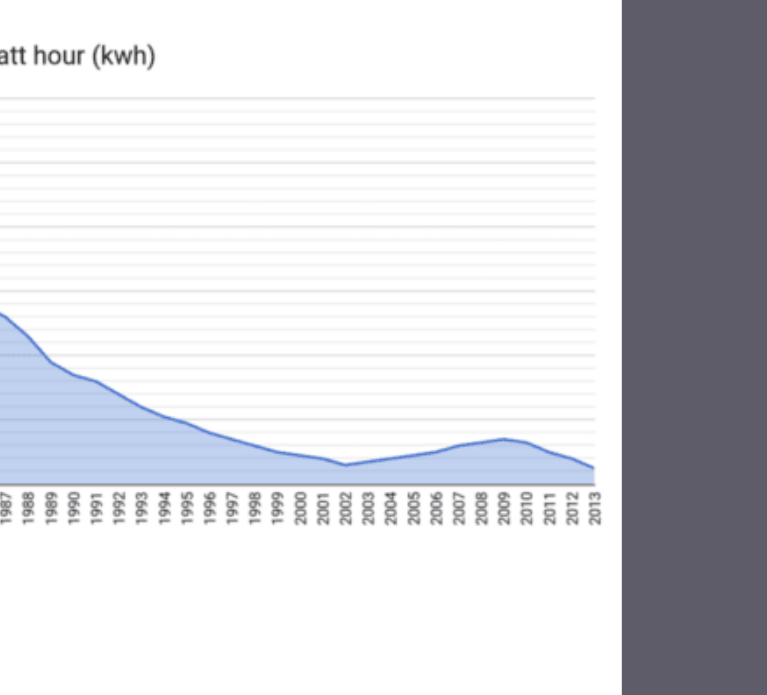 click at bounding box center [383, 347] 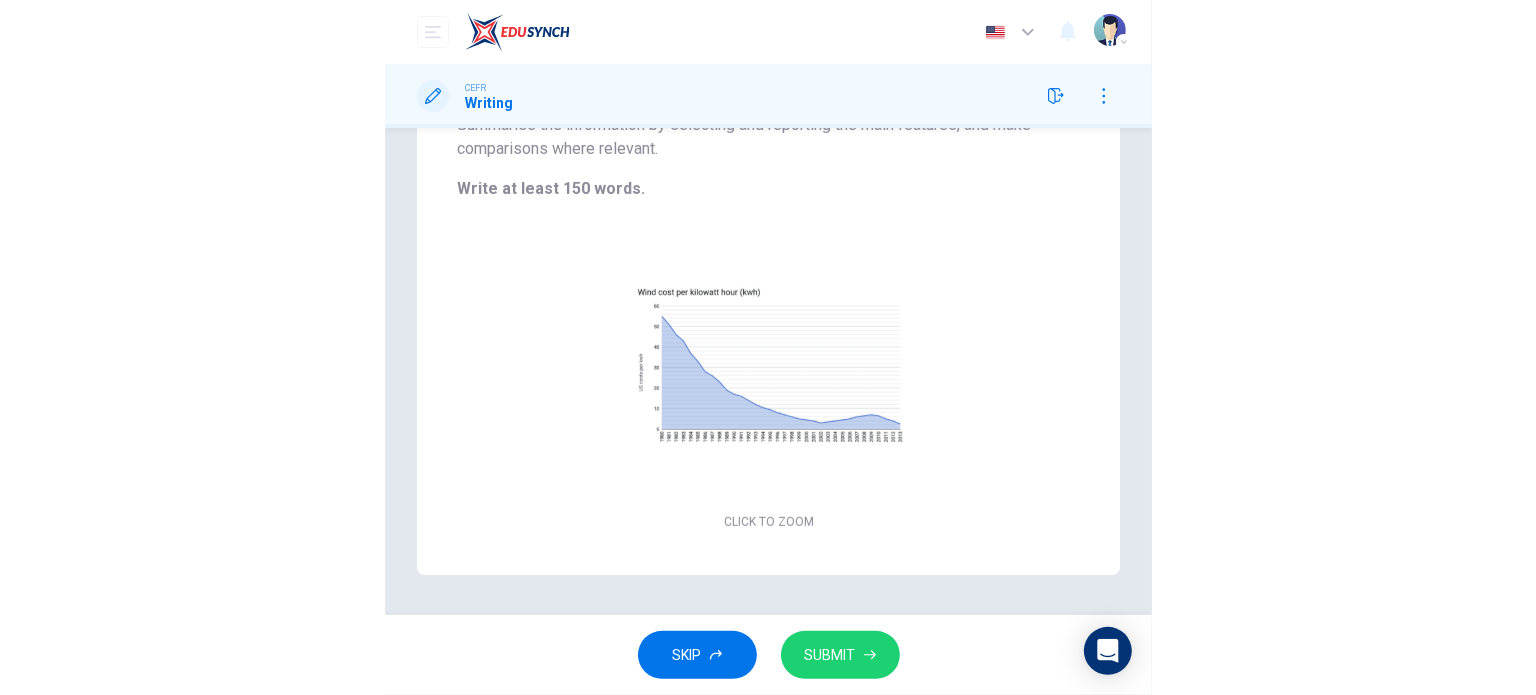 scroll, scrollTop: 0, scrollLeft: 0, axis: both 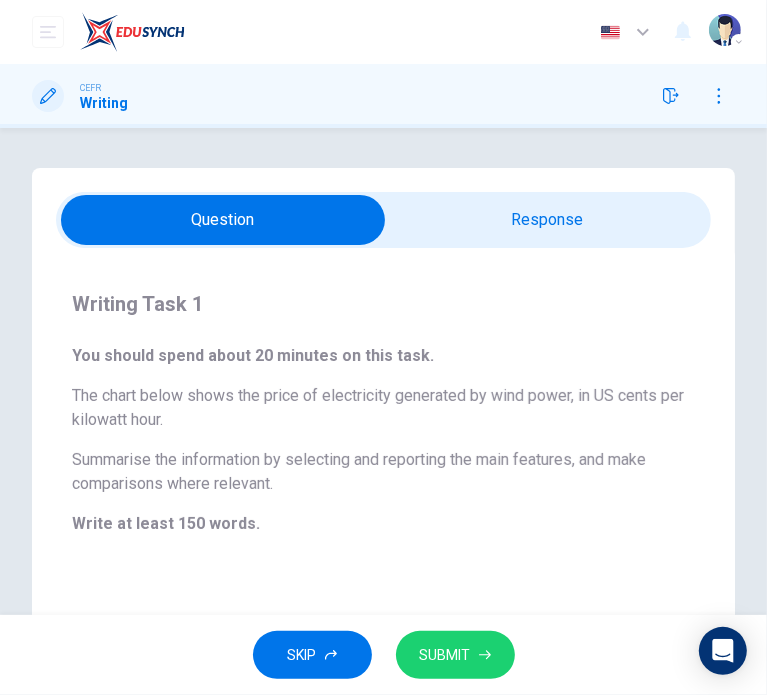click at bounding box center (223, 220) 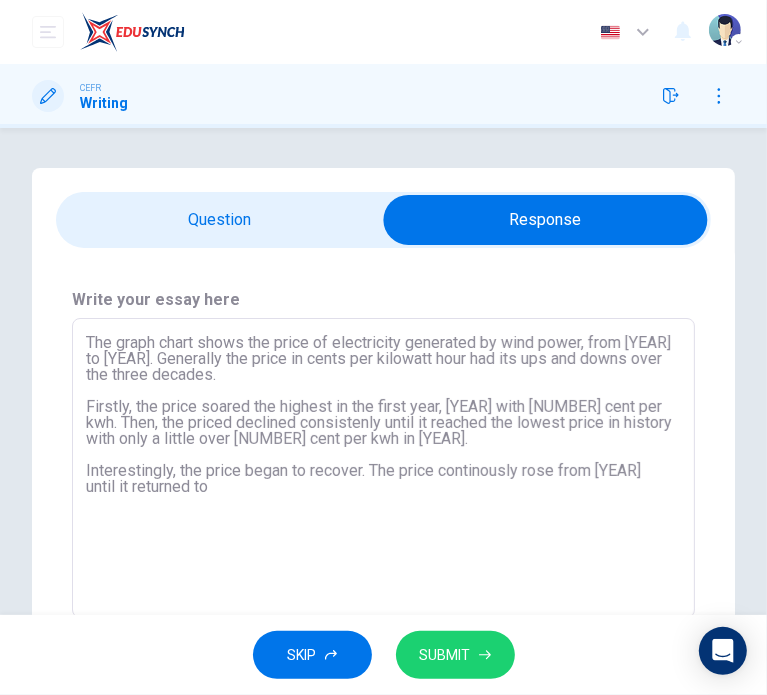 click on "The graph chart shows the price of electricity generated by wind power, from [YEAR] to [YEAR]. Generally the price in cents per kilowatt hour had its ups and downs over the three decades.
Firstly, the price soared the highest in the first year, [YEAR] with [NUMBER] cent per kwh. Then, the priced declined consistenly until it reached the lowest price in history with only a little over [NUMBER] cent per kwh in [YEAR].
Interestingly, the price began to recover. The price continously rose from [YEAR] until it returned to" at bounding box center [383, 468] 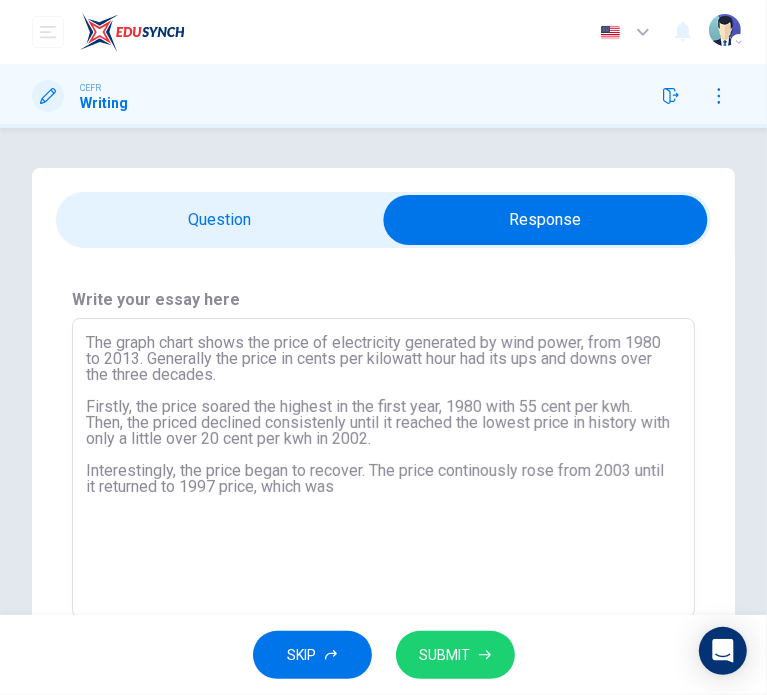 type on "The graph chart shows the price of electricity generated by wind power, from 1980 to 2013. Generally the price in cents per kilowatt hour had its ups and downs over the three decades.
Firstly, the price soared the highest in the first year, 1980 with 55 cent per kwh. Then, the priced declined consistenly until it reached the lowest price in history with only a little over 20 cent per kwh in 2002.
Interestingly, the price began to recover. The price continously rose from 2003 until it returned to 1997 price, which was" 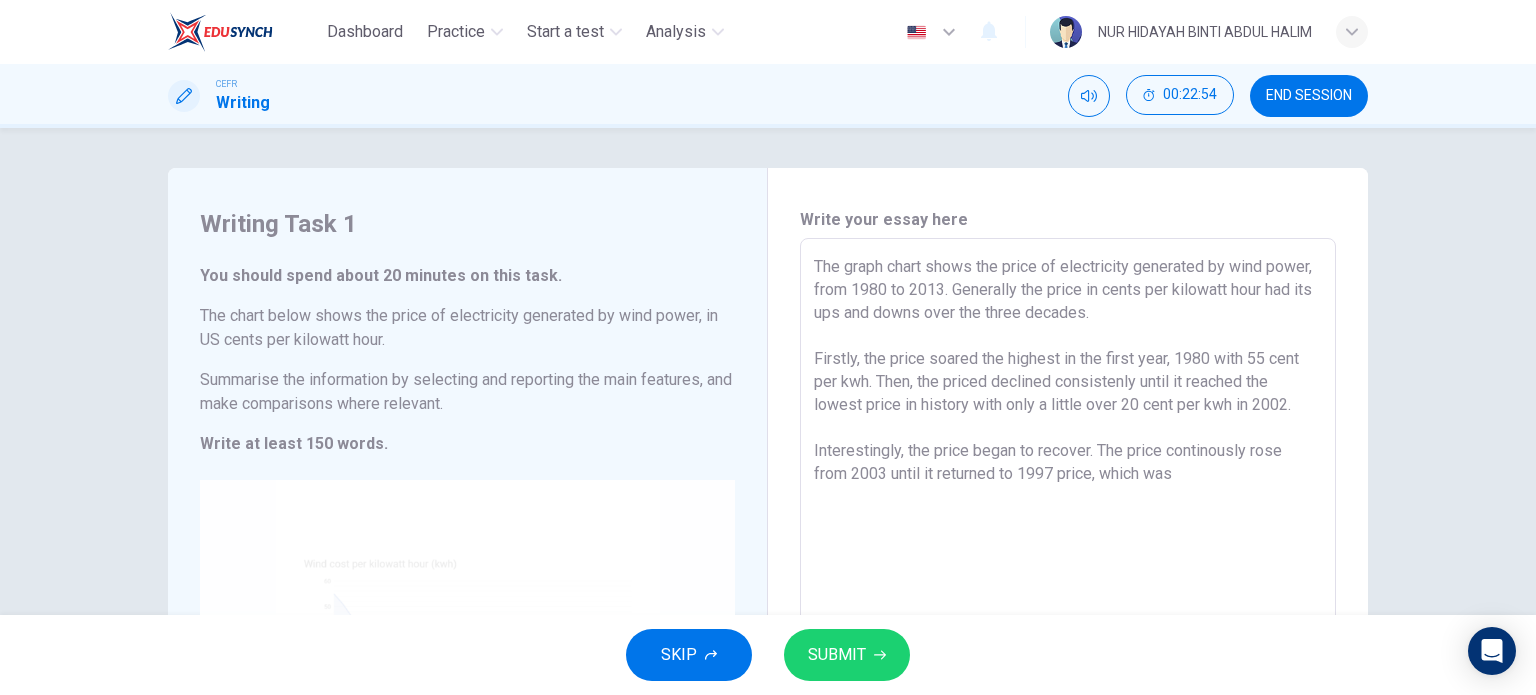 click on "Click to Zoom" at bounding box center [467, 670] 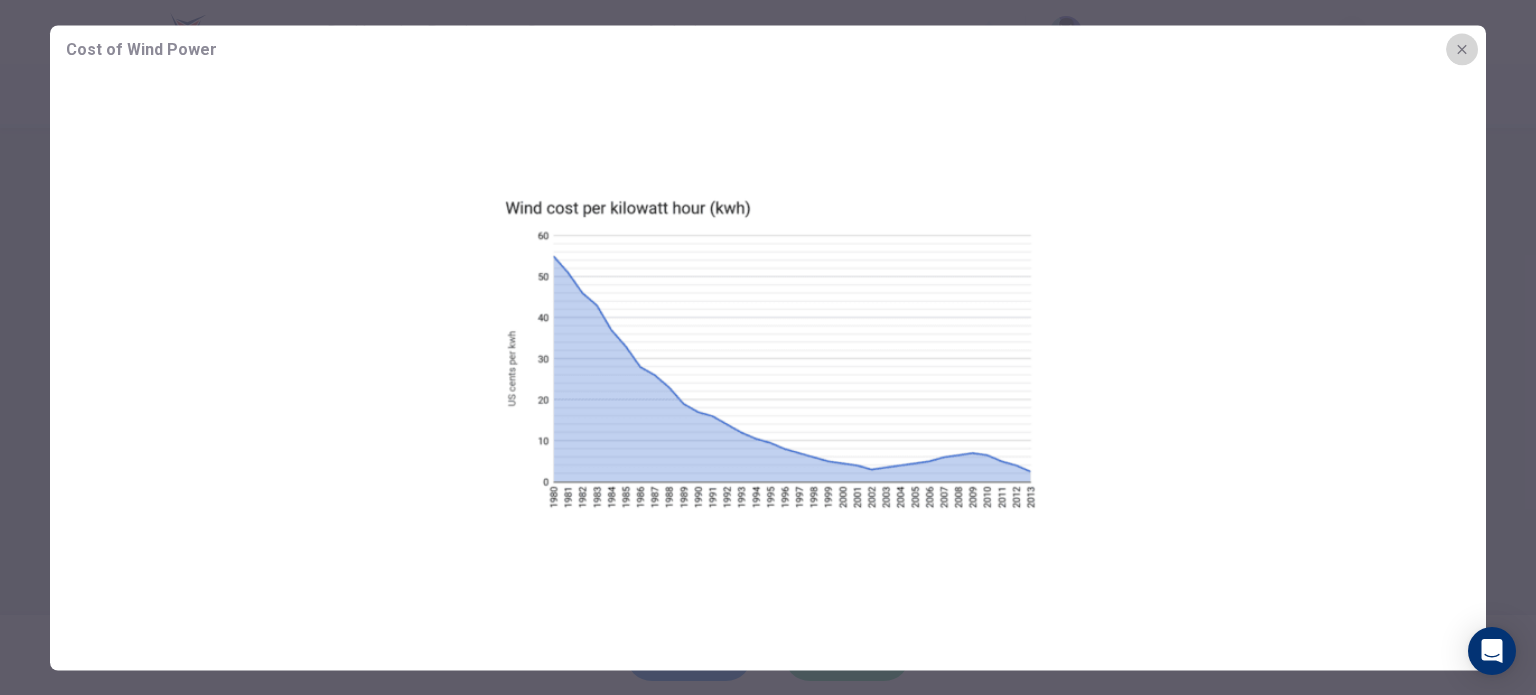 click at bounding box center (1461, 48) 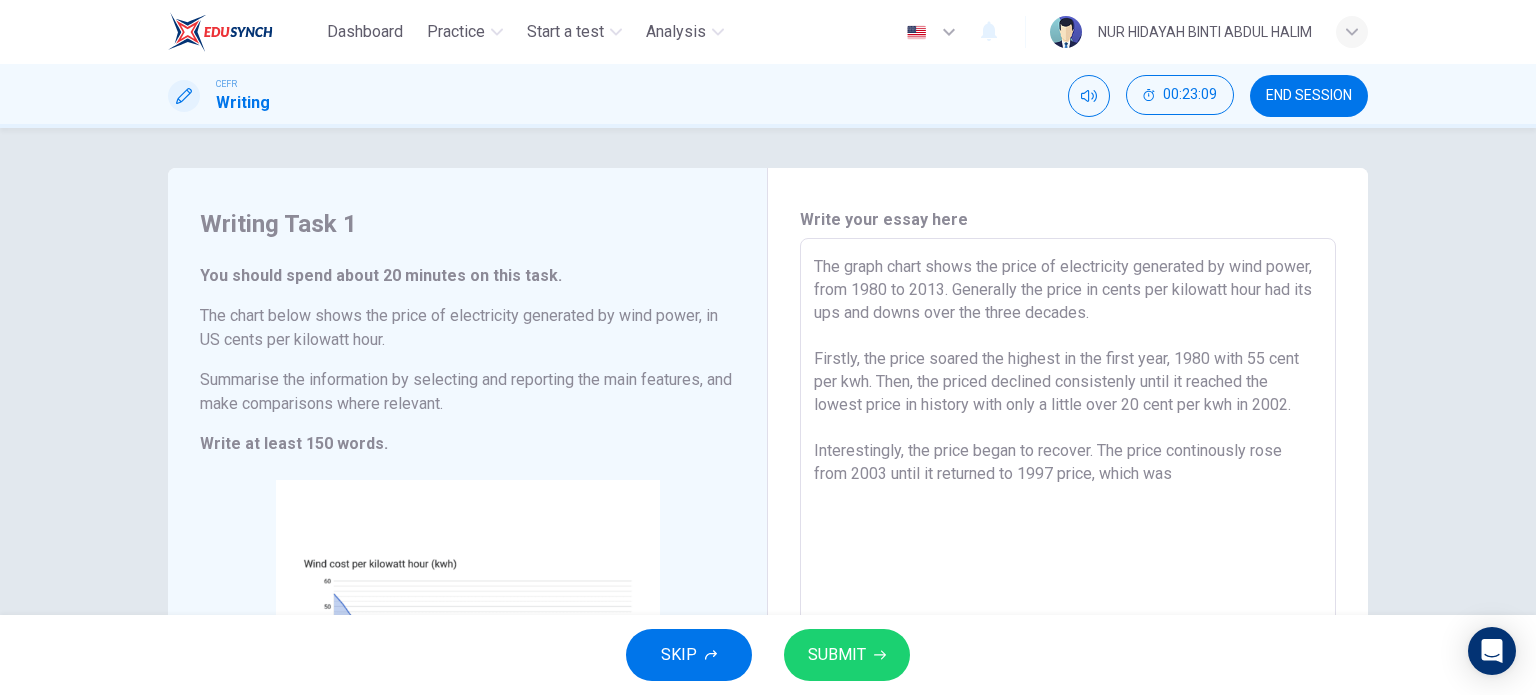 click on "The graph chart shows the price of electricity generated by wind power, from 1980 to 2013. Generally the price in cents per kilowatt hour had its ups and downs over the three decades.
Firstly, the price soared the highest in the first year, 1980 with 55 cent per kwh. Then, the priced declined consistenly until it reached the lowest price in history with only a little over 20 cent per kwh in 2002.
Interestingly, the price began to recover. The price continously rose from 2003 until it returned to 1997 price, which was" at bounding box center (1068, 534) 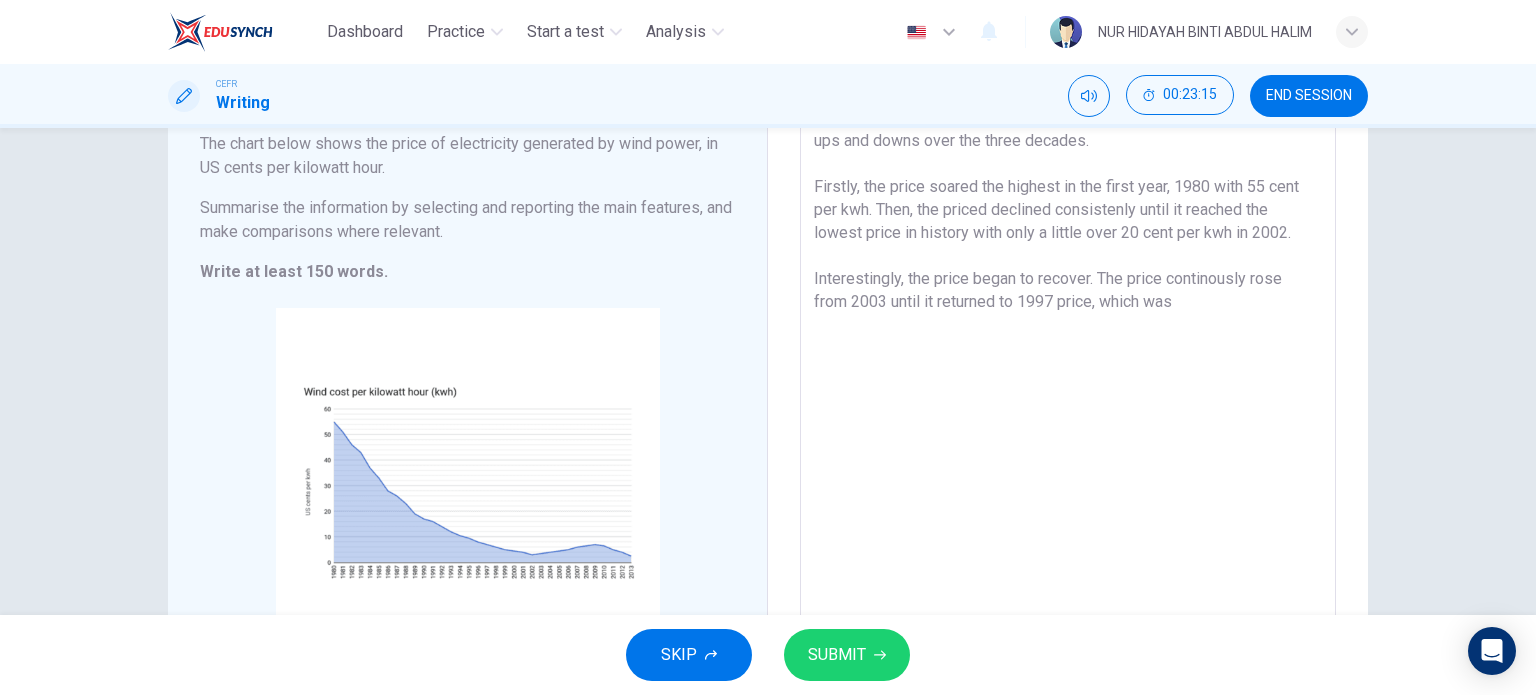 scroll, scrollTop: 164, scrollLeft: 0, axis: vertical 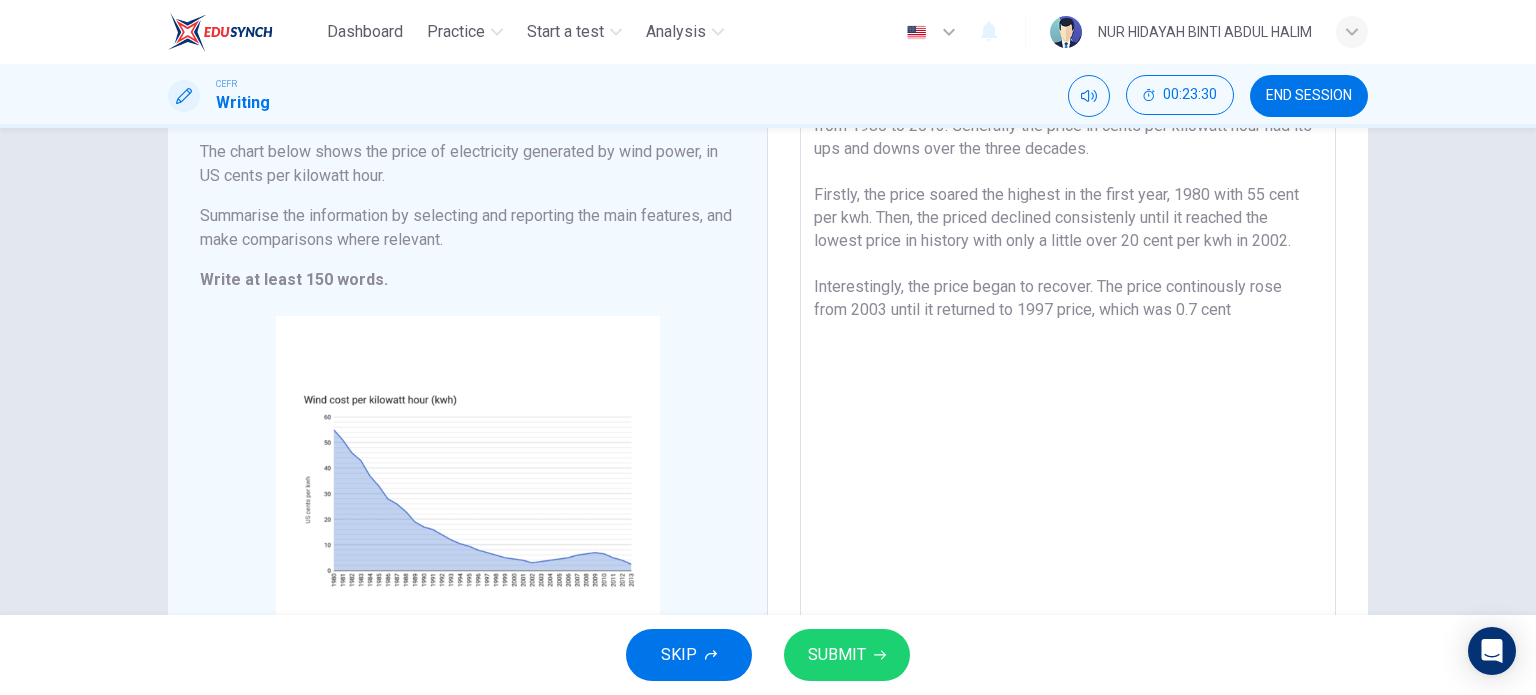 click on "The graph chart shows the price of electricity generated by wind power, from 1980 to 2013. Generally the price in cents per kilowatt hour had its ups and downs over the three decades.
Firstly, the price soared the highest in the first year, 1980 with 55 cent per kwh. Then, the priced declined consistenly until it reached the lowest price in history with only a little over 20 cent per kwh in 2002.
Interestingly, the price began to recover. The price continously rose from 2003 until it returned to 1997 price, which was 0.7 cent" at bounding box center [1068, 370] 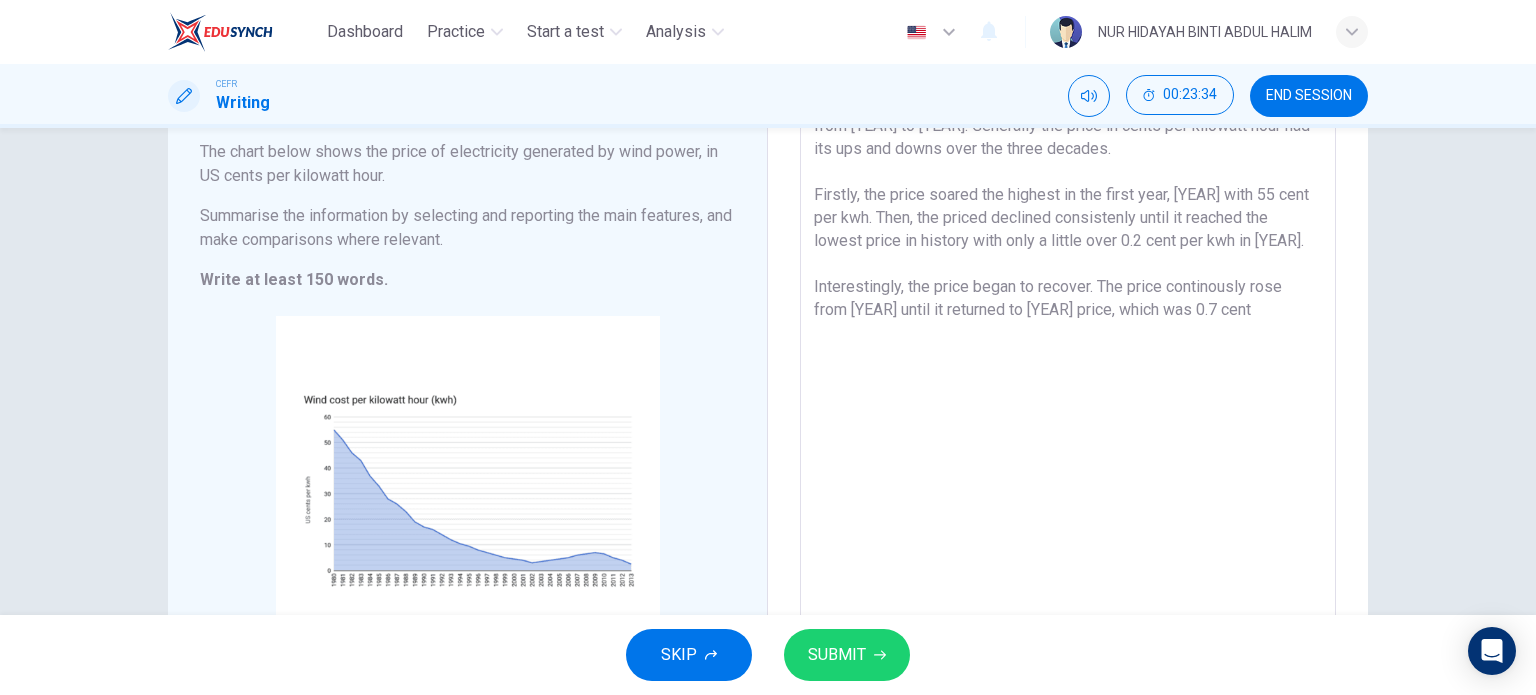 click on "The graph chart shows the price of electricity generated by wind power, from [YEAR] to [YEAR]. Generally the price in cents per kilowatt hour had its ups and downs over the three decades.
Firstly, the price soared the highest in the first year, [YEAR] with 55 cent per kwh. Then, the priced declined consistenly until it reached the lowest price in history with only a little over 0.2 cent per kwh in [YEAR].
Interestingly, the price began to recover. The price continously rose from [YEAR] until it returned to [YEAR] price, which was 0.7 cent" at bounding box center (1068, 370) 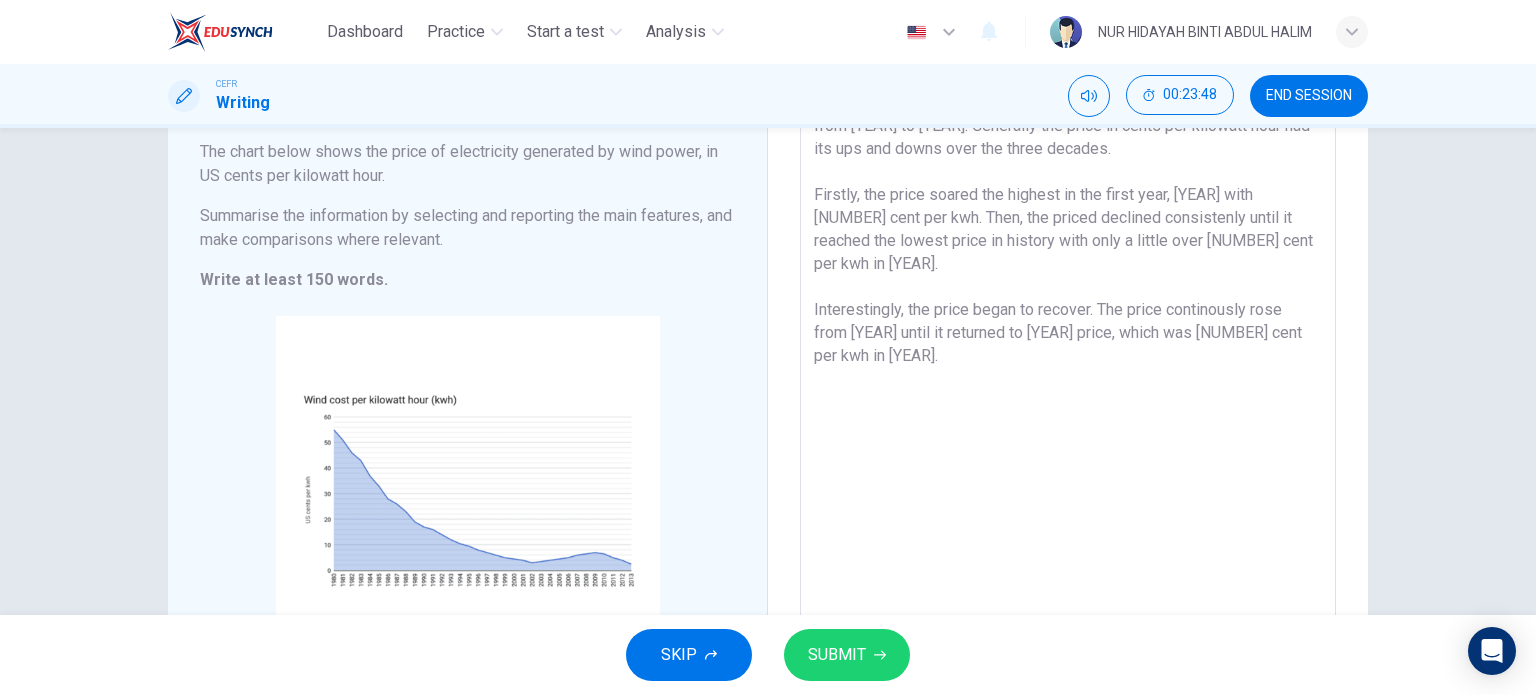 click on "The graph chart shows the price of electricity generated by wind power, from [YEAR] to [YEAR]. Generally the price in cents per kilowatt hour had its ups and downs over the three decades.
Firstly, the price soared the highest in the first year, [YEAR] with [NUMBER] cent per kwh. Then, the priced declined consistenly until it reached the lowest price in history with only a little over [NUMBER] cent per kwh in [YEAR].
Interestingly, the price began to recover. The price continously rose from [YEAR] until it returned to [YEAR] price, which was [NUMBER] cent per kwh in [YEAR]." at bounding box center [1068, 370] 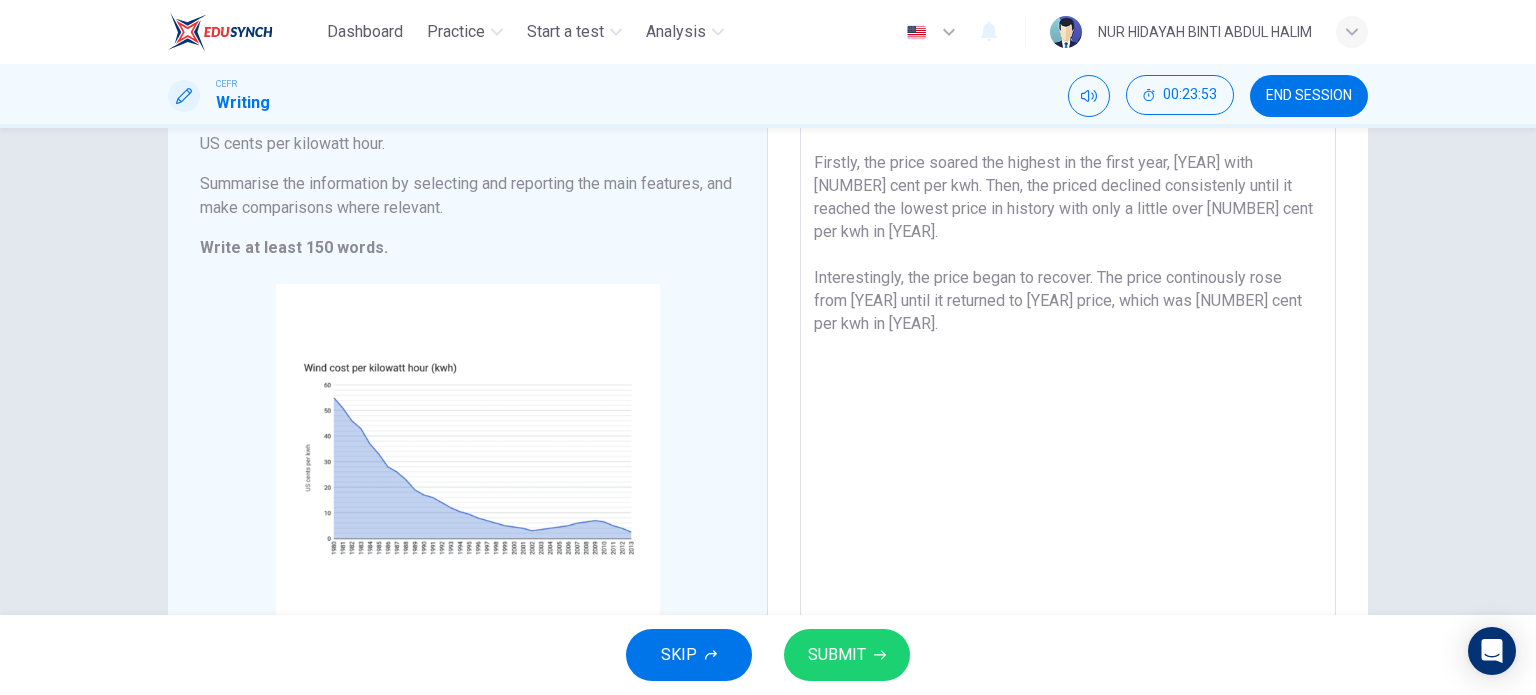scroll, scrollTop: 192, scrollLeft: 0, axis: vertical 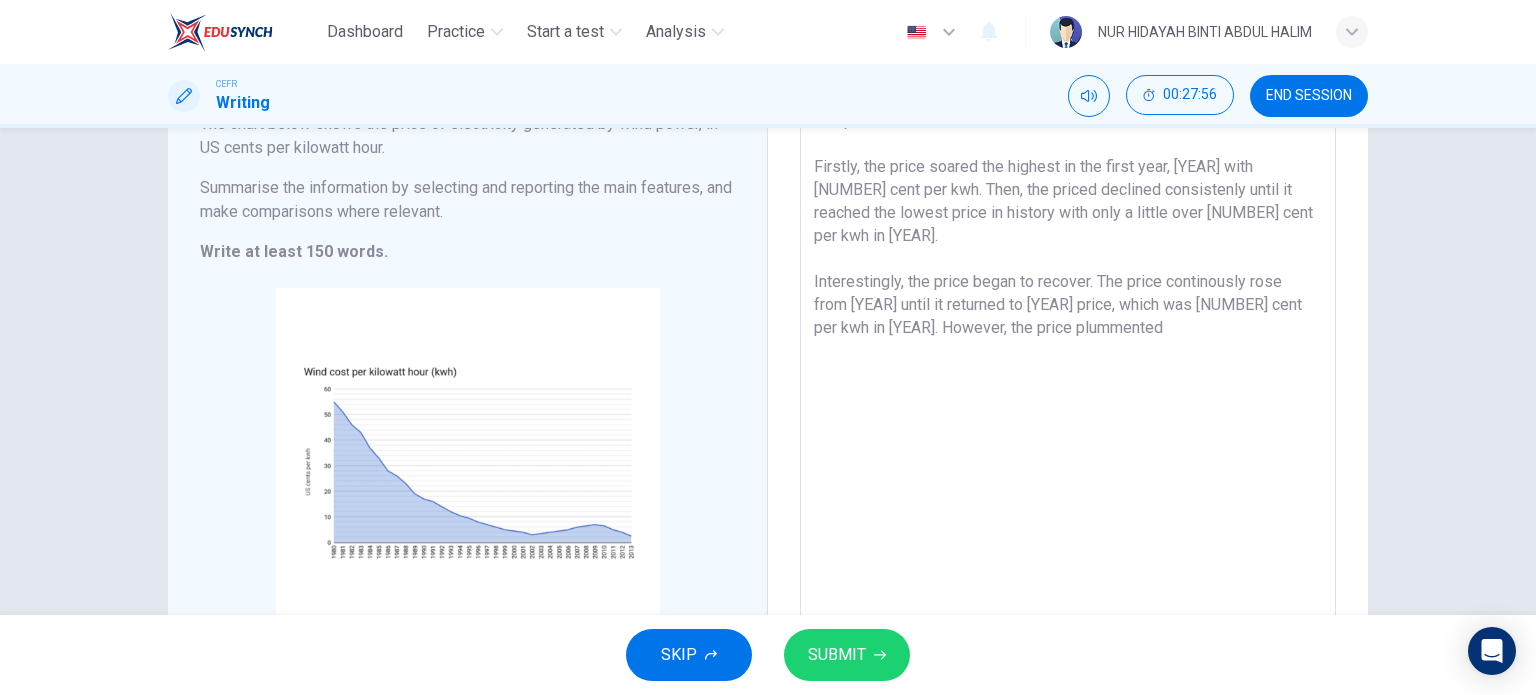 click on "The graph chart shows the price of electricity generated by wind power, from [YEAR] to [YEAR]. Generally the price in cents per kilowatt hour had its ups and downs over the three decades.
Firstly, the price soared the highest in the first year, [YEAR] with [NUMBER] cent per kwh. Then, the priced declined consistenly until it reached the lowest price in history with only a little over [NUMBER] cent per kwh in [YEAR].
Interestingly, the price began to recover. The price continously rose from [YEAR] until it returned to [YEAR] price, which was [NUMBER] cent per kwh in [YEAR]. However, the price plummented" at bounding box center [1068, 342] 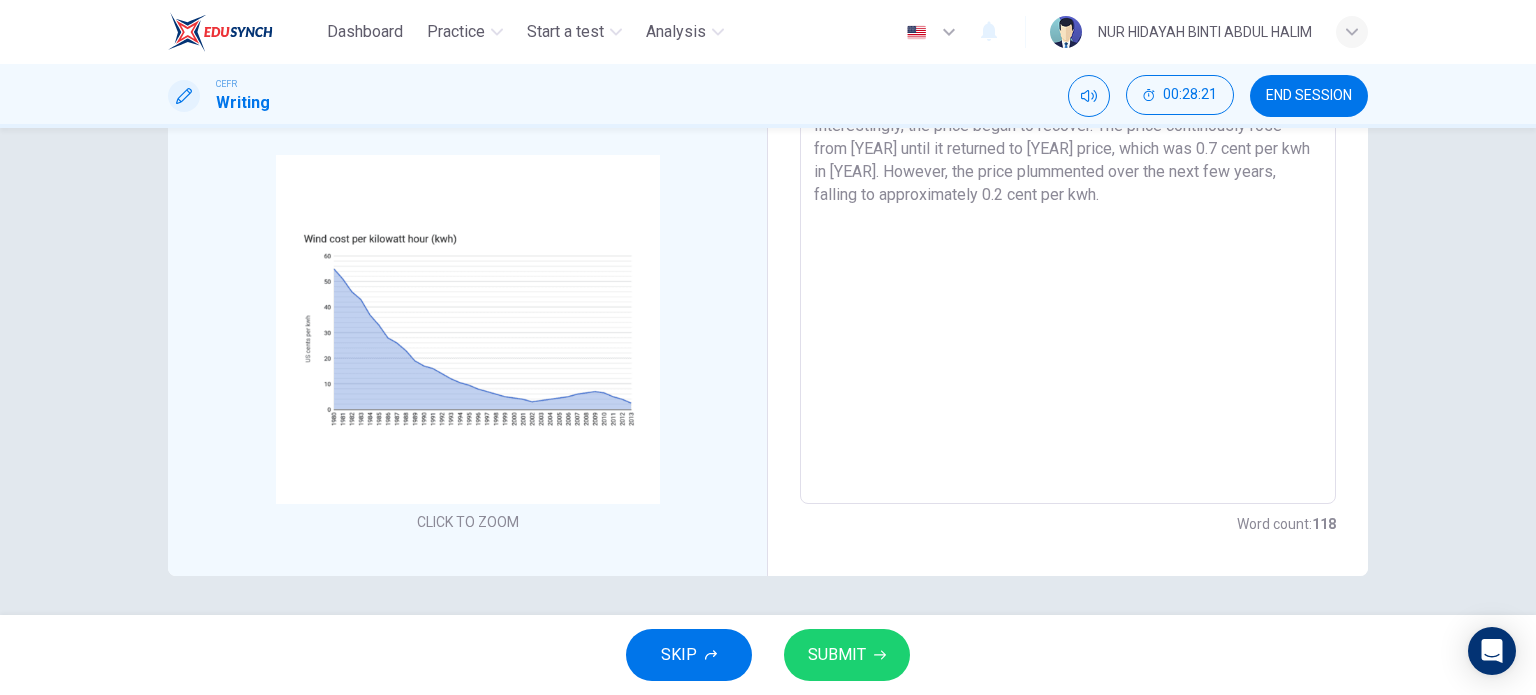 scroll, scrollTop: 308, scrollLeft: 0, axis: vertical 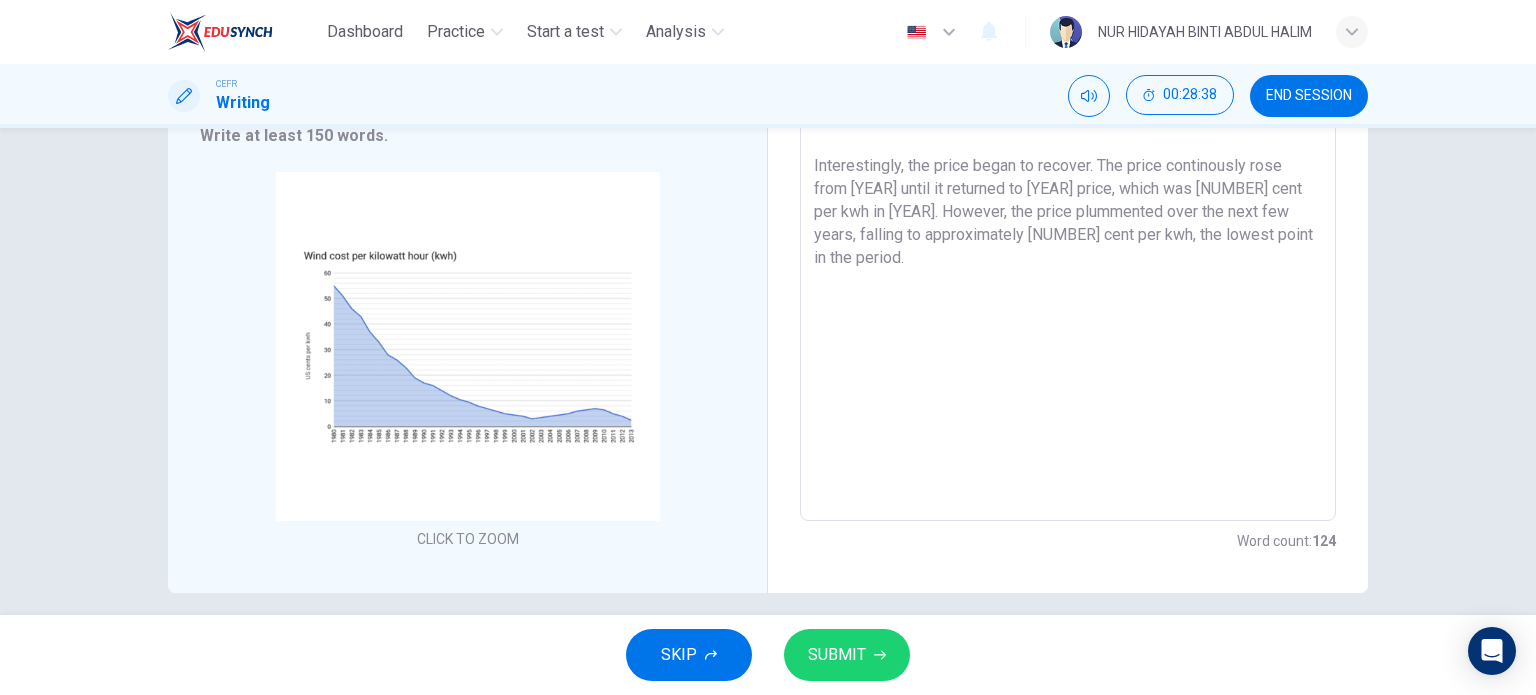 click on "The graph chart shows the price of electricity generated by wind power, from [YEAR] to [YEAR]. Generally the price in cents per kilowatt hour had its ups and downs over the three decades.
Firstly, the price soared the highest in the first year, [YEAR] with [NUMBER] cent per kwh. Then, the priced declined consistenly until it reached the lowest price in history with only a little over [NUMBER] cent per kwh in [YEAR].
Interestingly, the price began to recover. The price continously rose from [YEAR] until it returned to [YEAR] price, which was [NUMBER] cent per kwh in [YEAR]. However, the price plummented over the next few years, falling to approximately [NUMBER] cent per kwh, the lowest point in the period." at bounding box center (1068, 226) 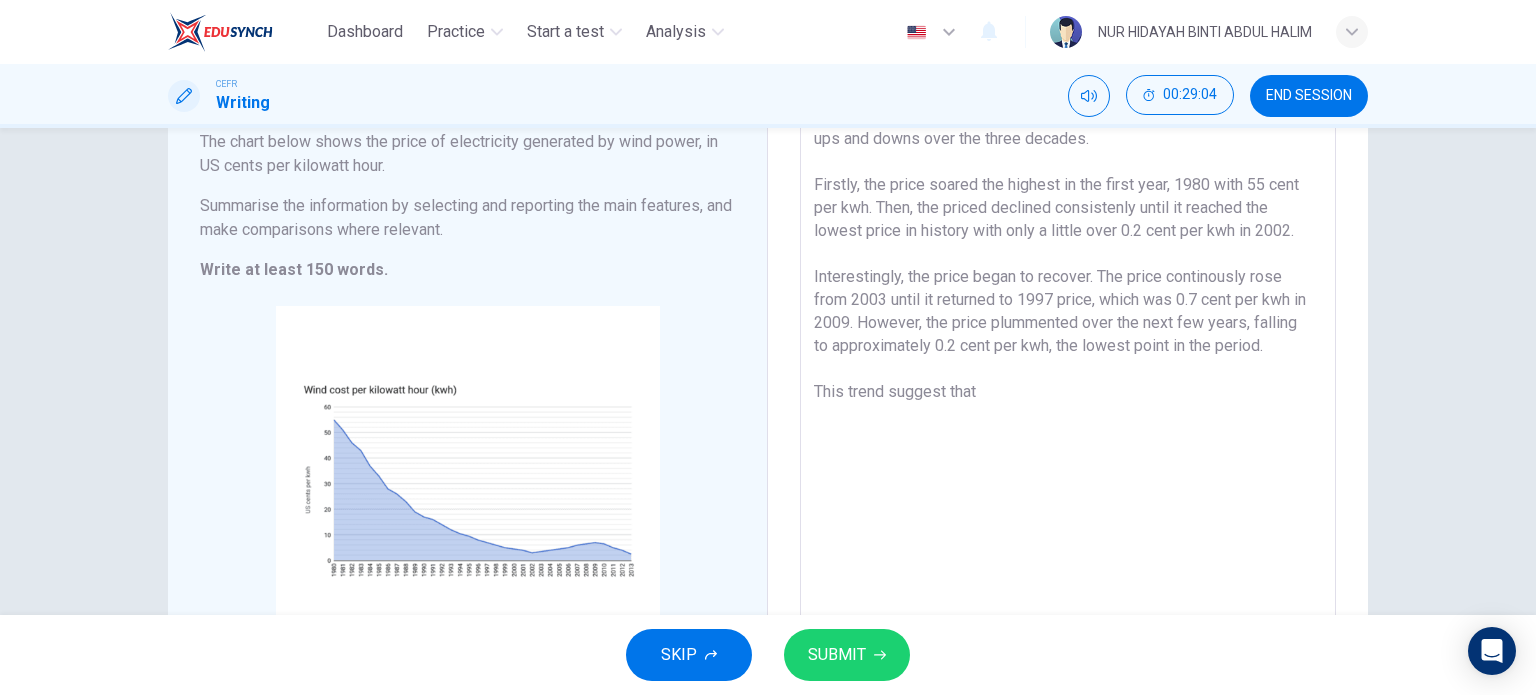 scroll, scrollTop: 164, scrollLeft: 0, axis: vertical 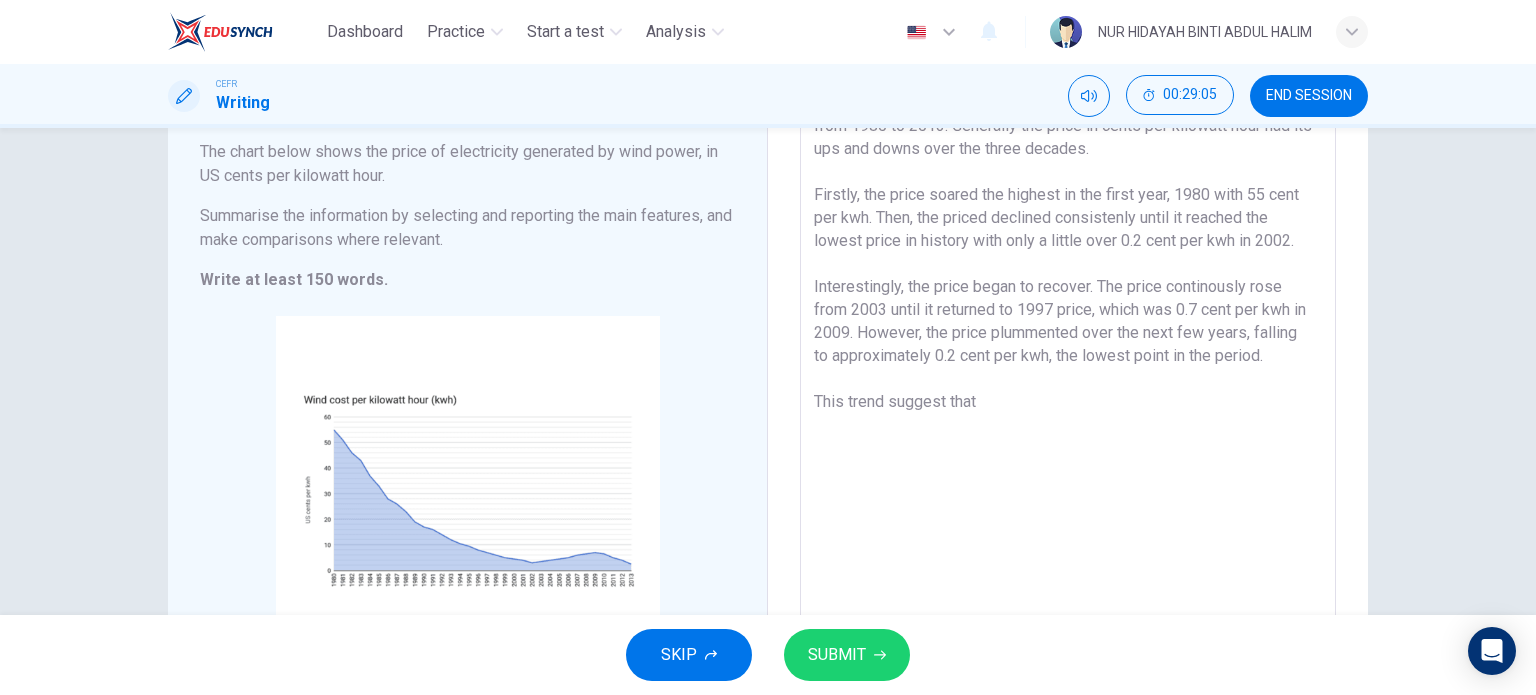 click on "The graph chart shows the price of electricity generated by wind power, from 1980 to 2013. Generally the price in cents per kilowatt hour had its ups and downs over the three decades.
Firstly, the price soared the highest in the first year, 1980 with 55 cent per kwh. Then, the priced declined consistenly until it reached the lowest price in history with only a little over 0.2 cent per kwh in 2002.
Interestingly, the price began to recover. The price continously rose from 2003 until it returned to 1997 price, which was 0.7 cent per kwh in 2009. However, the price plummented over the next few years, falling to approximately 0.2 cent per kwh, the lowest point in the period.
This trend suggest that" at bounding box center [1068, 370] 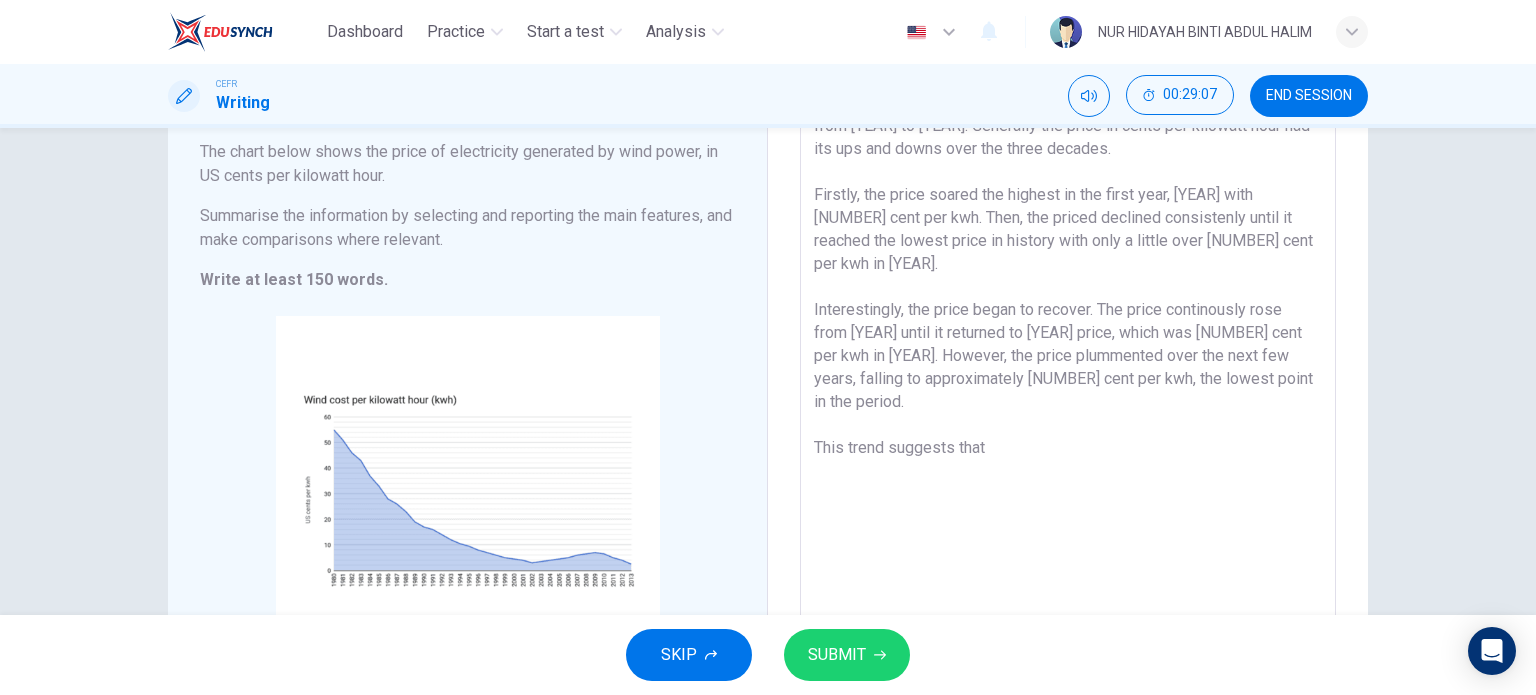 click on "The graph chart shows the price of electricity generated by wind power, from [YEAR] to [YEAR]. Generally the price in cents per kilowatt hour had its ups and downs over the three decades.
Firstly, the price soared the highest in the first year, [YEAR] with [NUMBER] cent per kwh. Then, the priced declined consistenly until it reached the lowest price in history with only a little over [NUMBER] cent per kwh in [YEAR].
Interestingly, the price began to recover. The price continously rose from [YEAR] until it returned to [YEAR] price, which was [NUMBER] cent per kwh in [YEAR]. However, the price plummented over the next few years, falling to approximately [NUMBER] cent per kwh, the lowest point in the period.
This trend suggests that" at bounding box center [1068, 370] 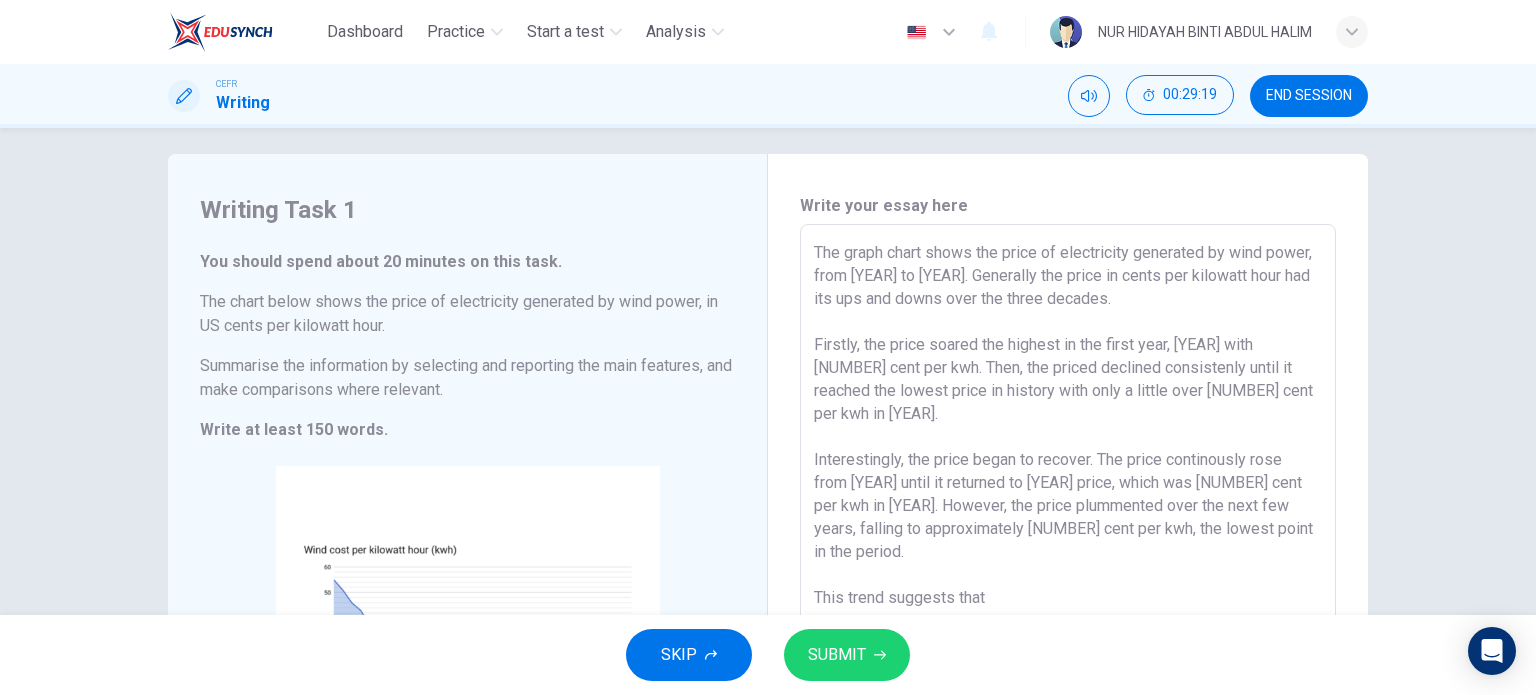 scroll, scrollTop: 15, scrollLeft: 0, axis: vertical 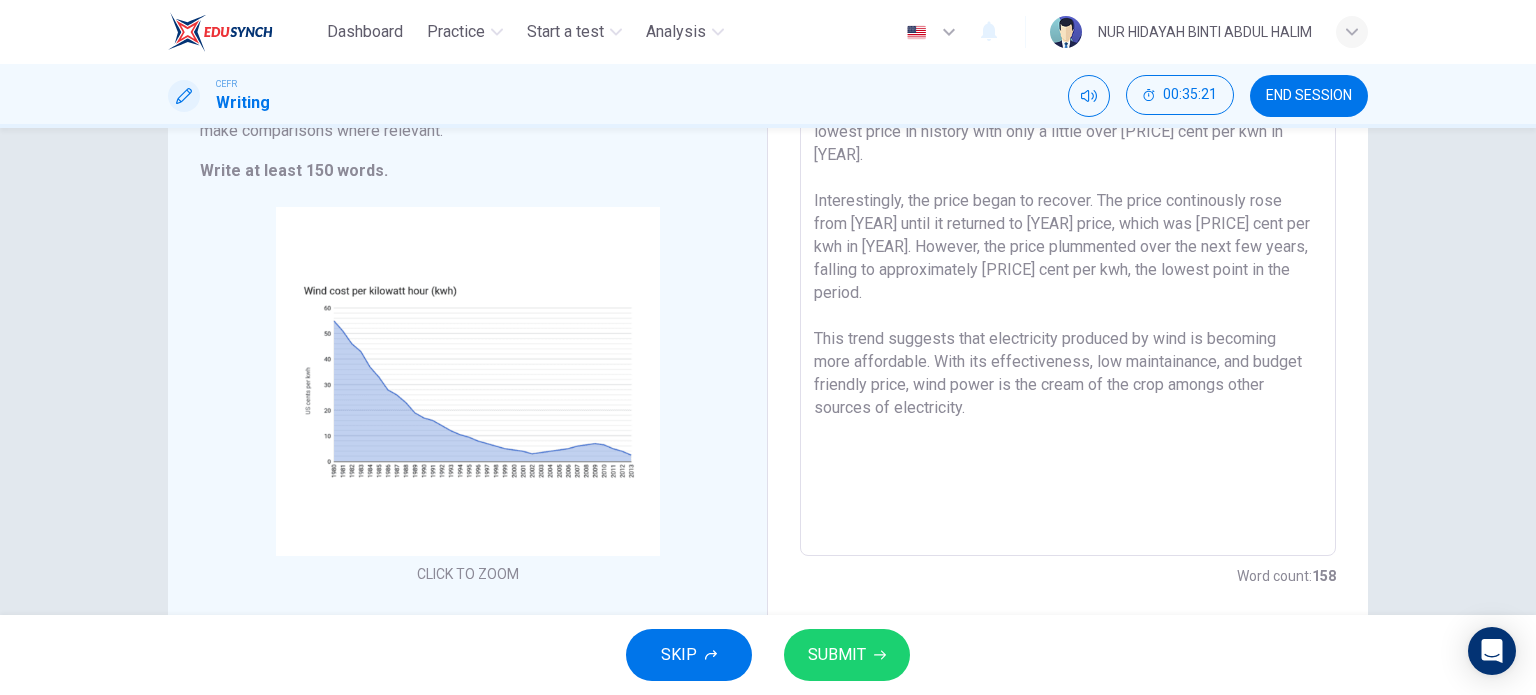 type on "The graph chart shows the price of electricity generated by wind power, from [YEAR] to [YEAR]. Generally the price in cents per kilowatt hour had its ups and downs over the three decades.
Firstly, the price soared the highest in the first year, [YEAR] with [PRICE] cent per kwh. Then, the priced declined consistenly until it reached the lowest price in history with only a little over [PRICE] cent per kwh in [YEAR].
Interestingly, the price began to recover. The price continously rose from [YEAR] until it returned to [YEAR] price, which was [PRICE] cent per kwh in [YEAR]. However, the price plummented over the next few years, falling to approximately [PRICE] cent per kwh, the lowest point in the period.
This trend suggests that electricity produced by wind is becoming more affordable. With its effectiveness, low maintainance, and budget friendly price, wind power is the cream of the crop amongs other sources of electricity." 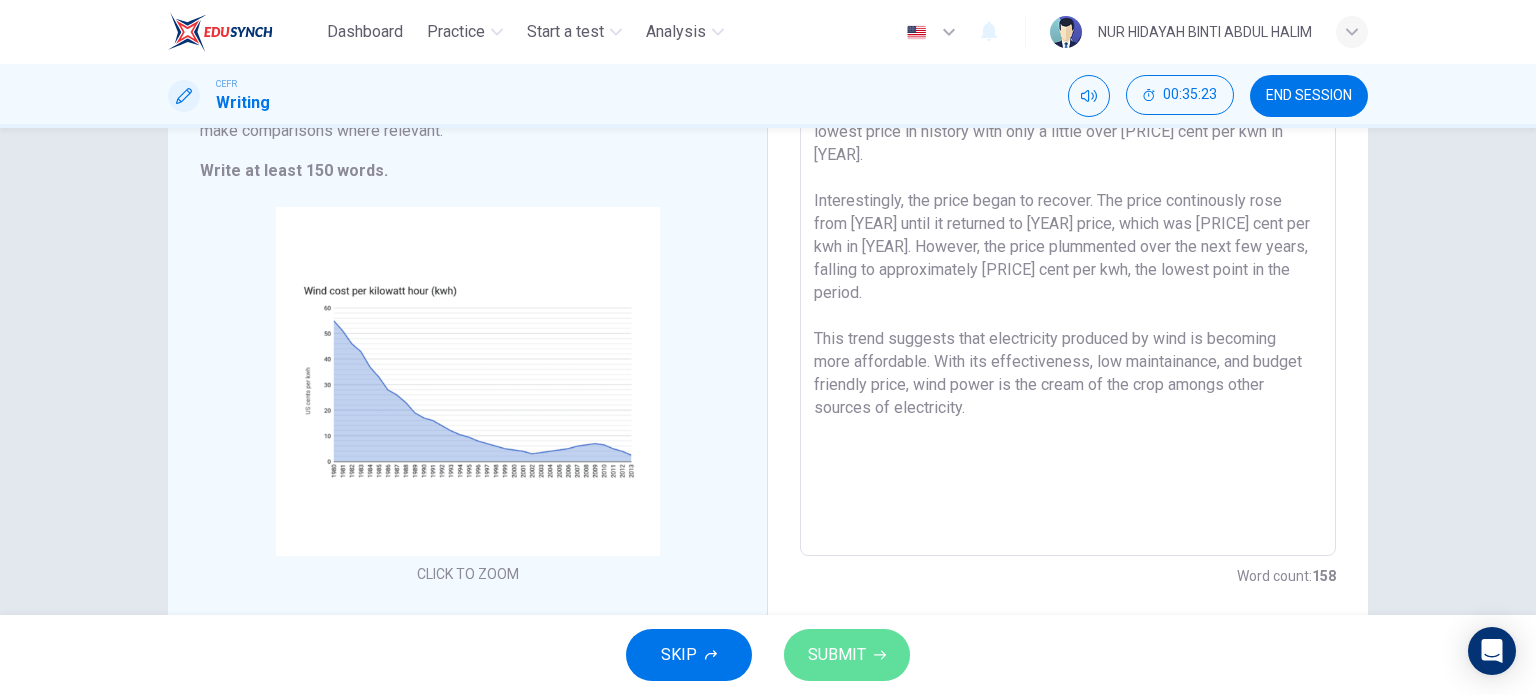 click on "SUBMIT" at bounding box center (837, 655) 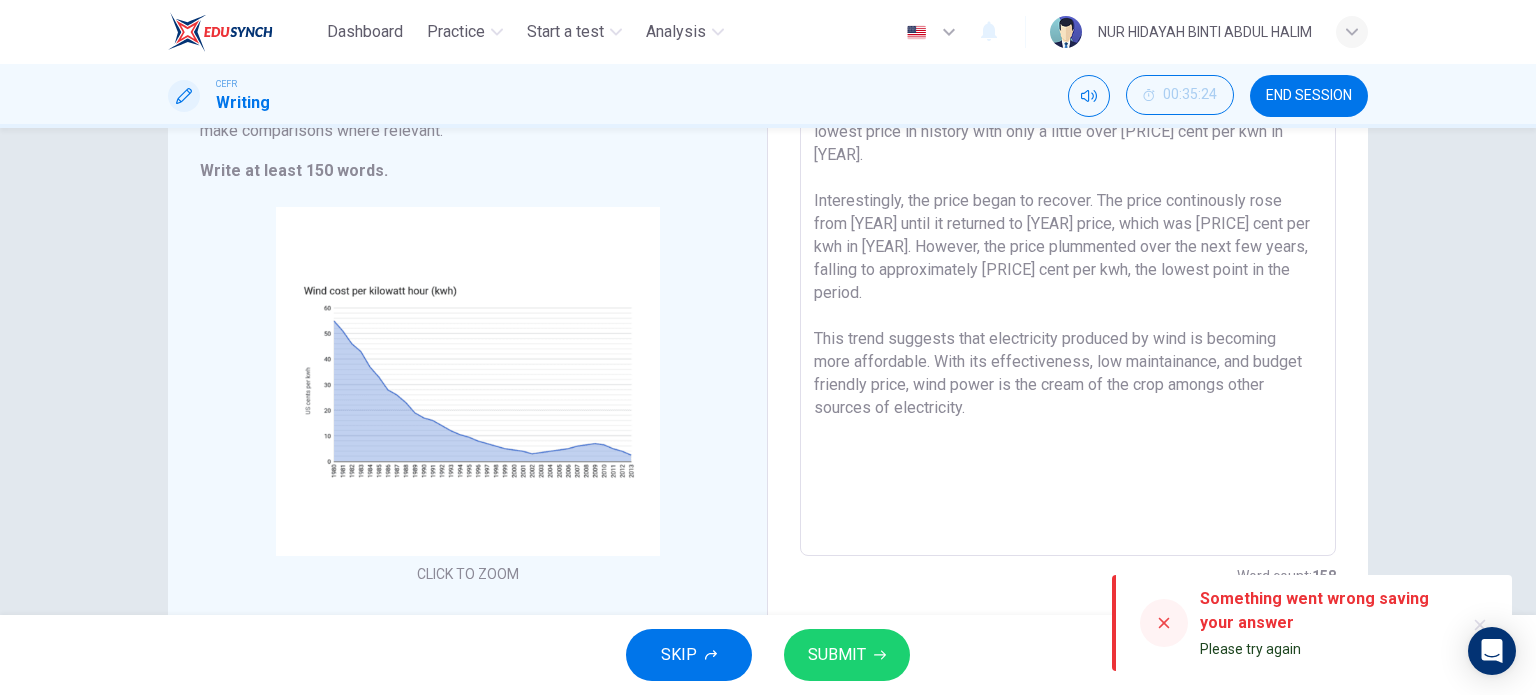 scroll, scrollTop: 181, scrollLeft: 0, axis: vertical 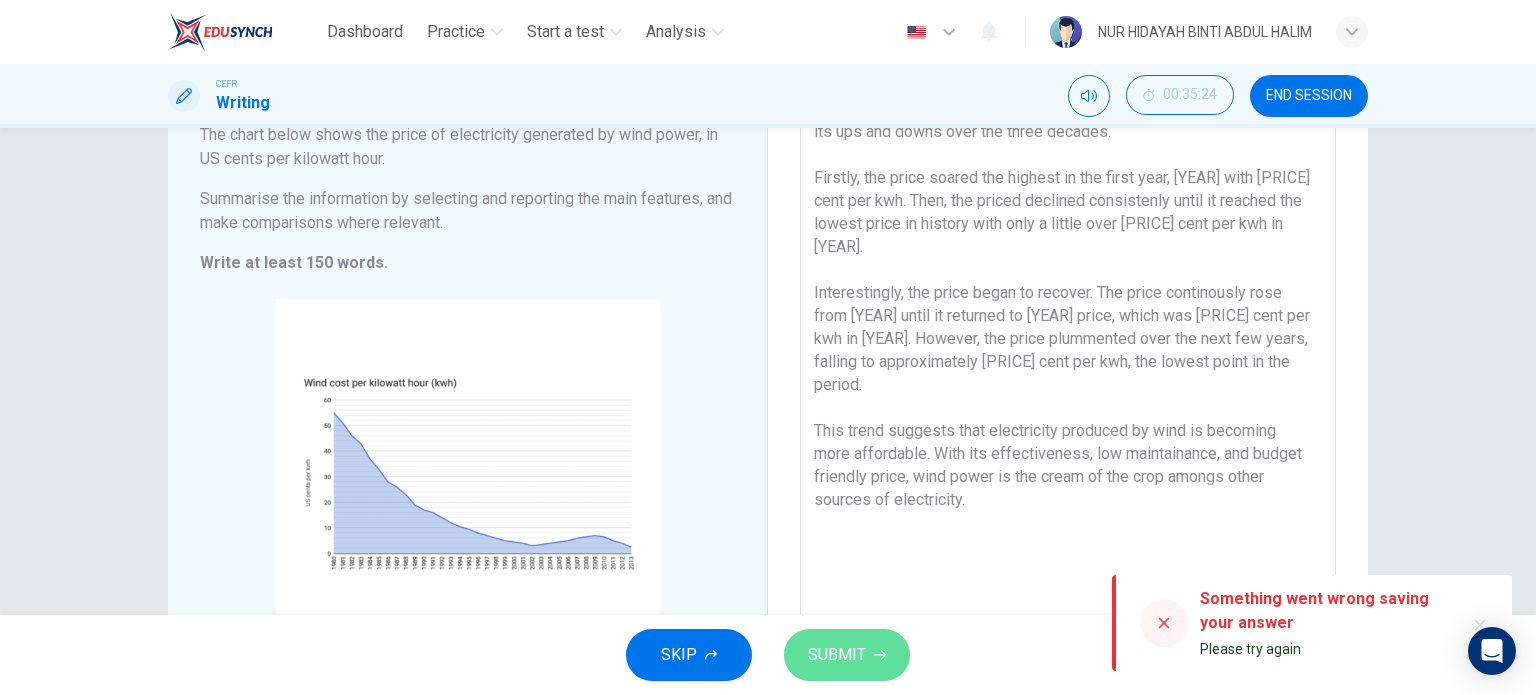 click on "SUBMIT" at bounding box center [837, 655] 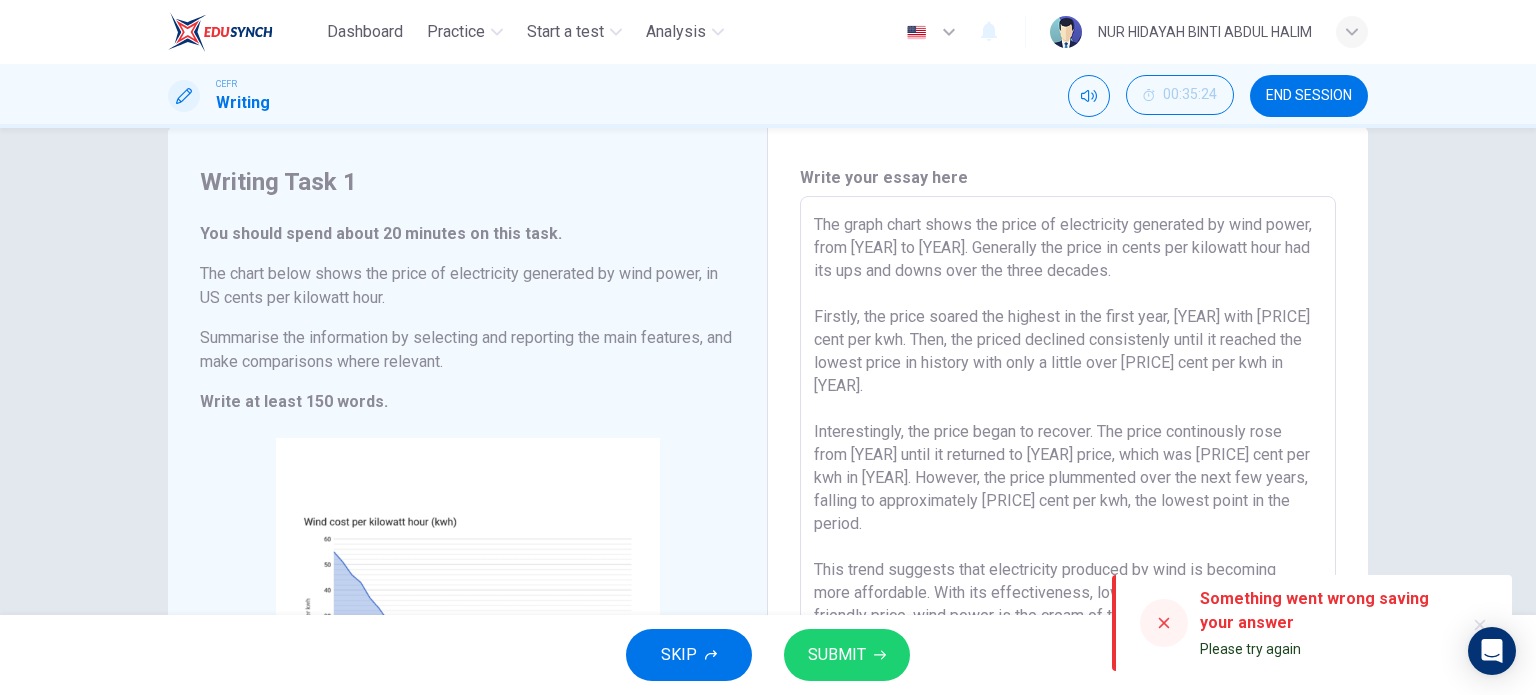 scroll, scrollTop: 38, scrollLeft: 0, axis: vertical 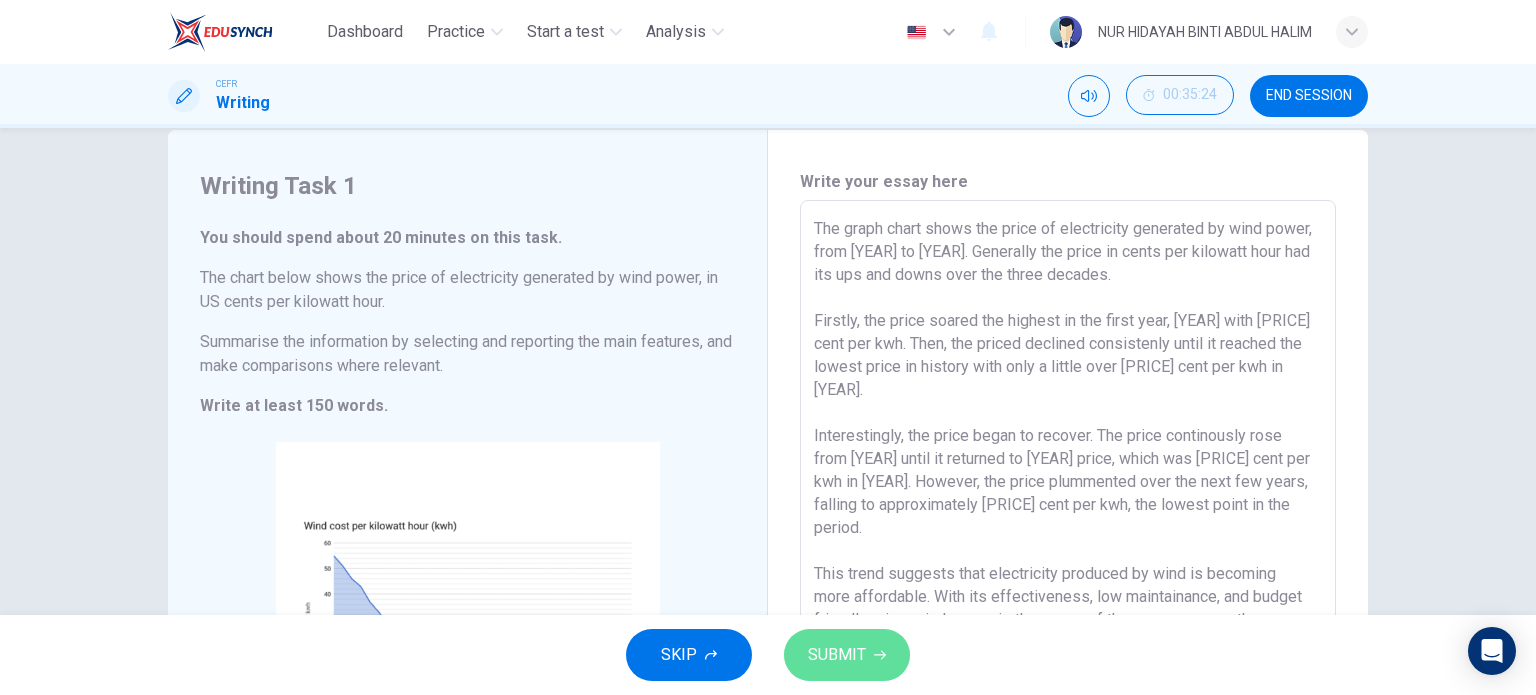 click on "SUBMIT" at bounding box center [847, 655] 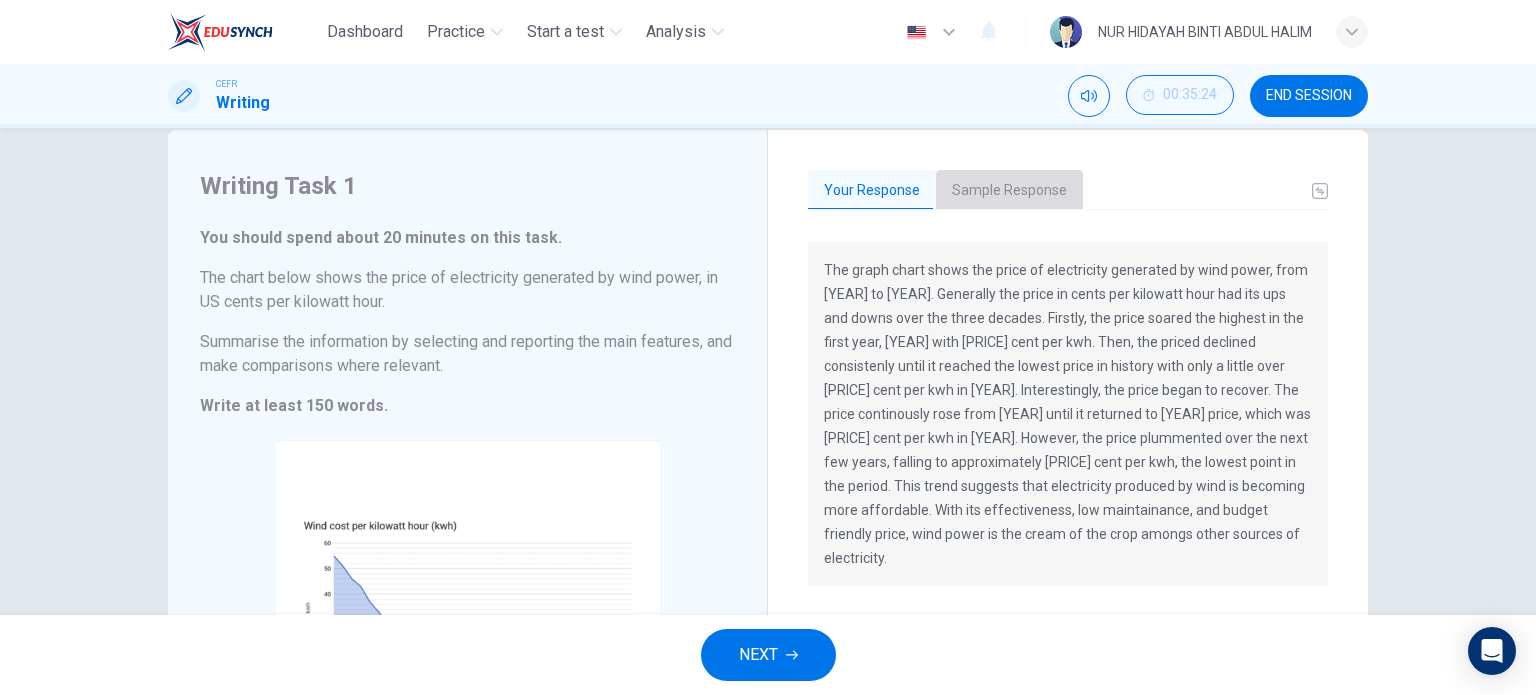 click on "Sample Response" at bounding box center (1009, 191) 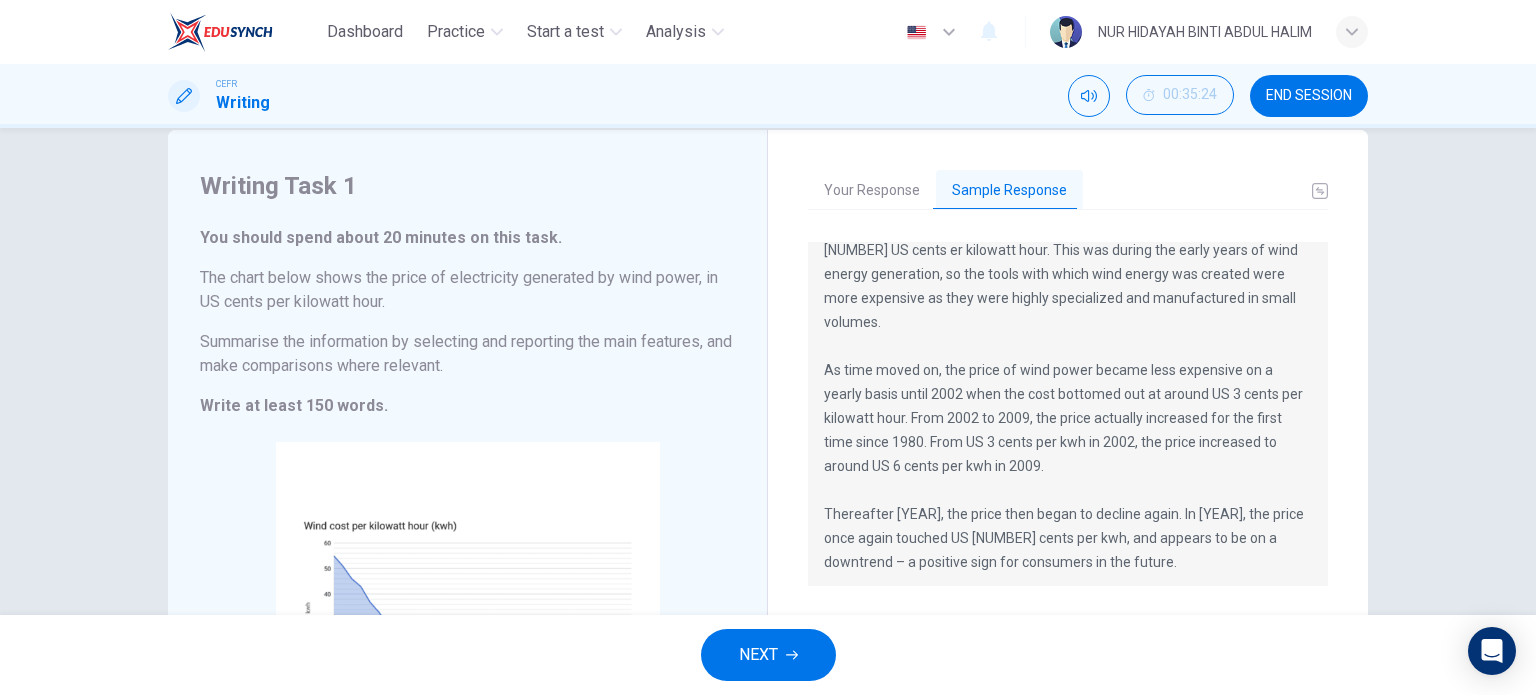 scroll, scrollTop: 144, scrollLeft: 0, axis: vertical 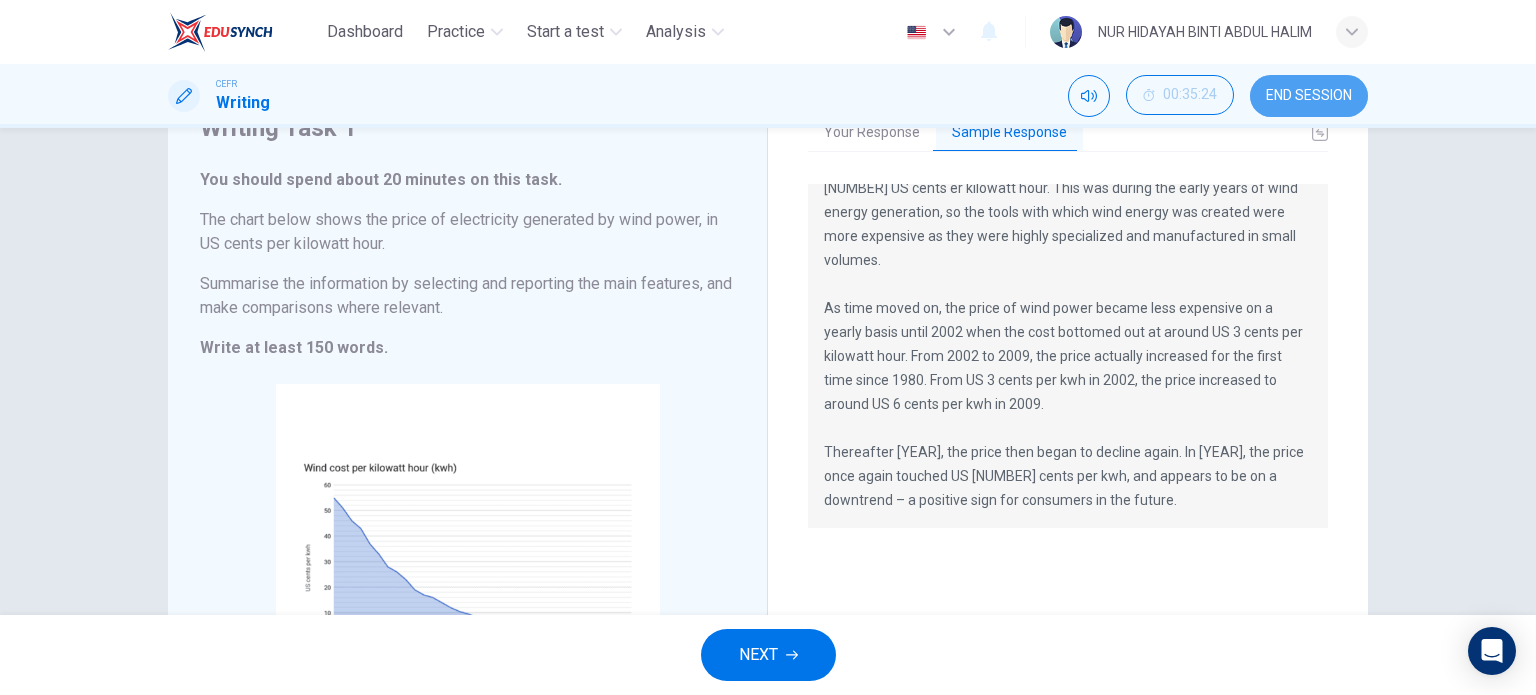 click on "END SESSION" at bounding box center [1309, 96] 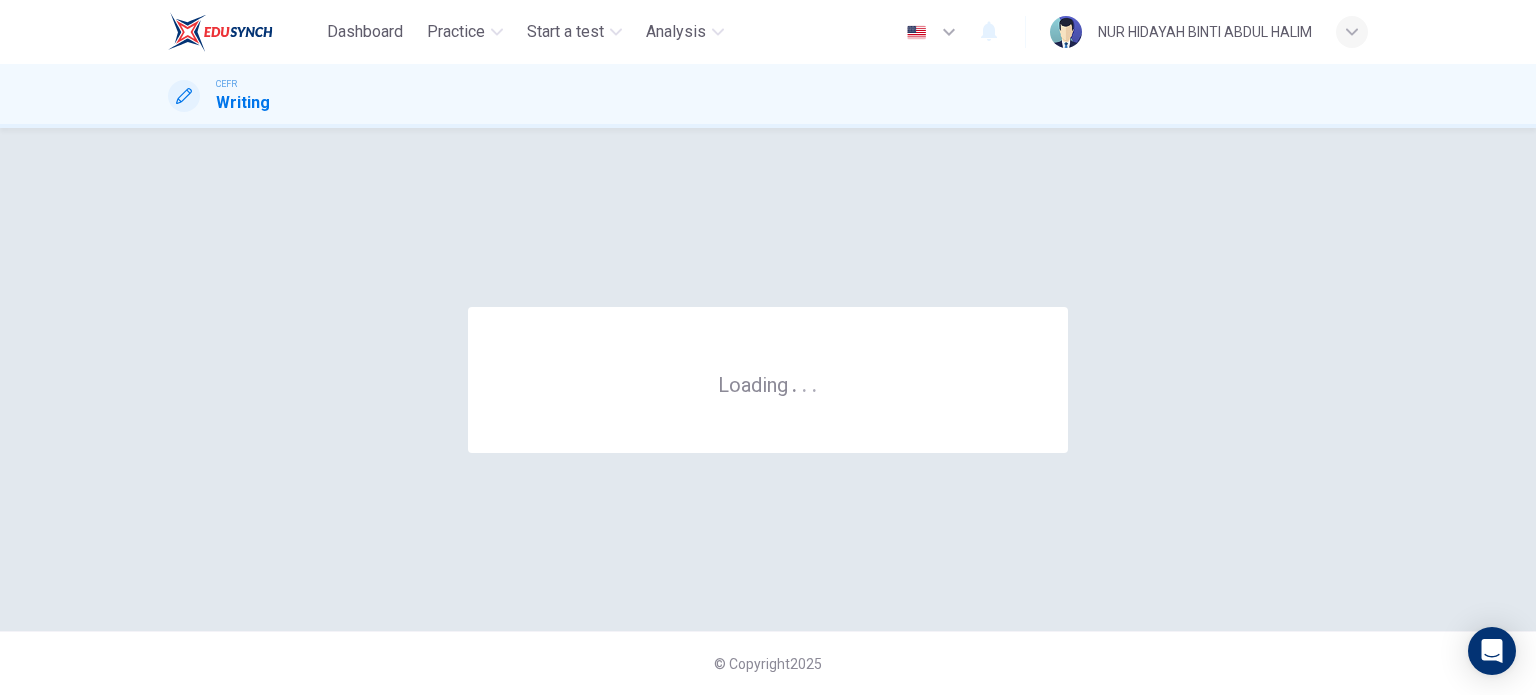 scroll, scrollTop: 0, scrollLeft: 0, axis: both 